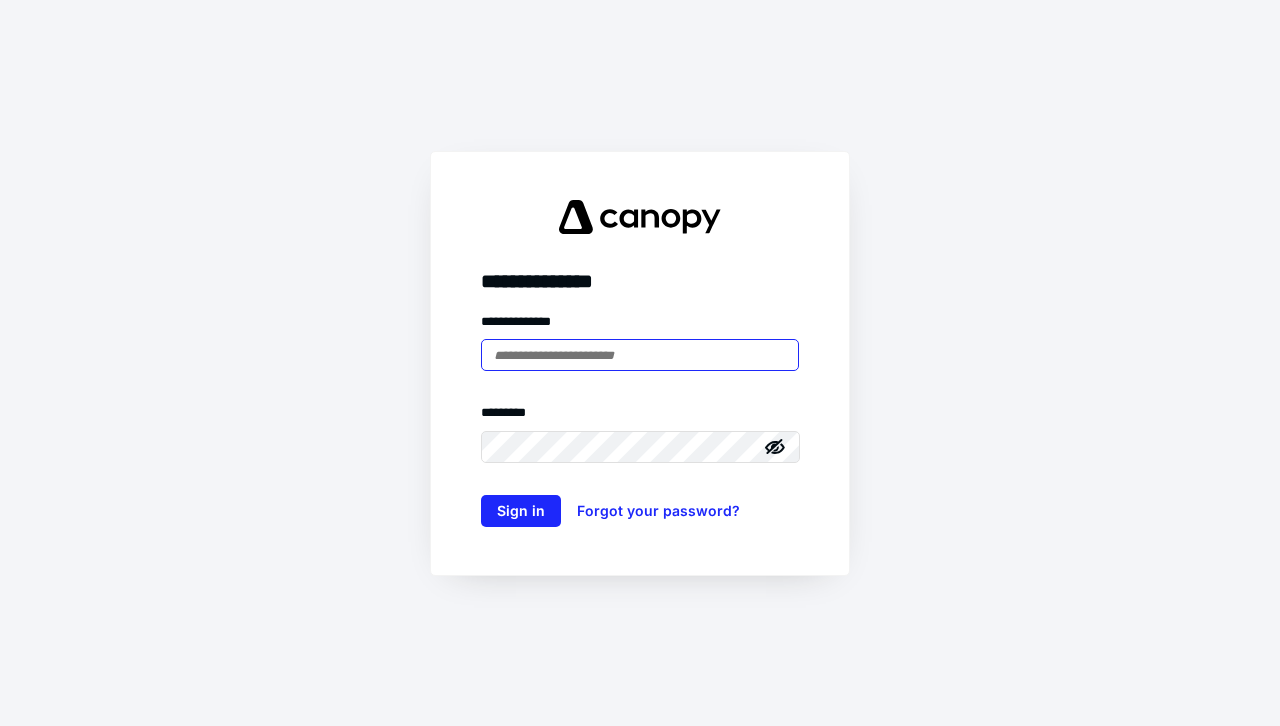 scroll, scrollTop: 0, scrollLeft: 0, axis: both 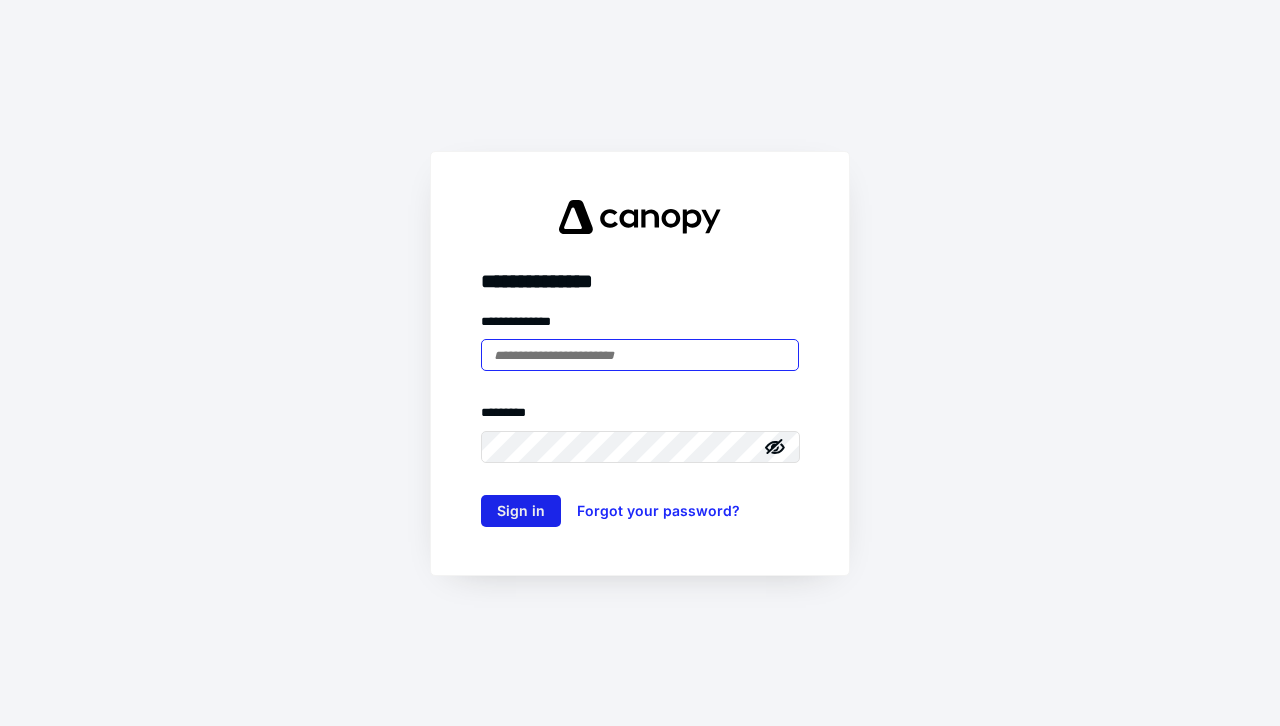 type on "**********" 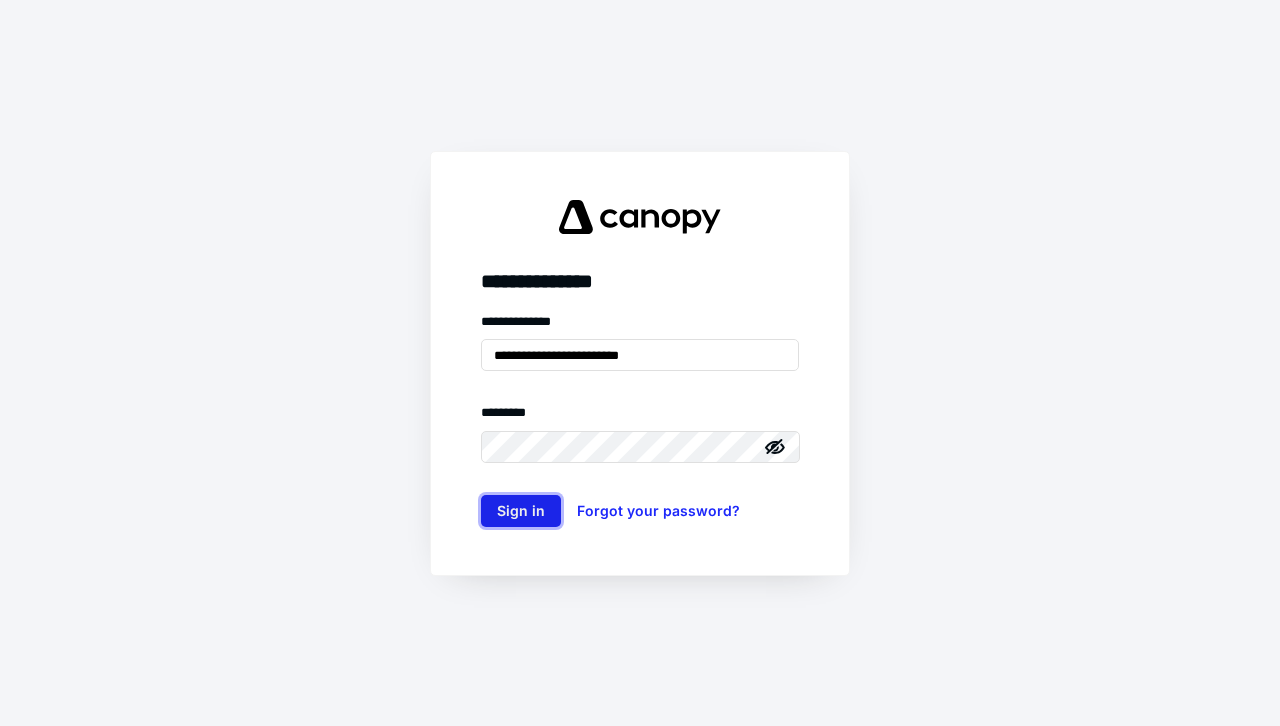 click on "Sign in" at bounding box center [521, 511] 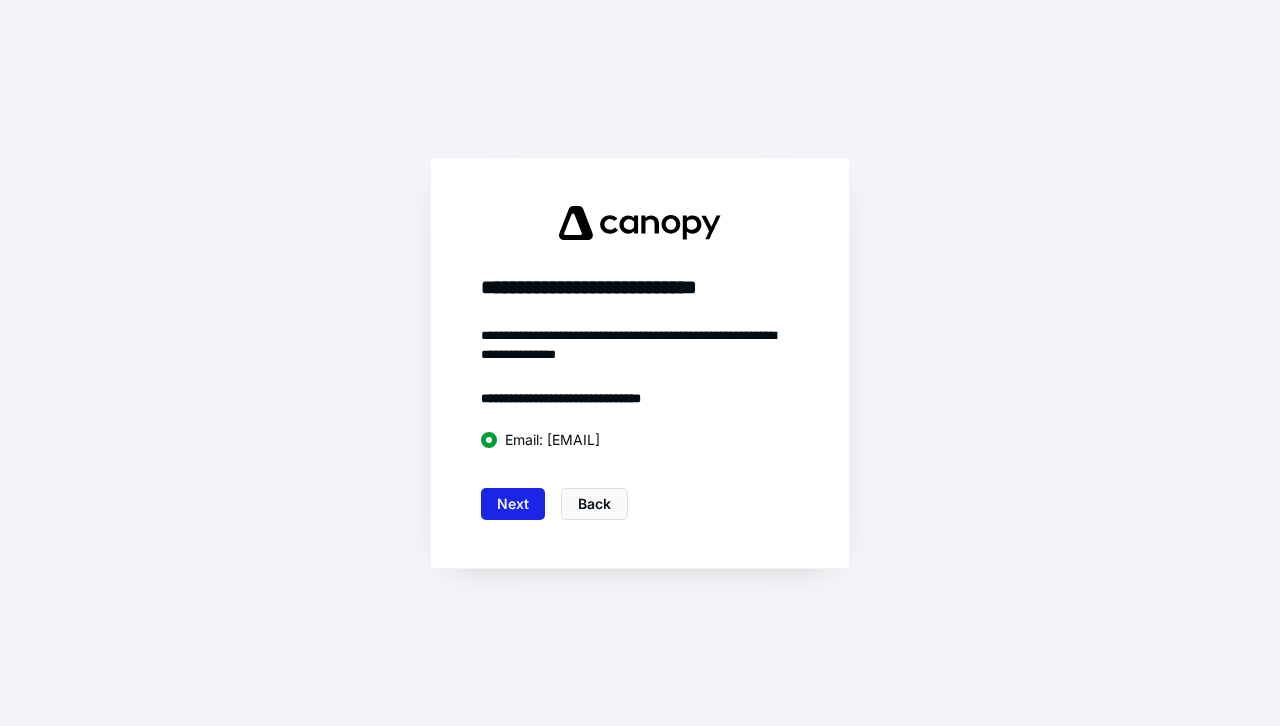 click on "Next" at bounding box center [513, 504] 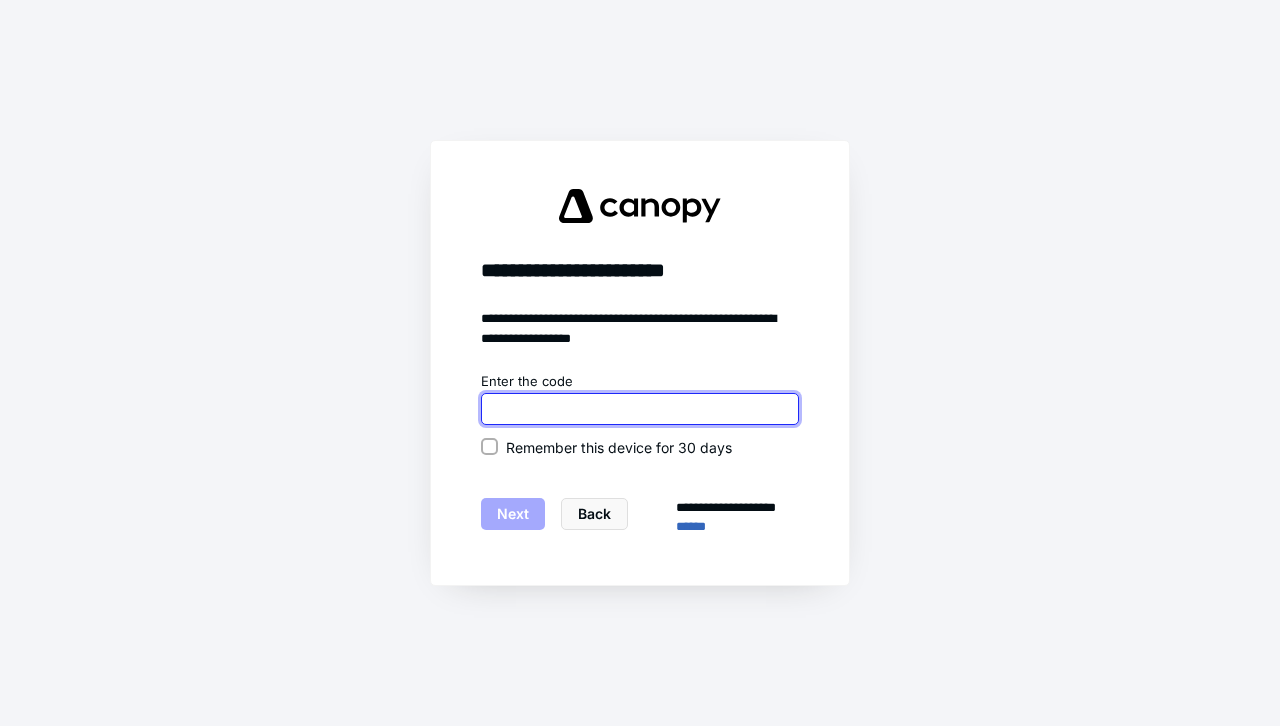 click at bounding box center [640, 409] 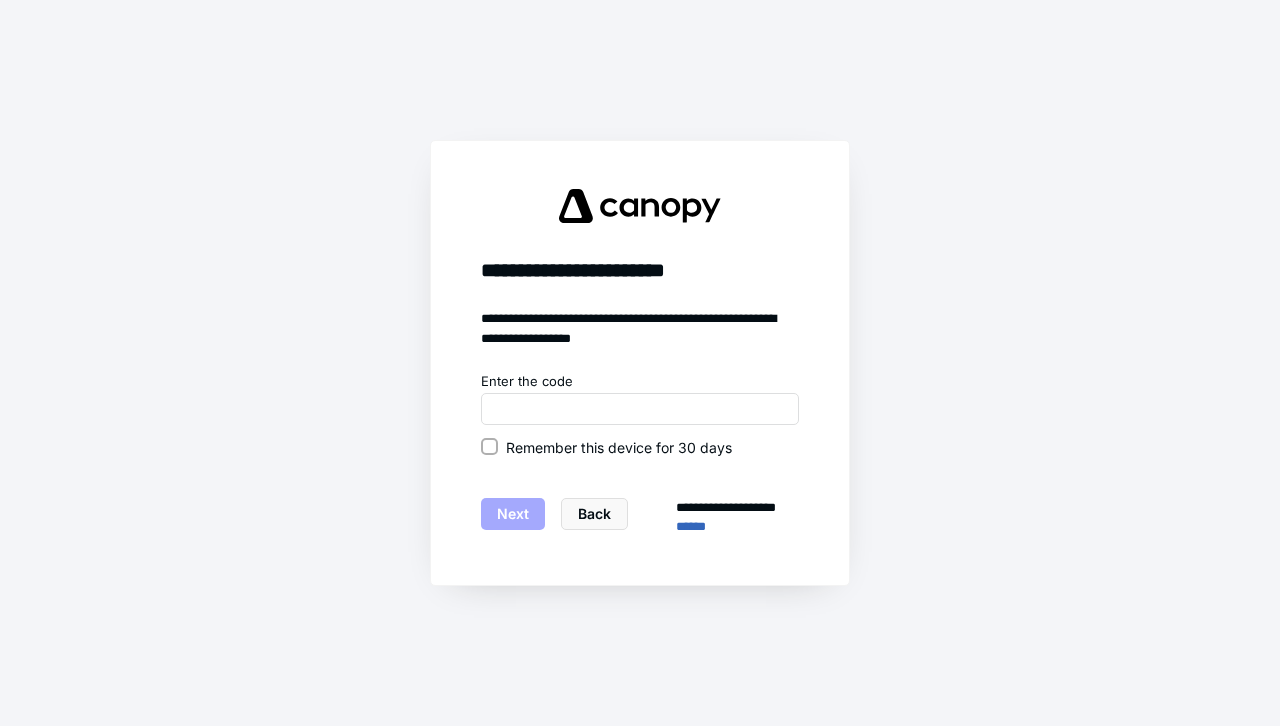 click on "Remember this device for 30 days" at bounding box center (619, 447) 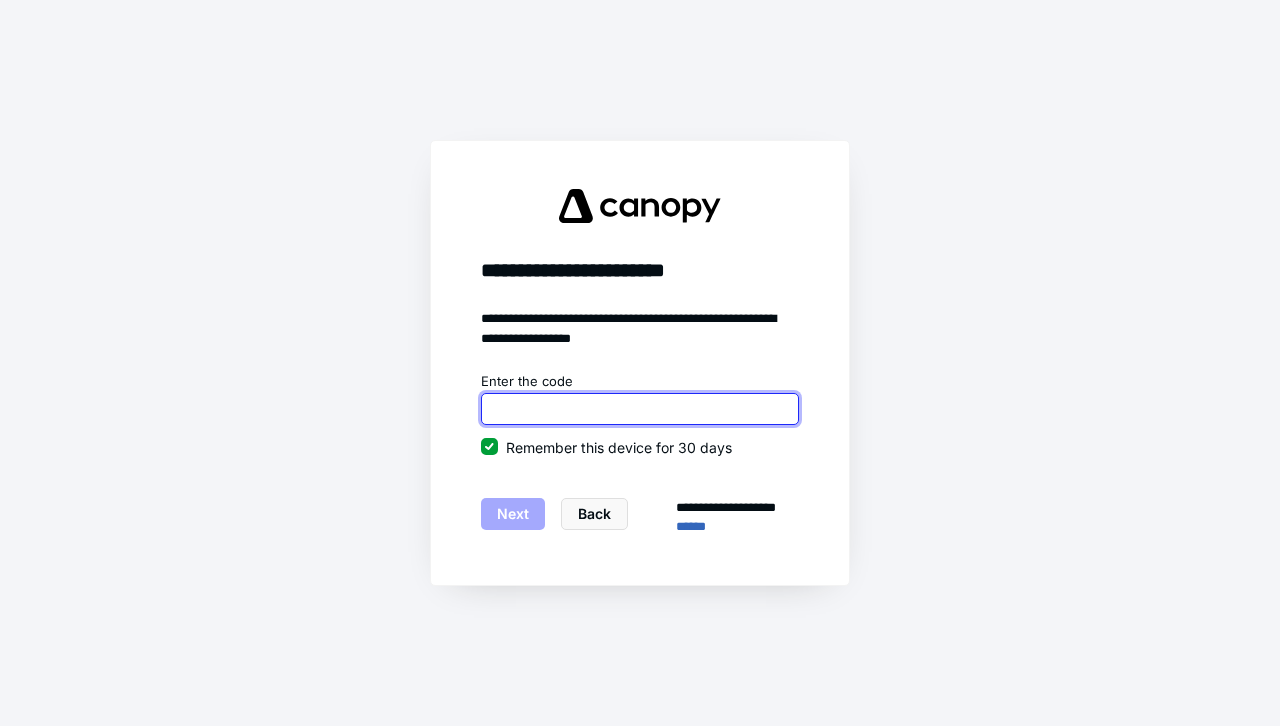 click at bounding box center (640, 409) 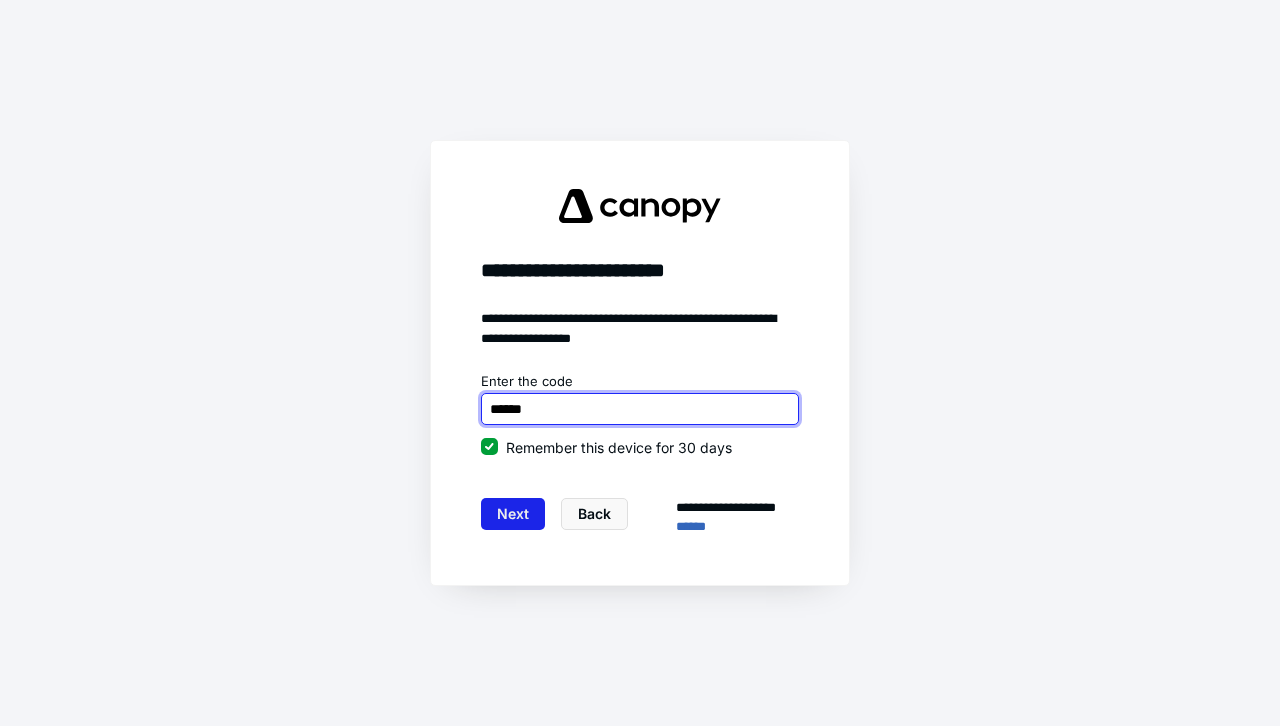 type on "******" 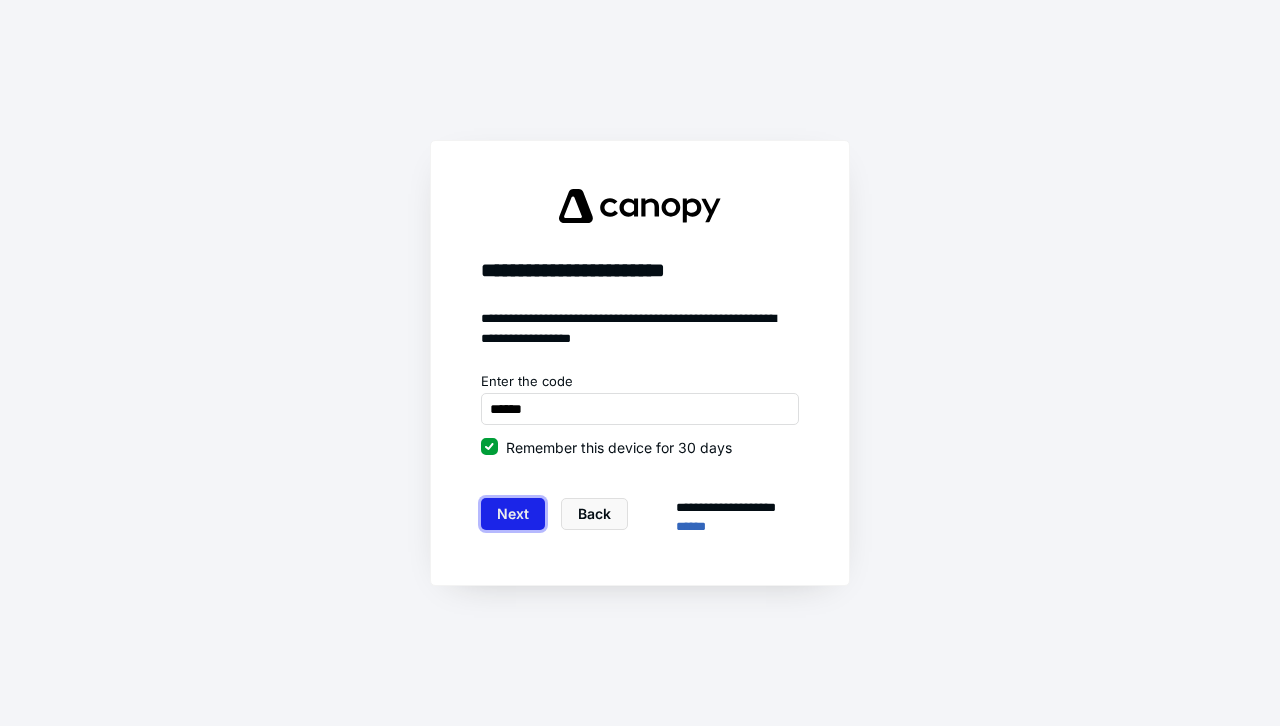 click on "Next" at bounding box center (513, 514) 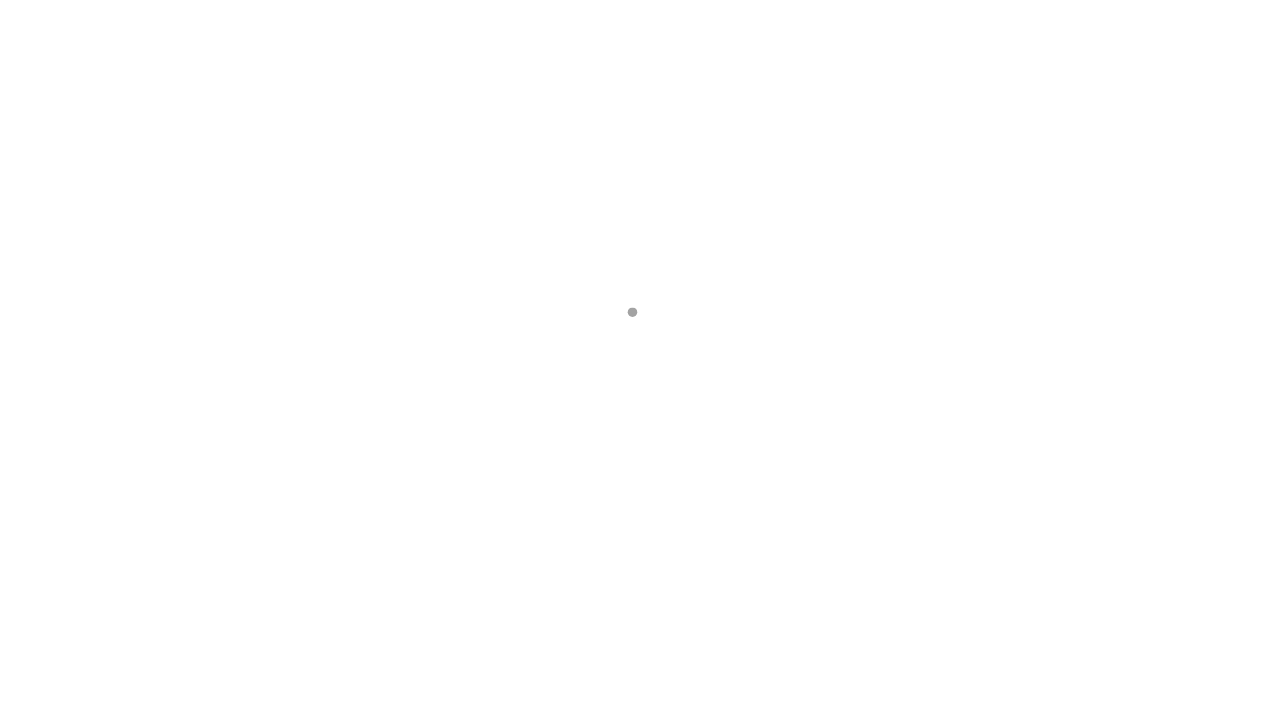 scroll, scrollTop: 0, scrollLeft: 0, axis: both 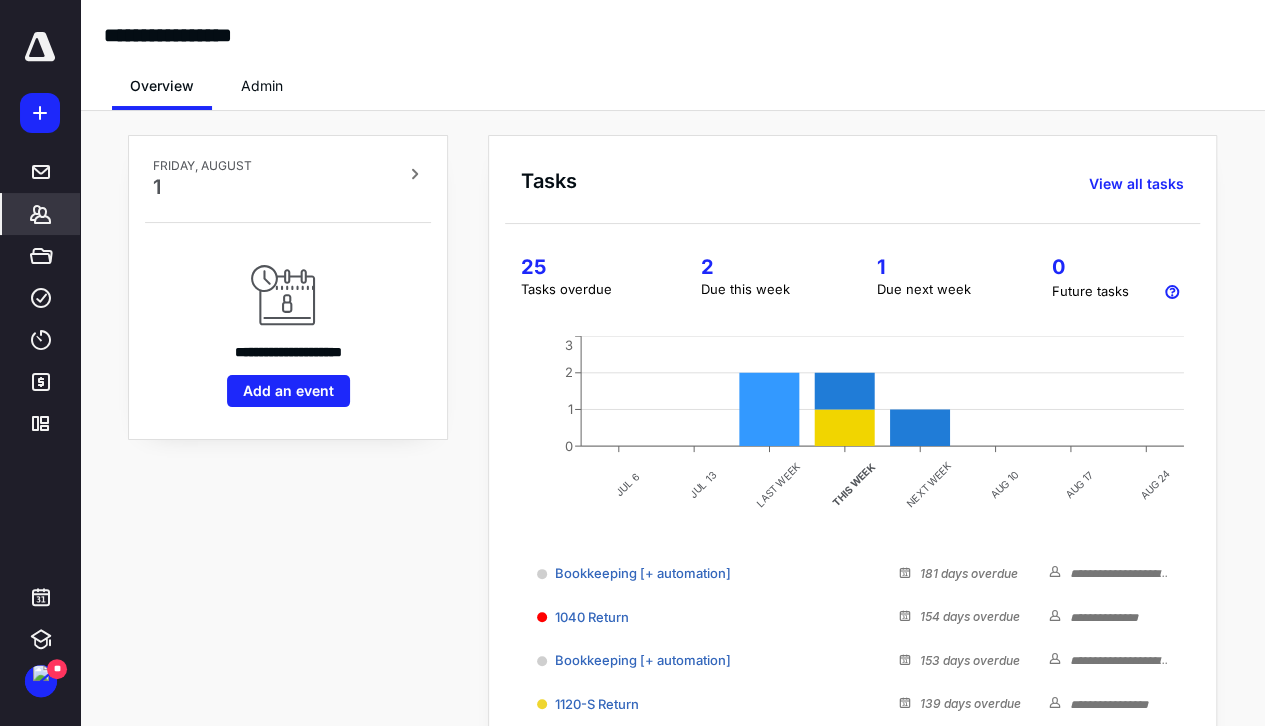 click 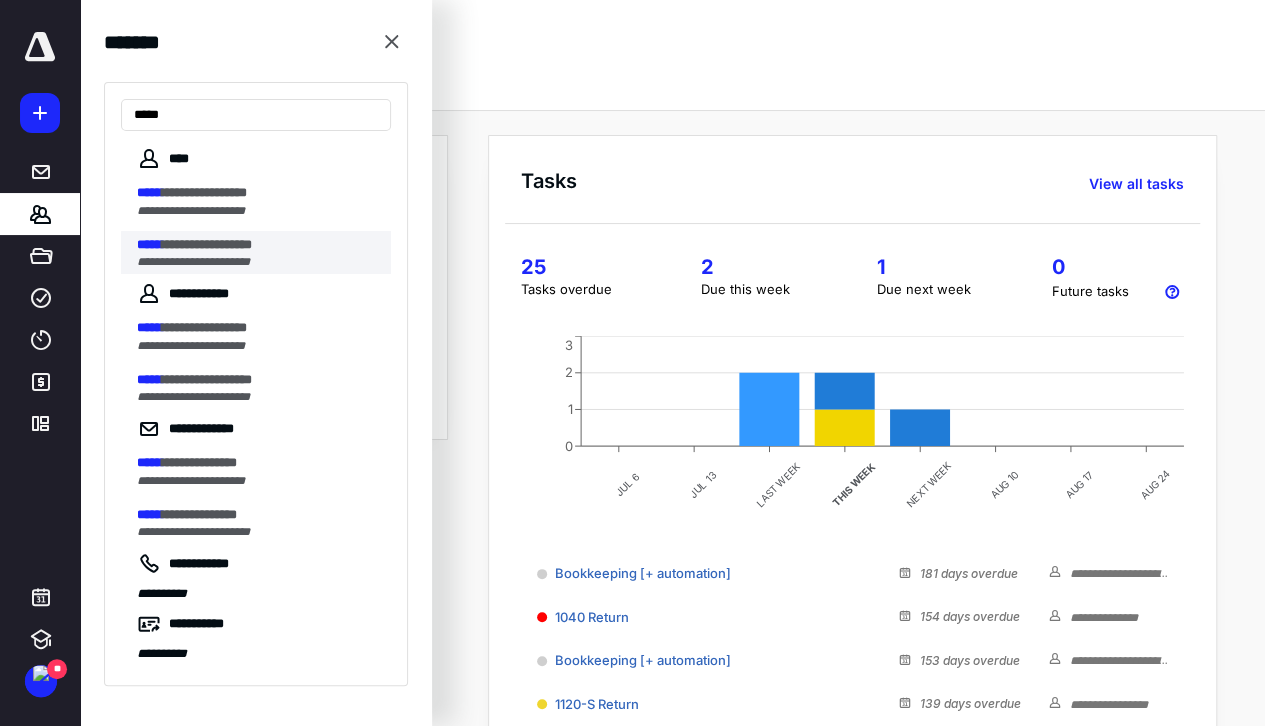 type on "*****" 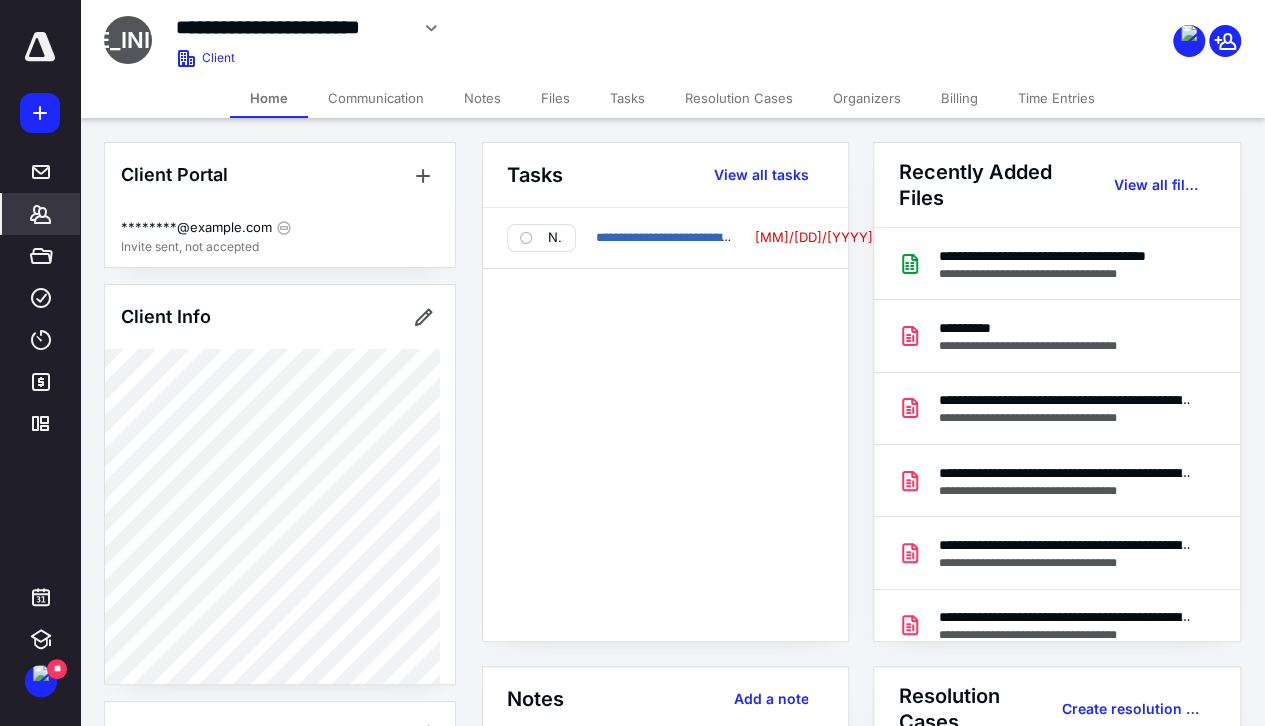 click on "**********" at bounding box center [665, 424] 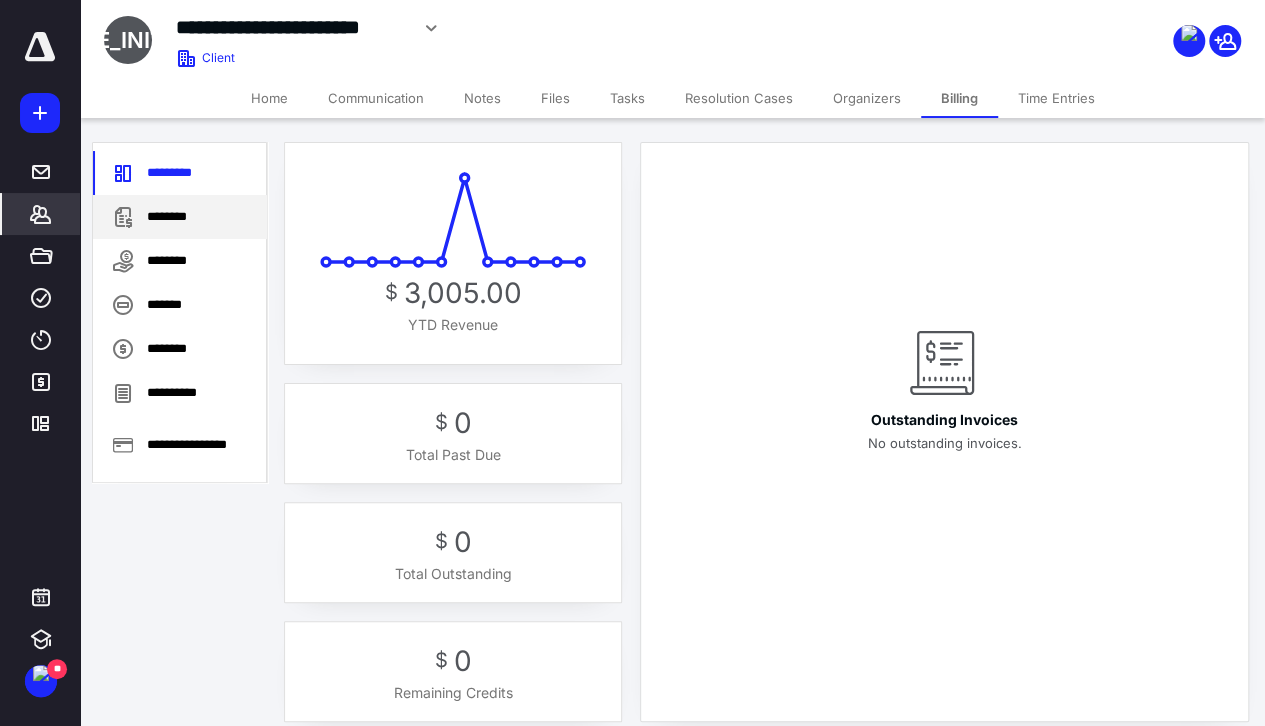 click on "********" at bounding box center [180, 217] 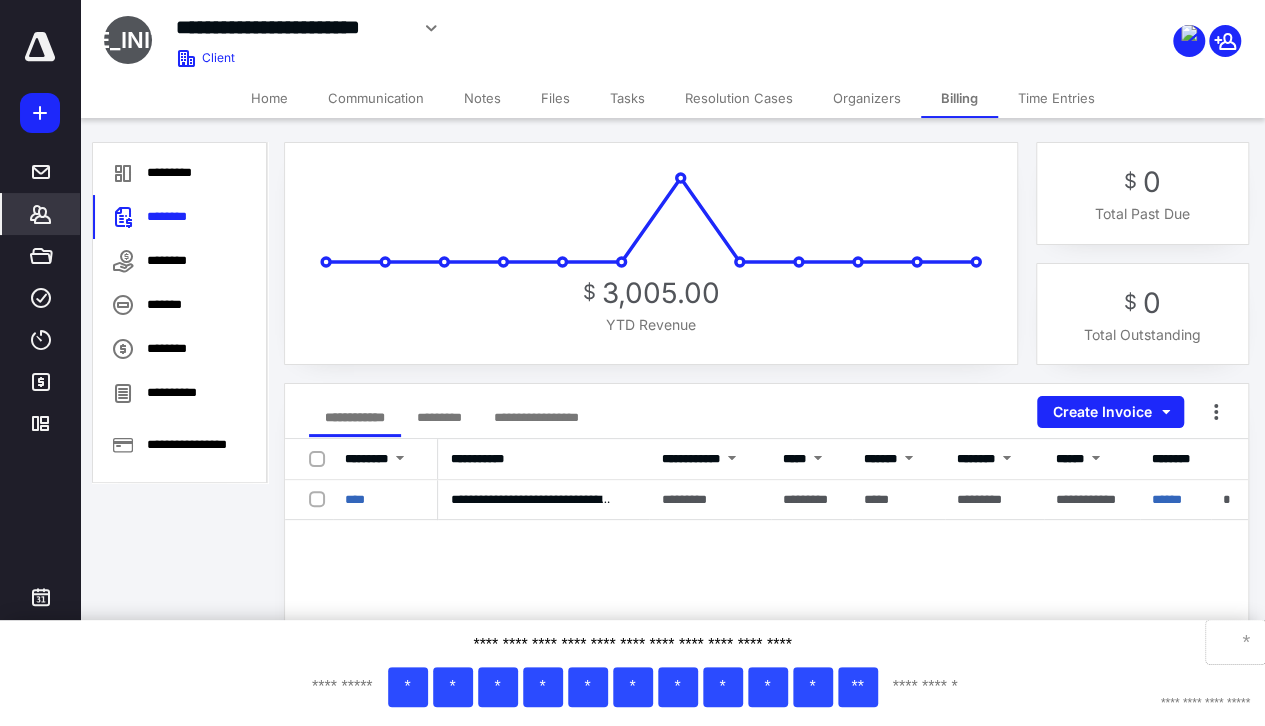 click on "*" at bounding box center (1235, 642) 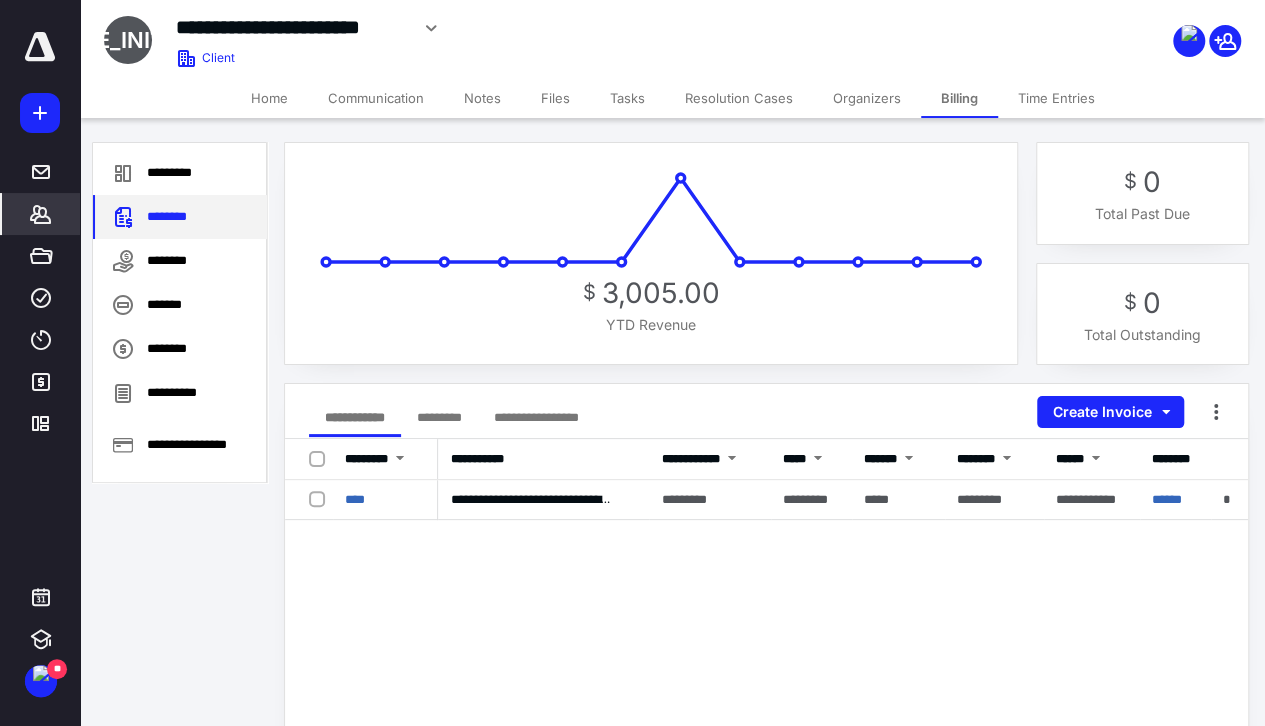 click on "********" at bounding box center [180, 217] 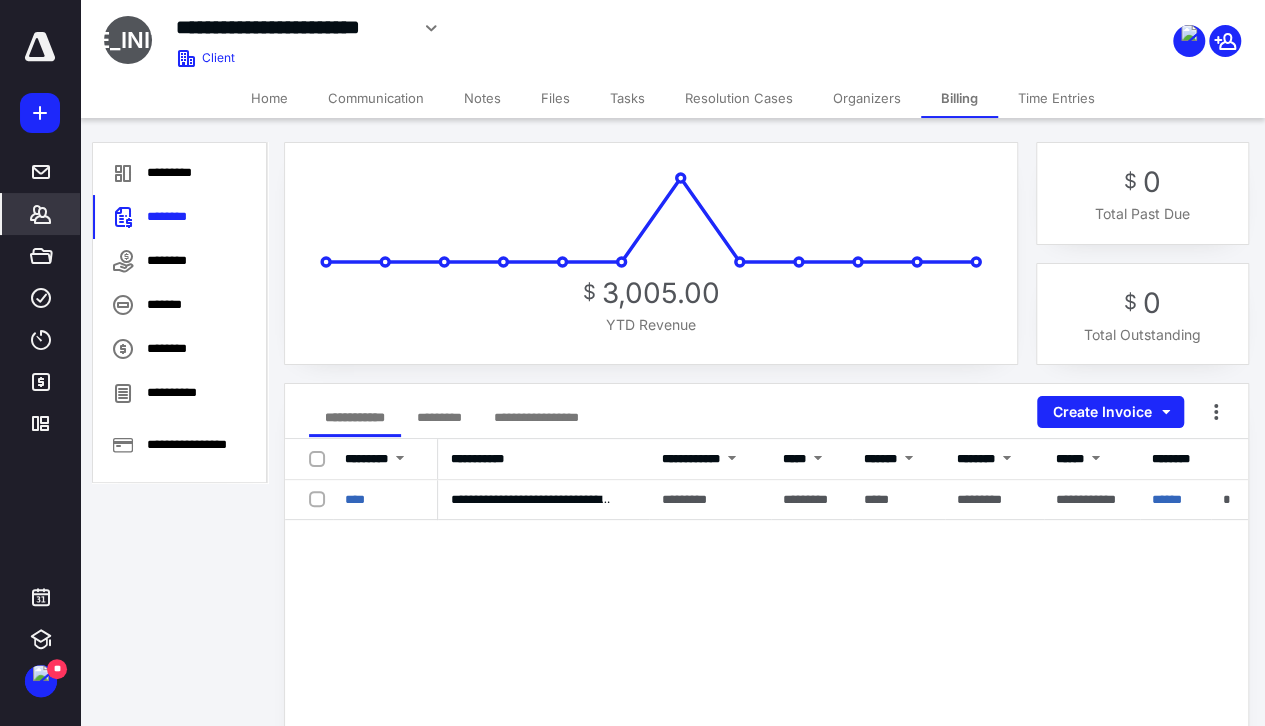 click on "Files" at bounding box center (555, 98) 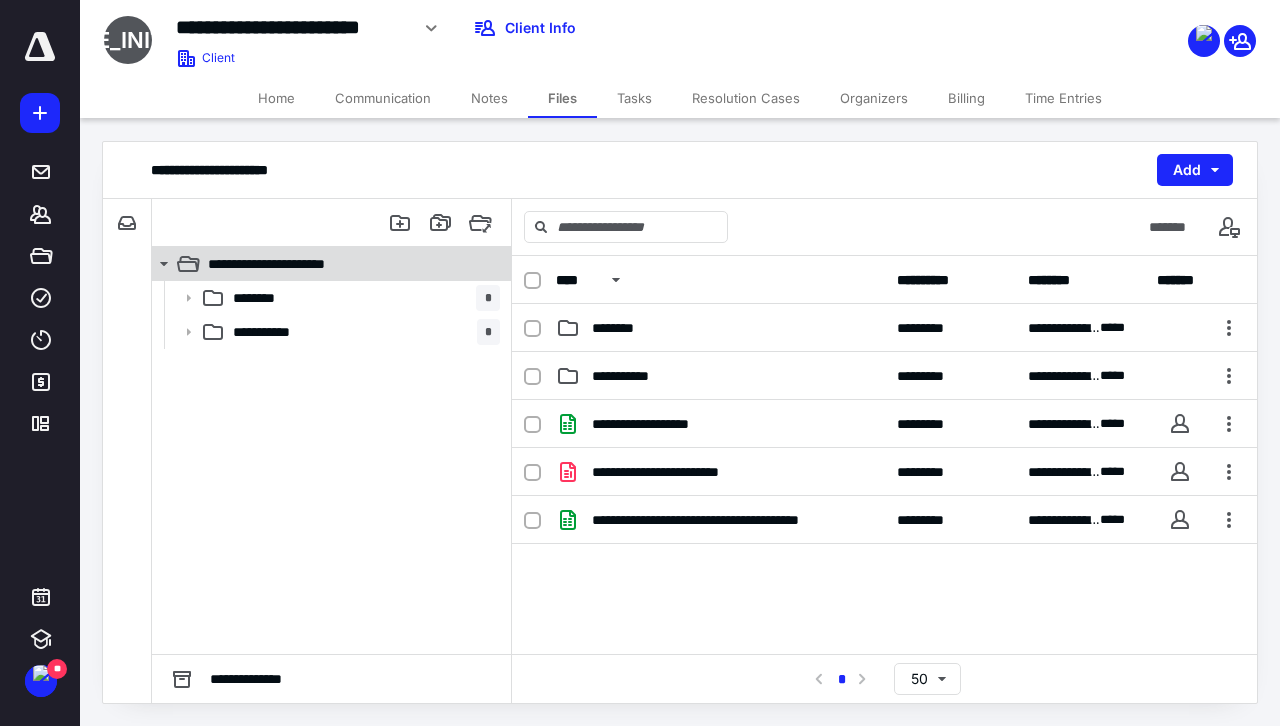 click on "**********" at bounding box center (287, 264) 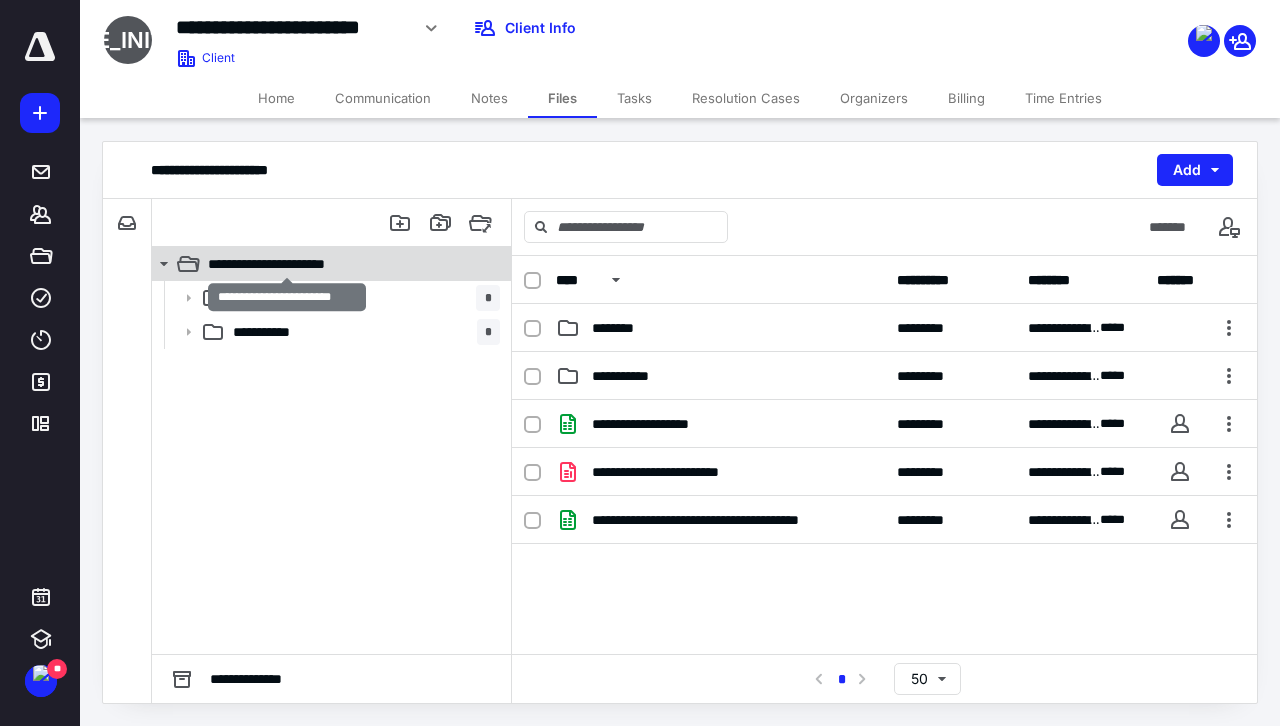 click on "**********" at bounding box center [287, 264] 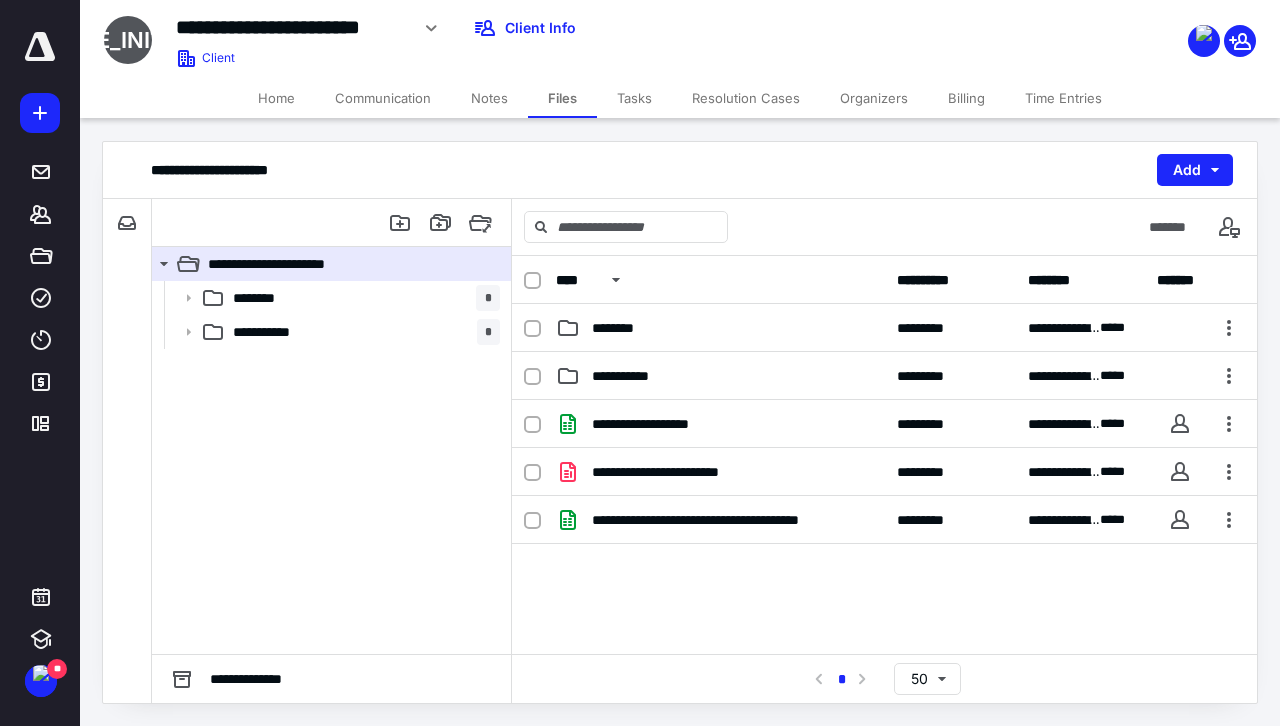 click on "**********" at bounding box center (884, 550) 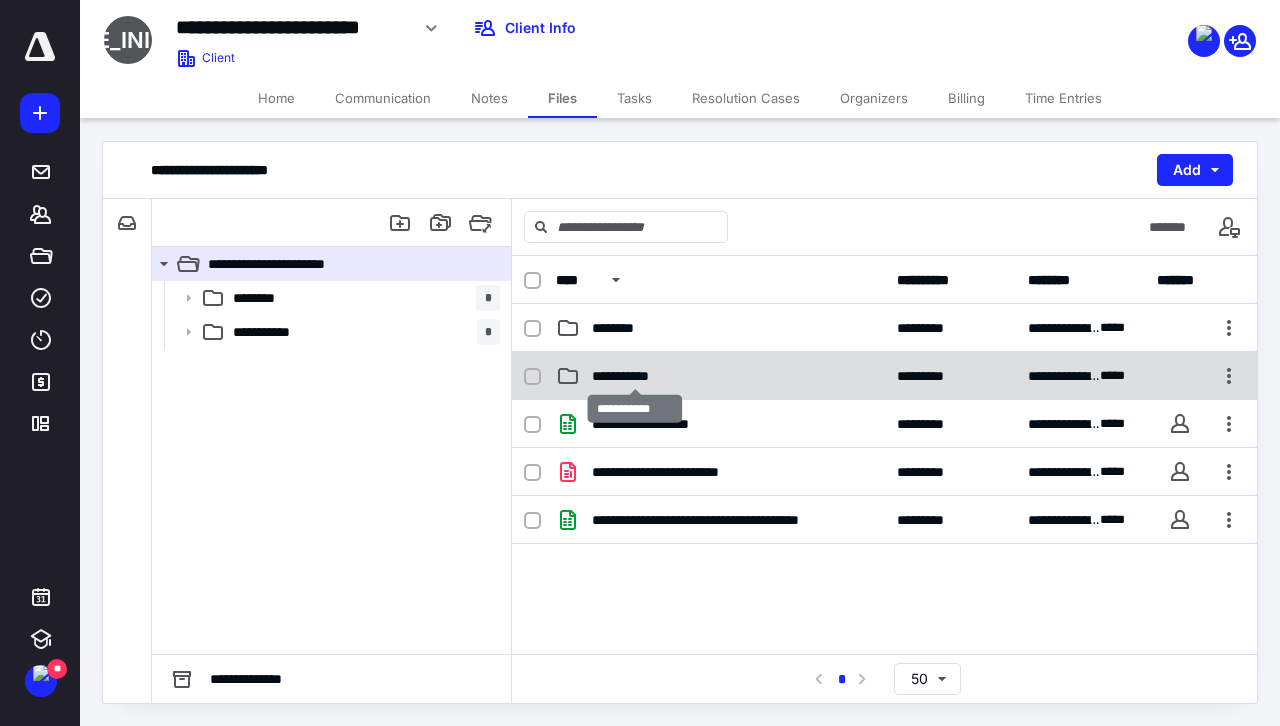 click on "**********" at bounding box center [635, 376] 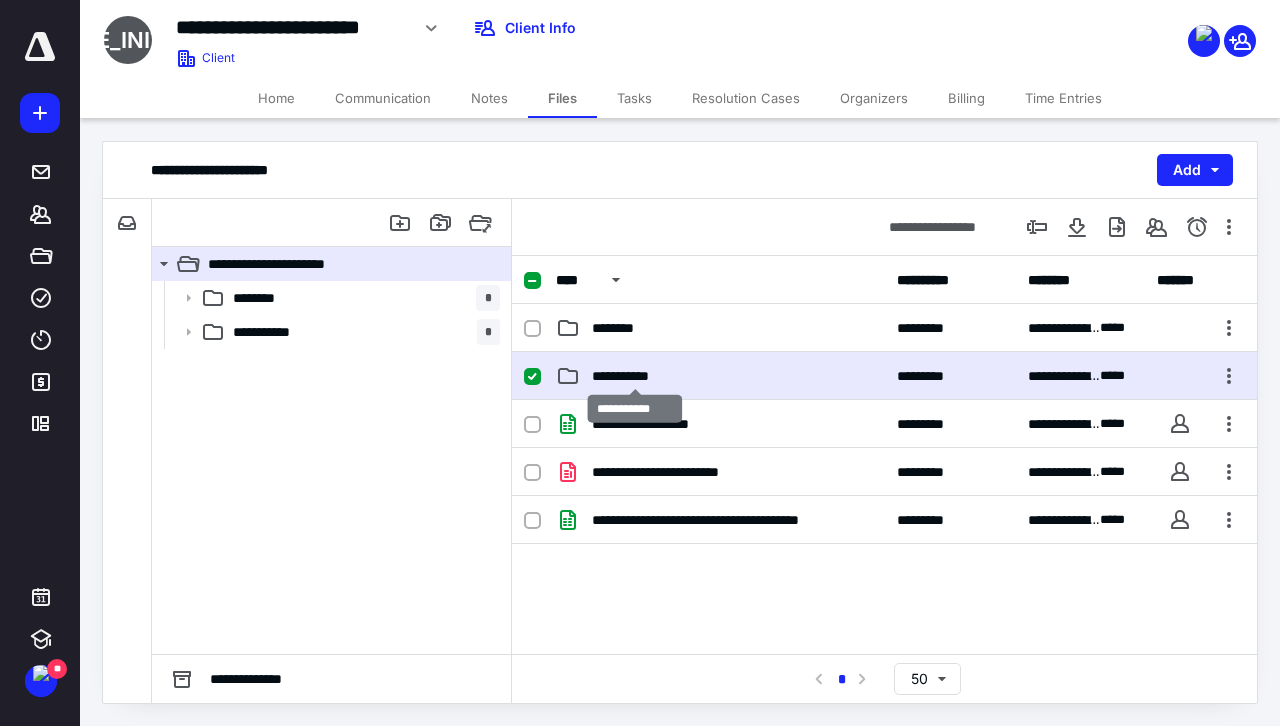 click on "**********" at bounding box center (635, 376) 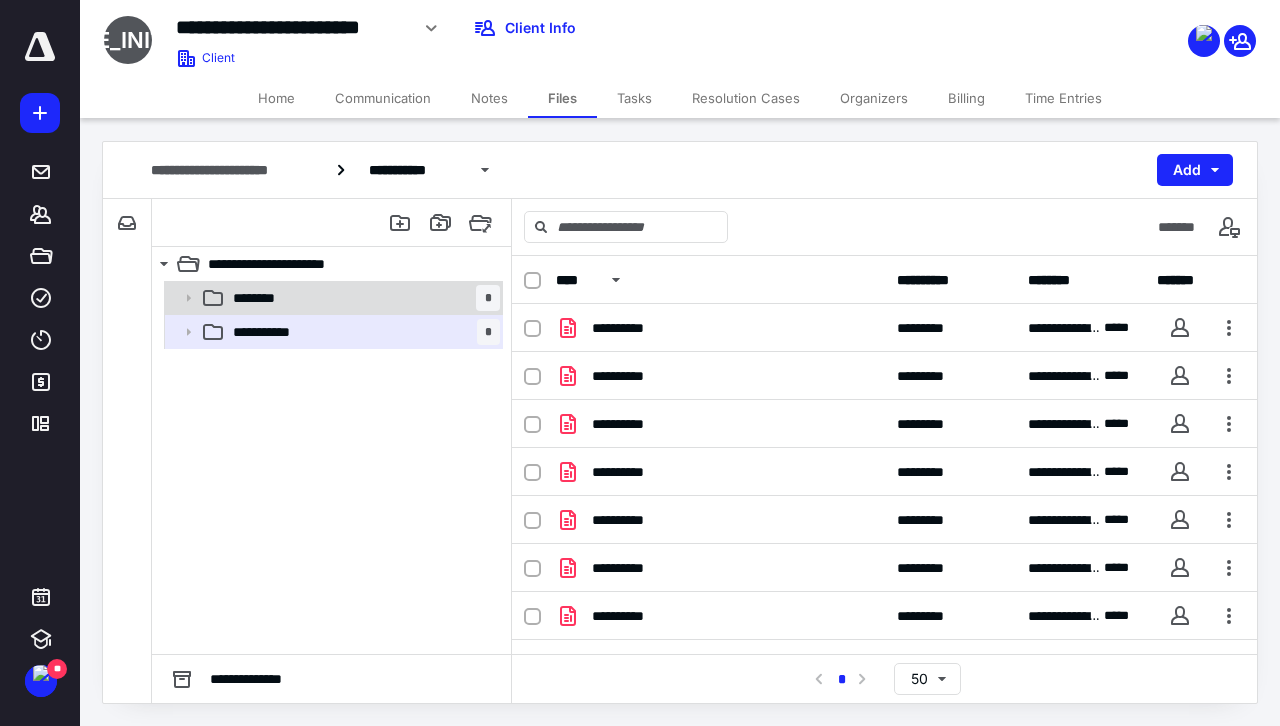 click on "******** *" at bounding box center [362, 298] 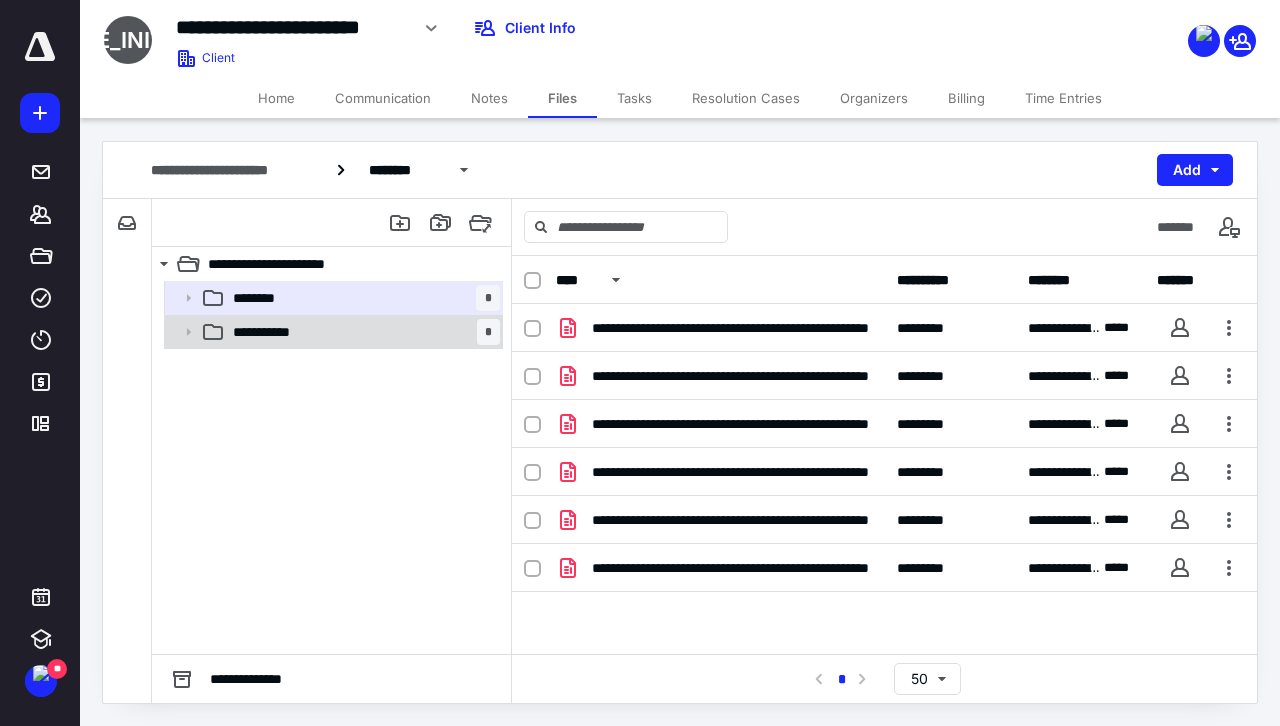 click on "**********" at bounding box center (362, 332) 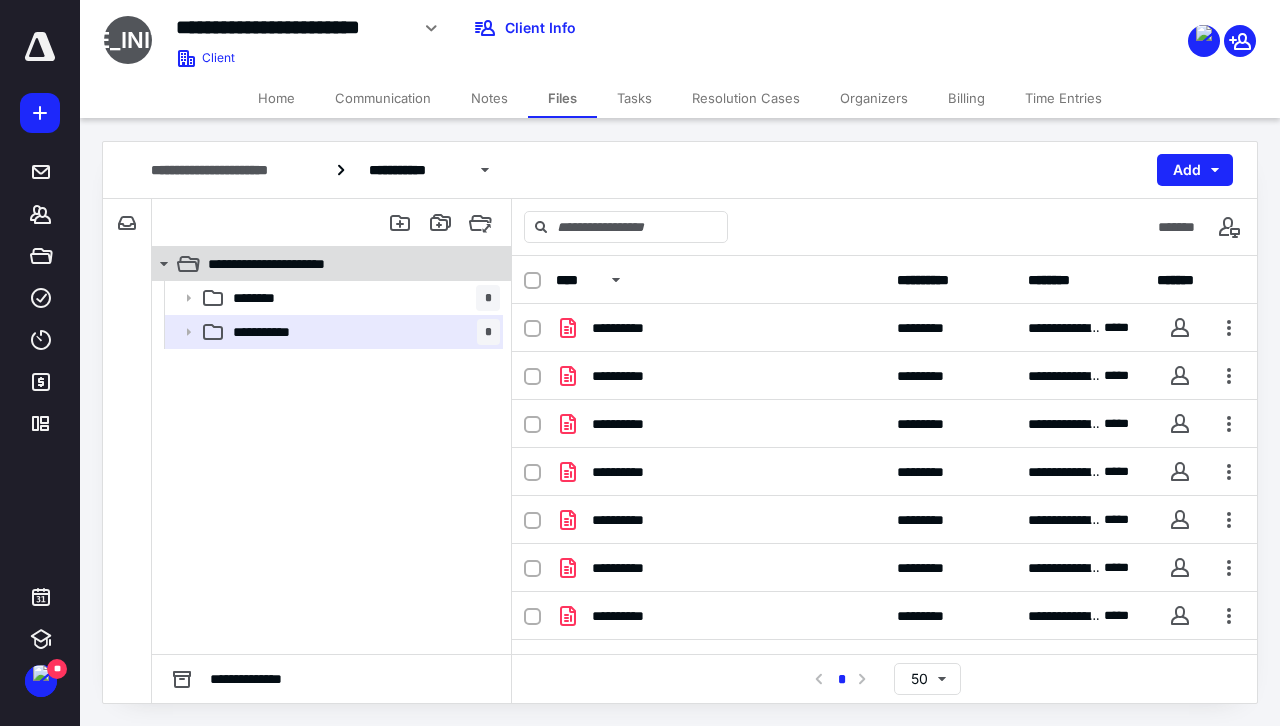 click on "**********" at bounding box center [287, 264] 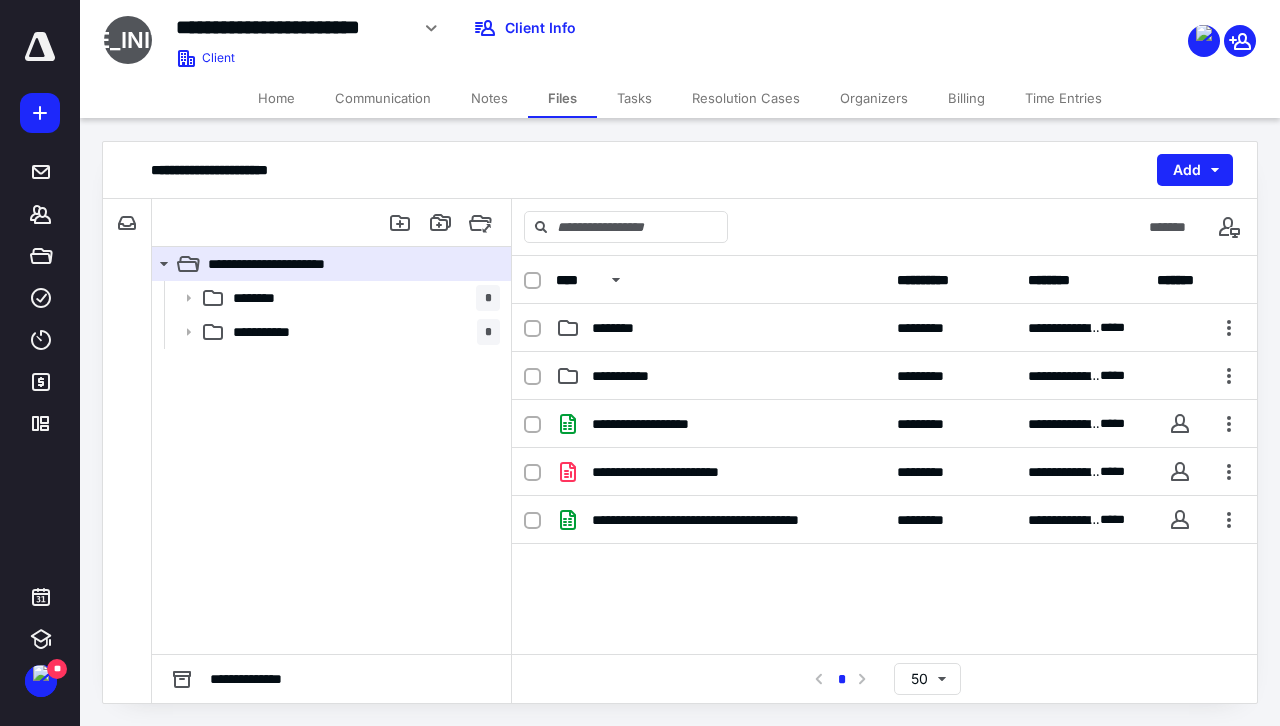 click on "Home" at bounding box center (276, 98) 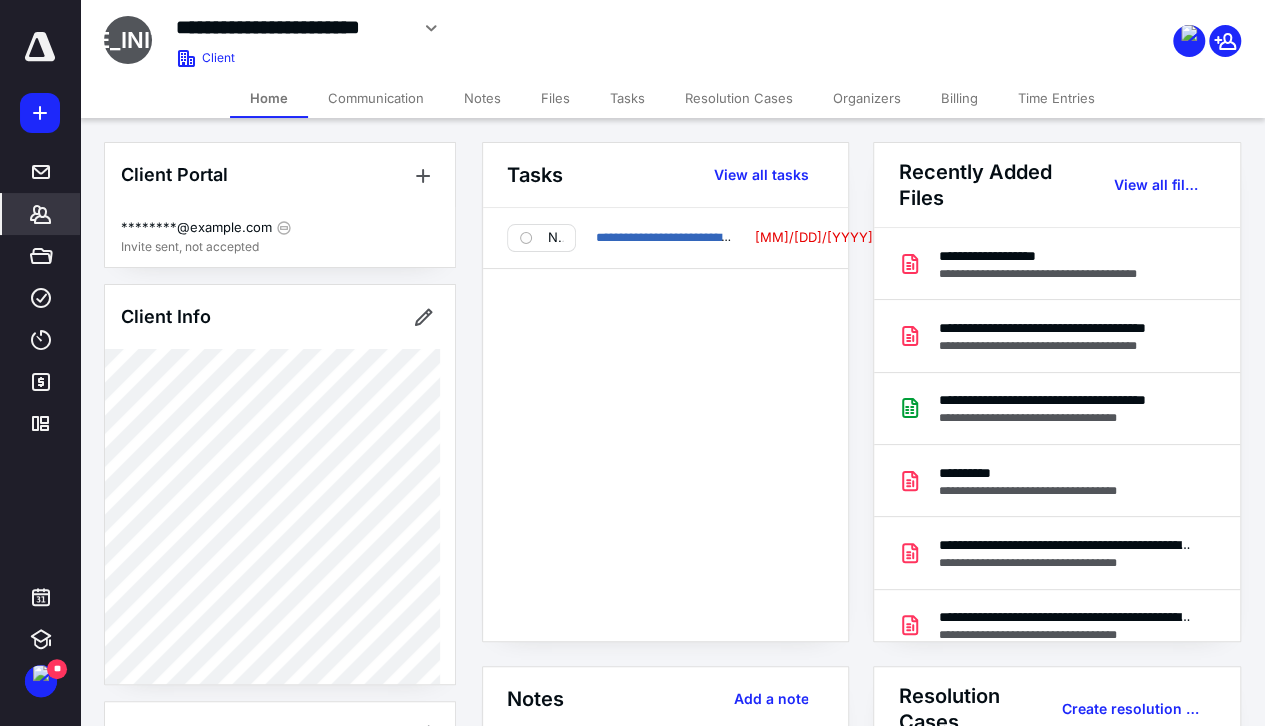 click on "Billing" at bounding box center (959, 98) 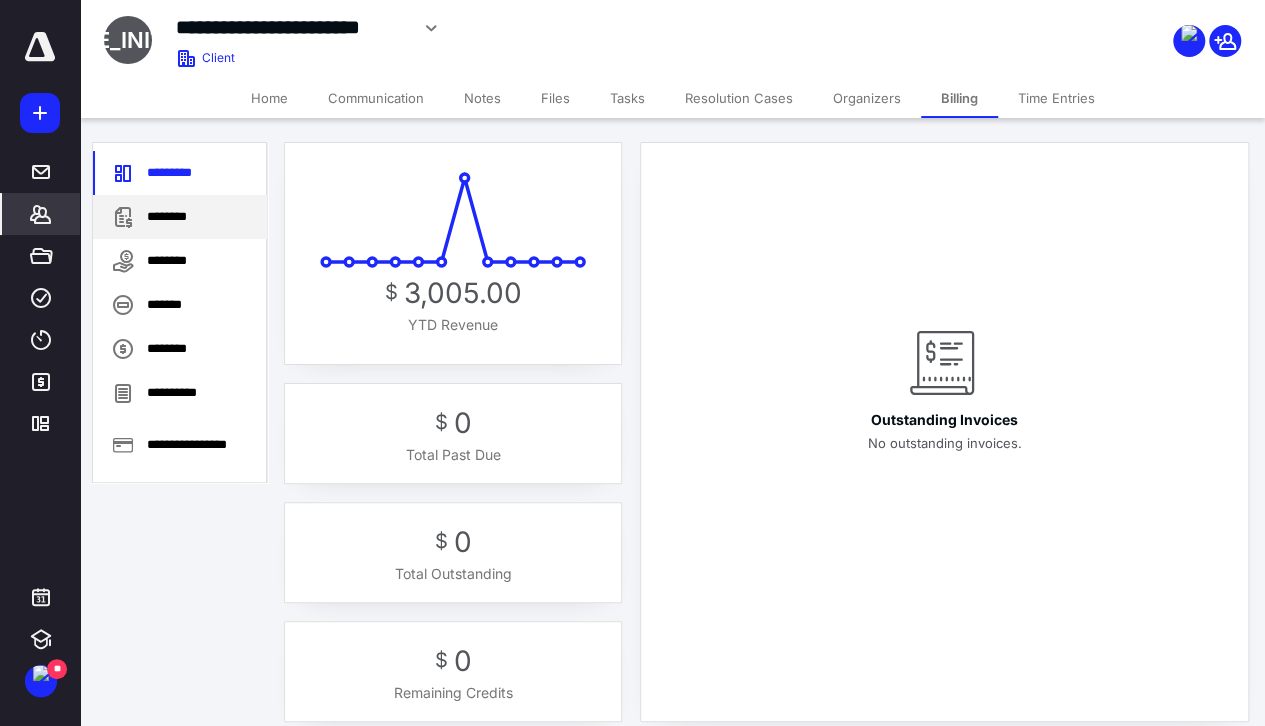 click on "********" at bounding box center (180, 217) 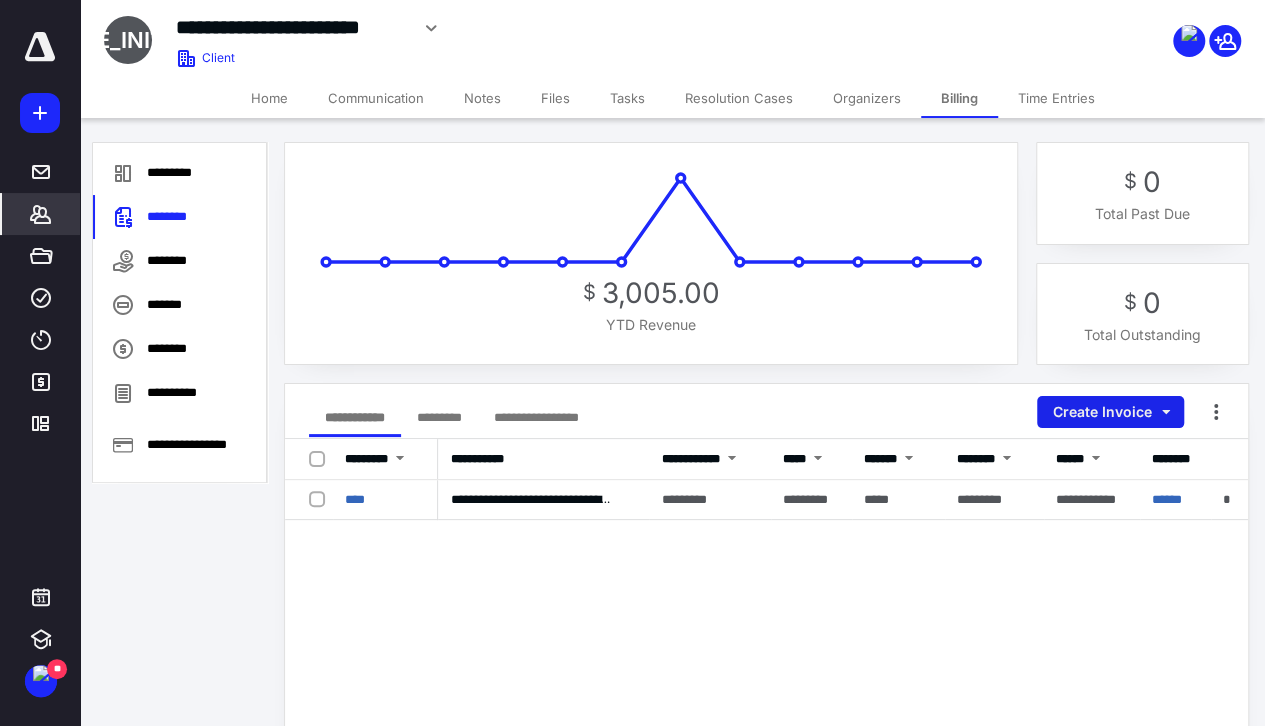 click on "Create Invoice" at bounding box center (1110, 412) 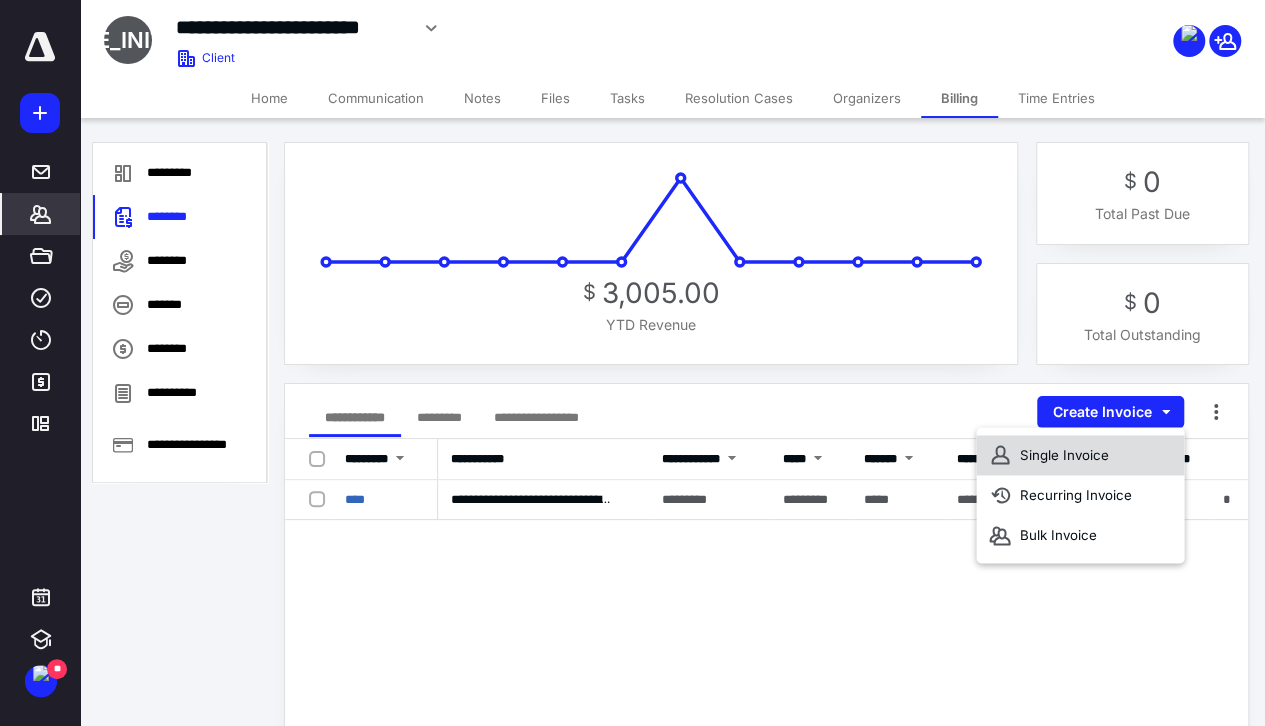 click on "Single Invoice" at bounding box center [1080, 455] 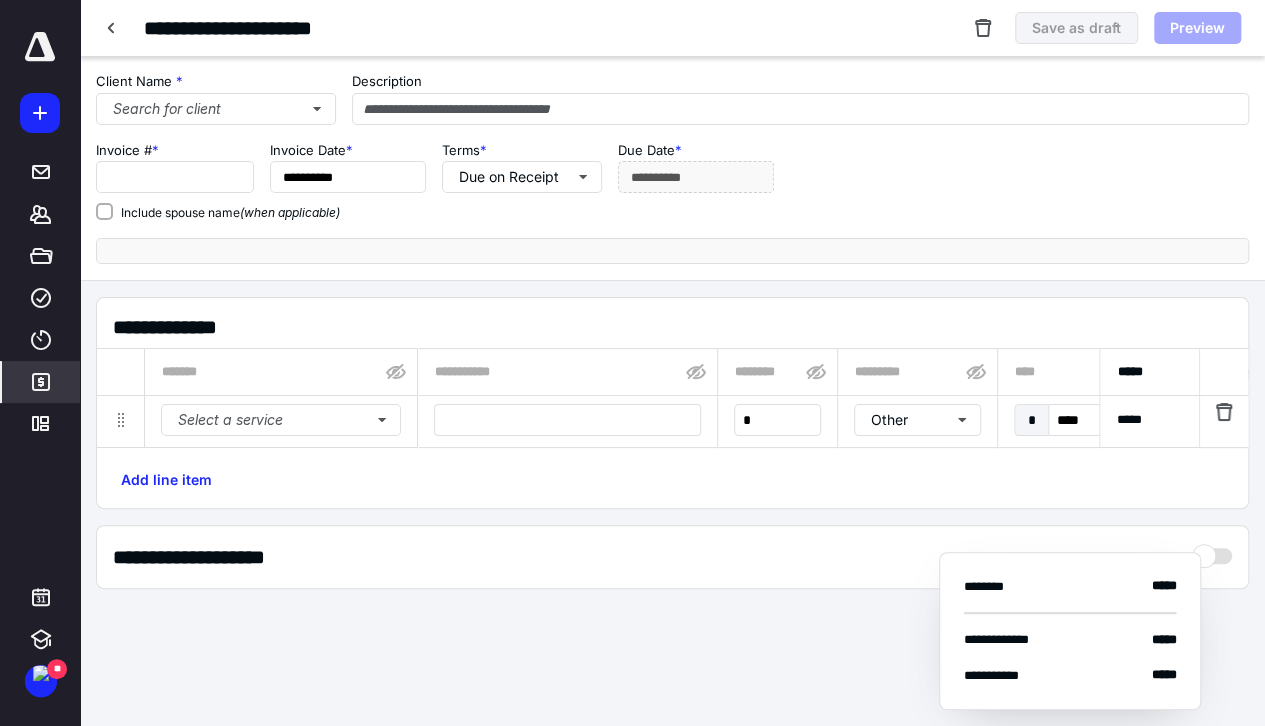 type on "****" 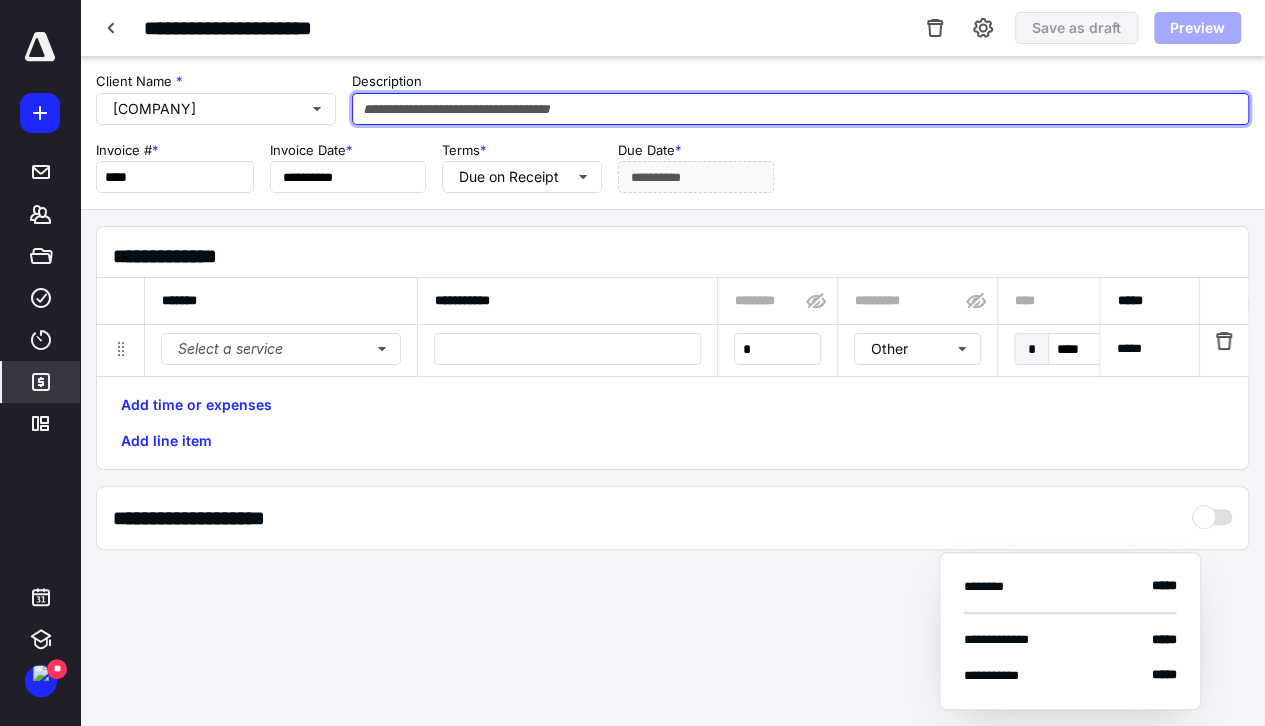 click at bounding box center [800, 109] 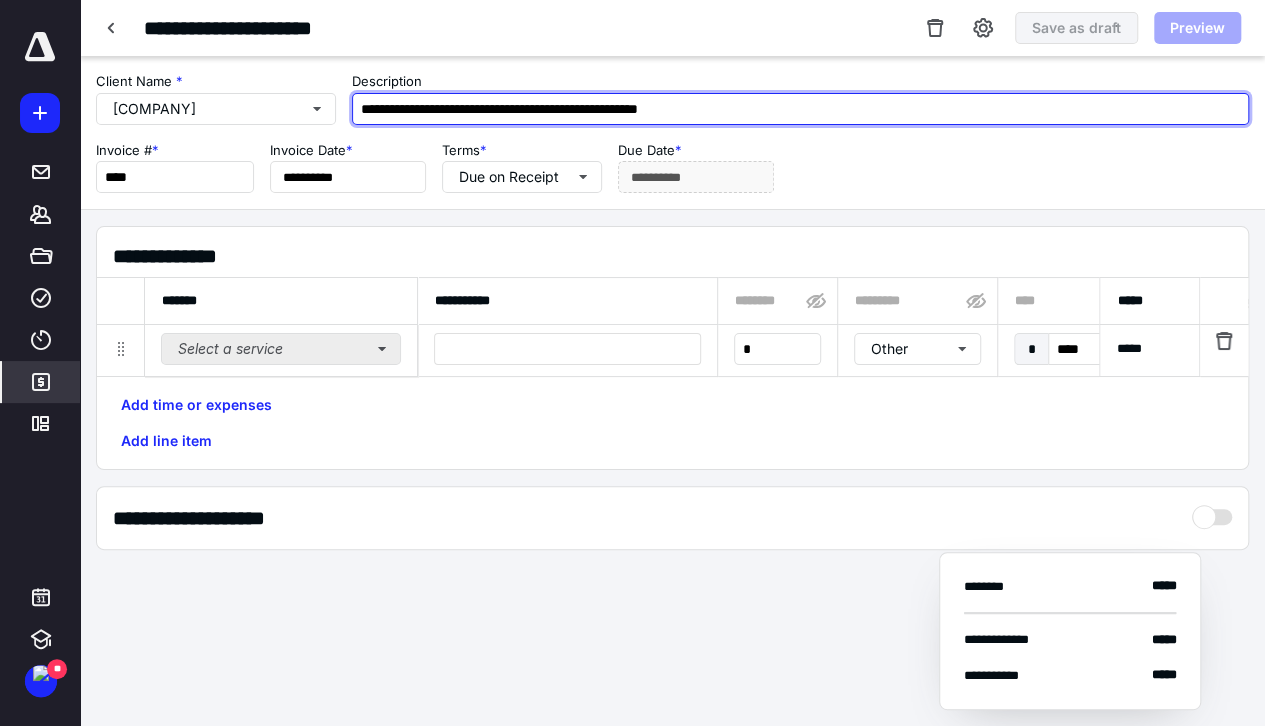 type on "**********" 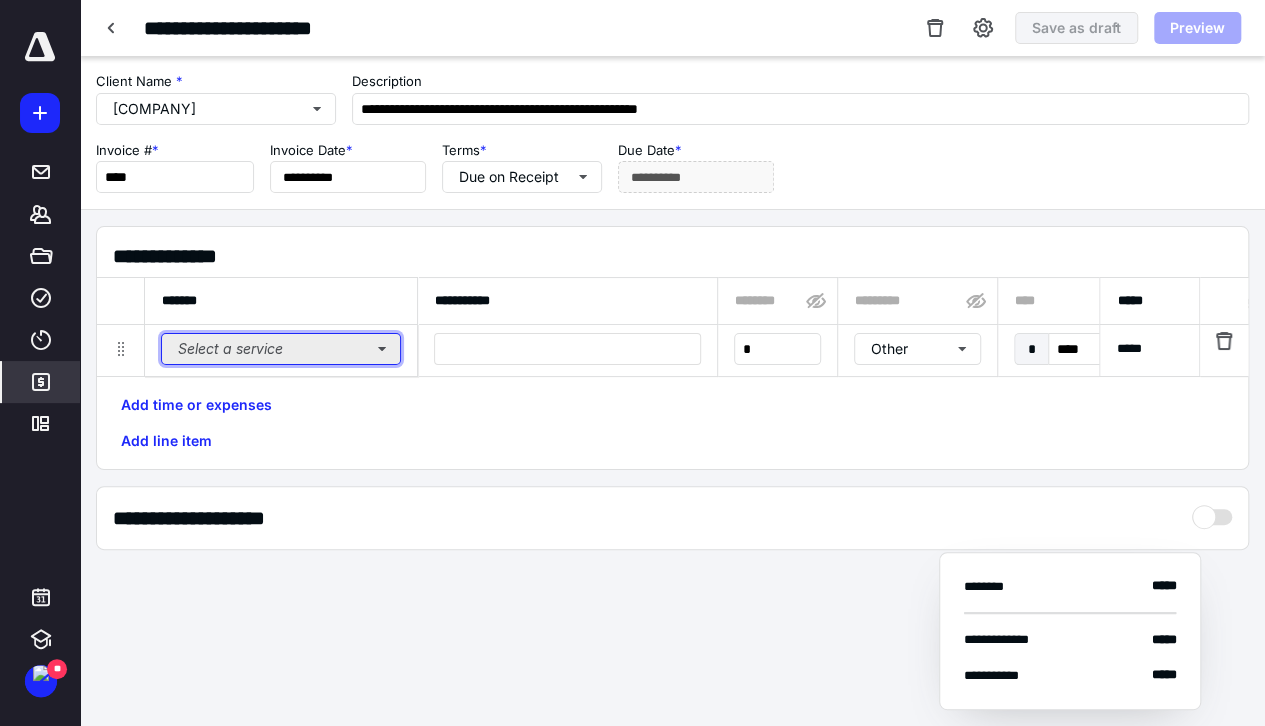 click on "Select a service" at bounding box center [281, 349] 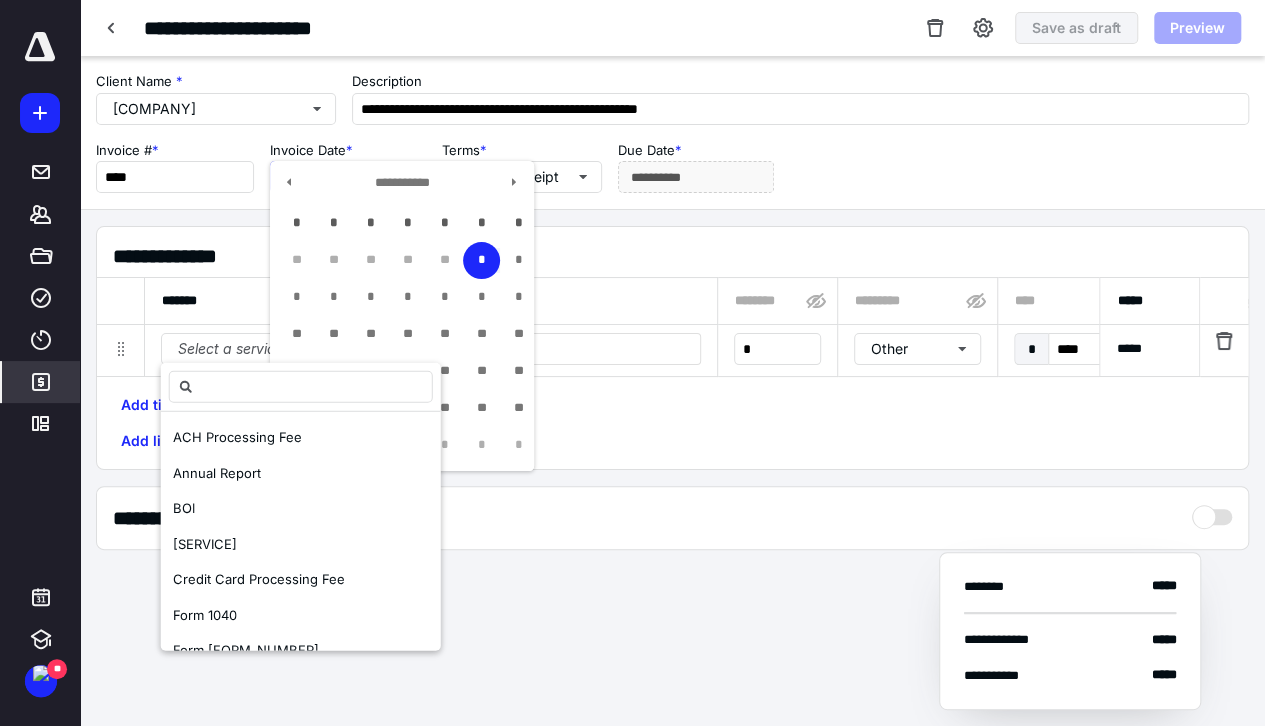click on "**********" at bounding box center [348, 177] 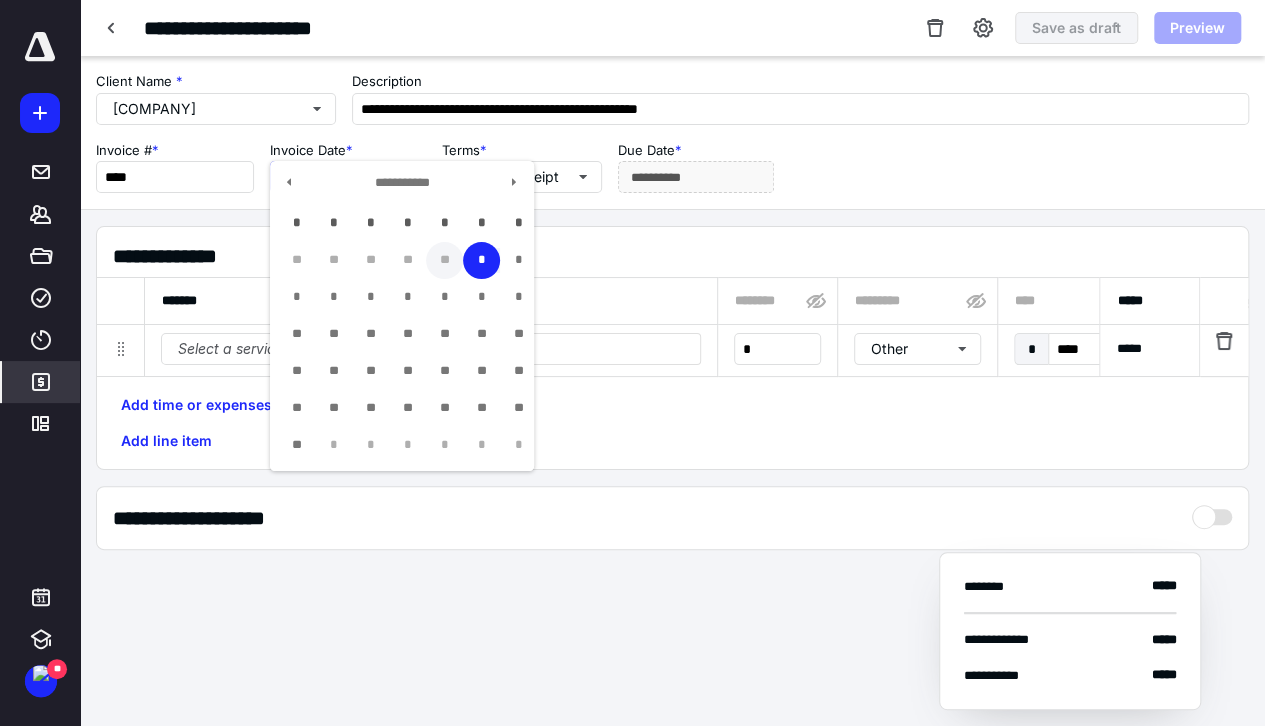 click on "**" at bounding box center (444, 260) 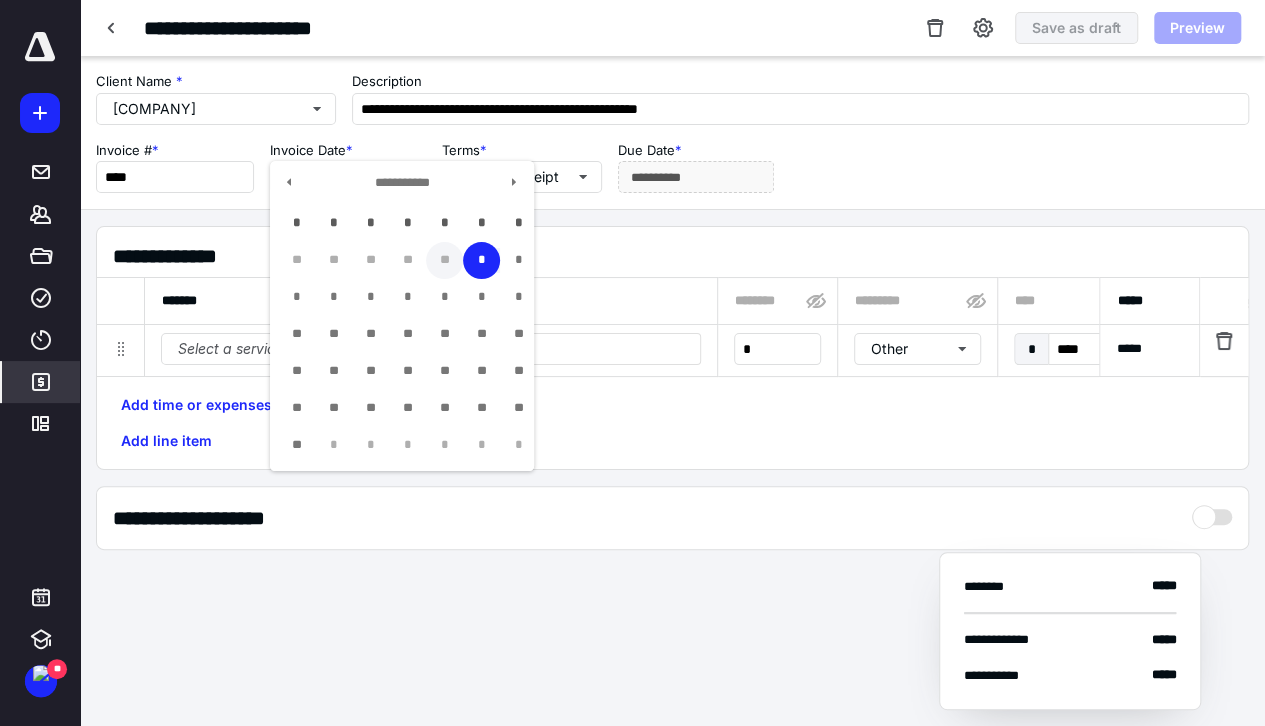 type on "**********" 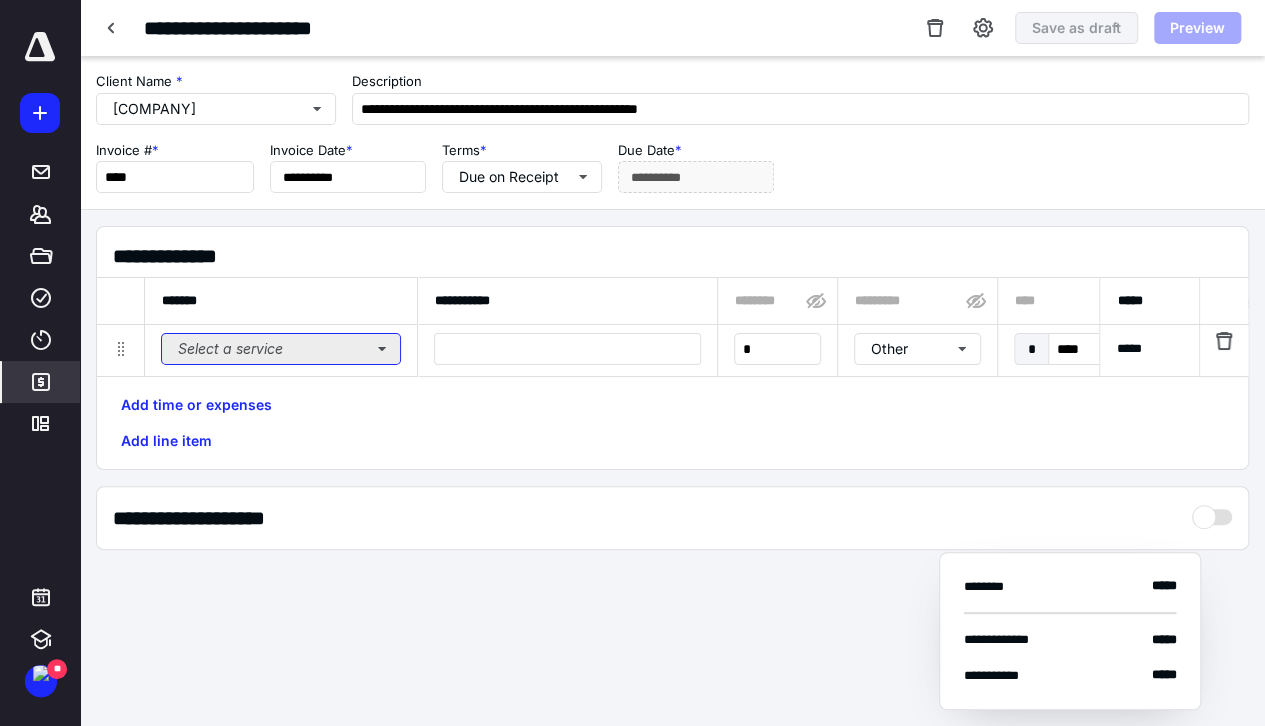 click on "Select a service" at bounding box center (281, 349) 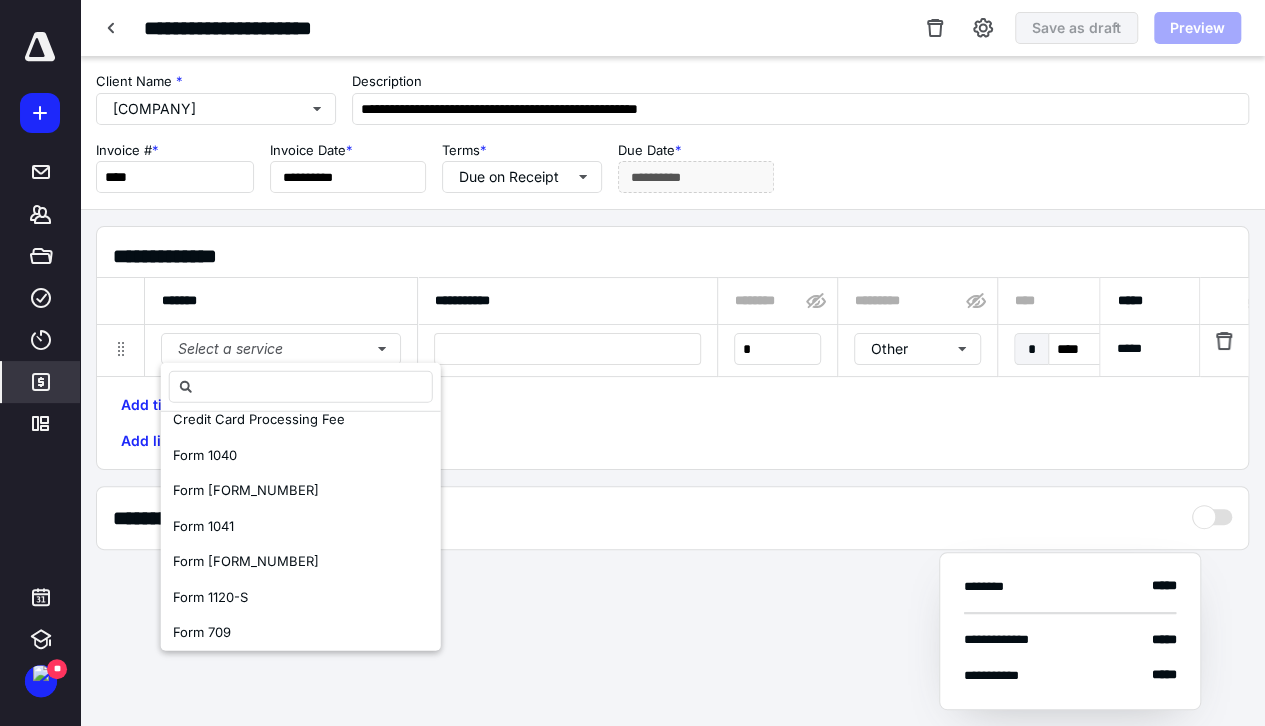 scroll, scrollTop: 380, scrollLeft: 0, axis: vertical 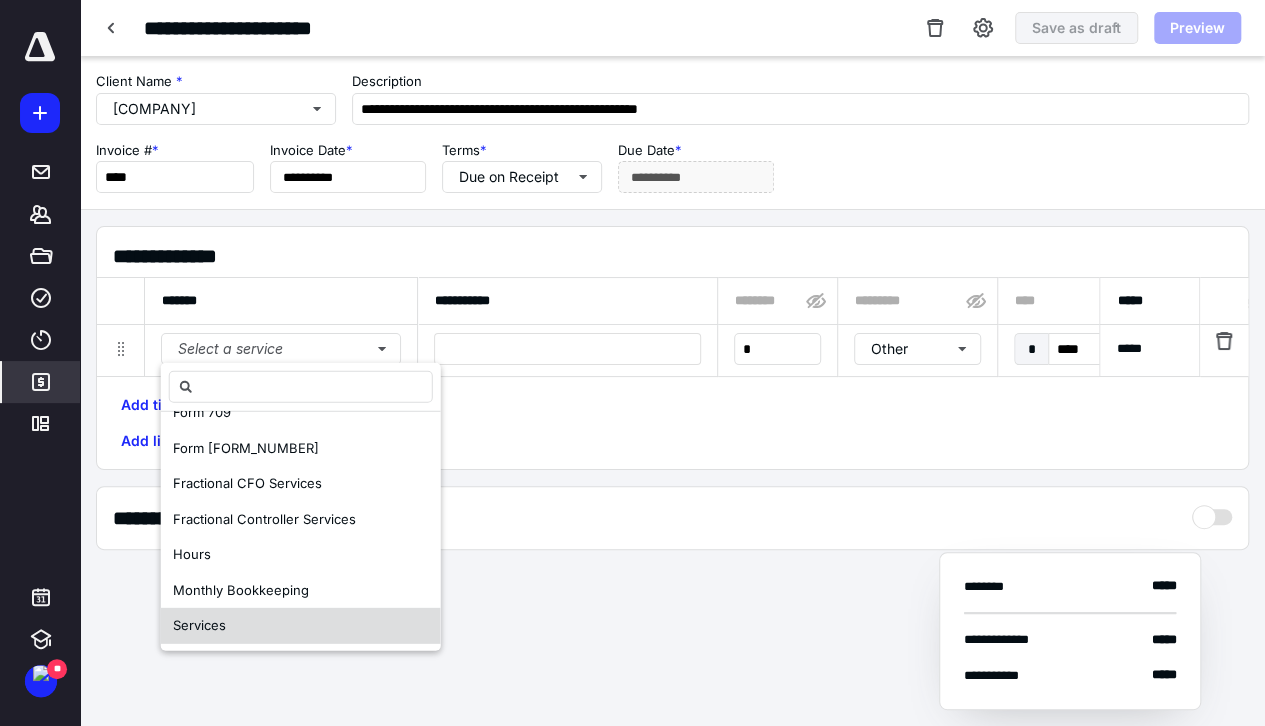 click on "Services" at bounding box center (199, 625) 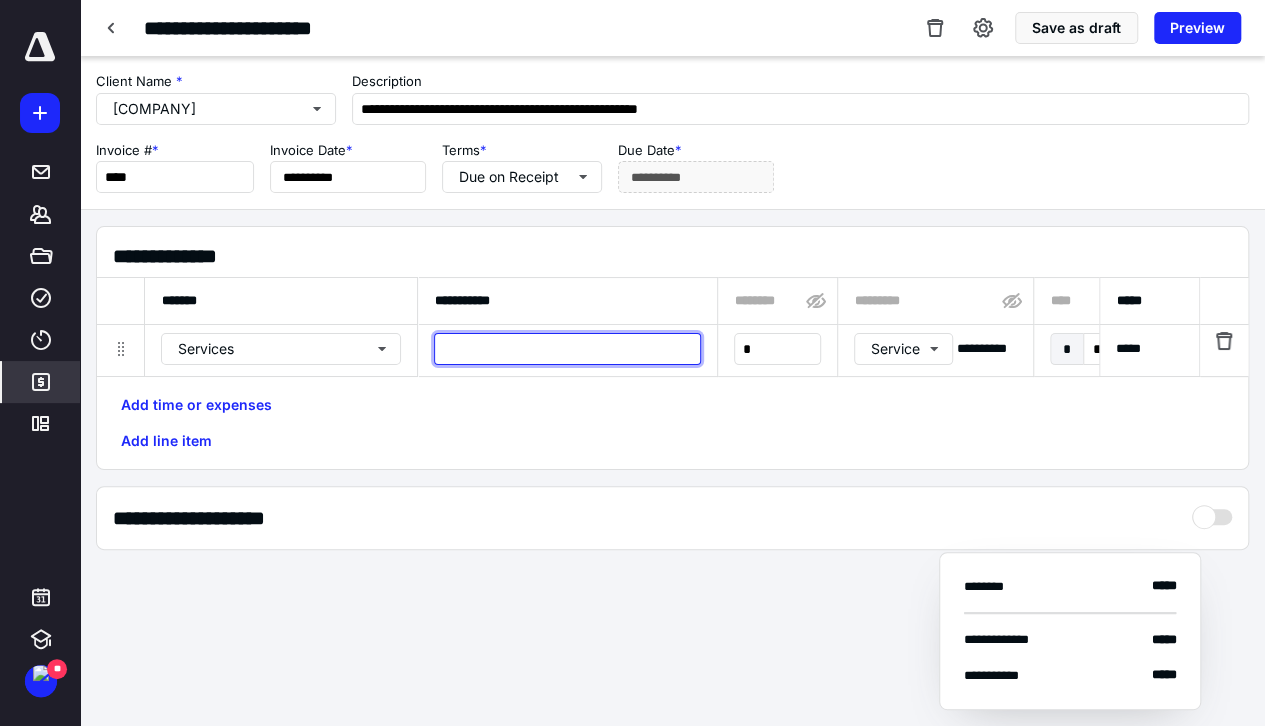 click at bounding box center (567, 349) 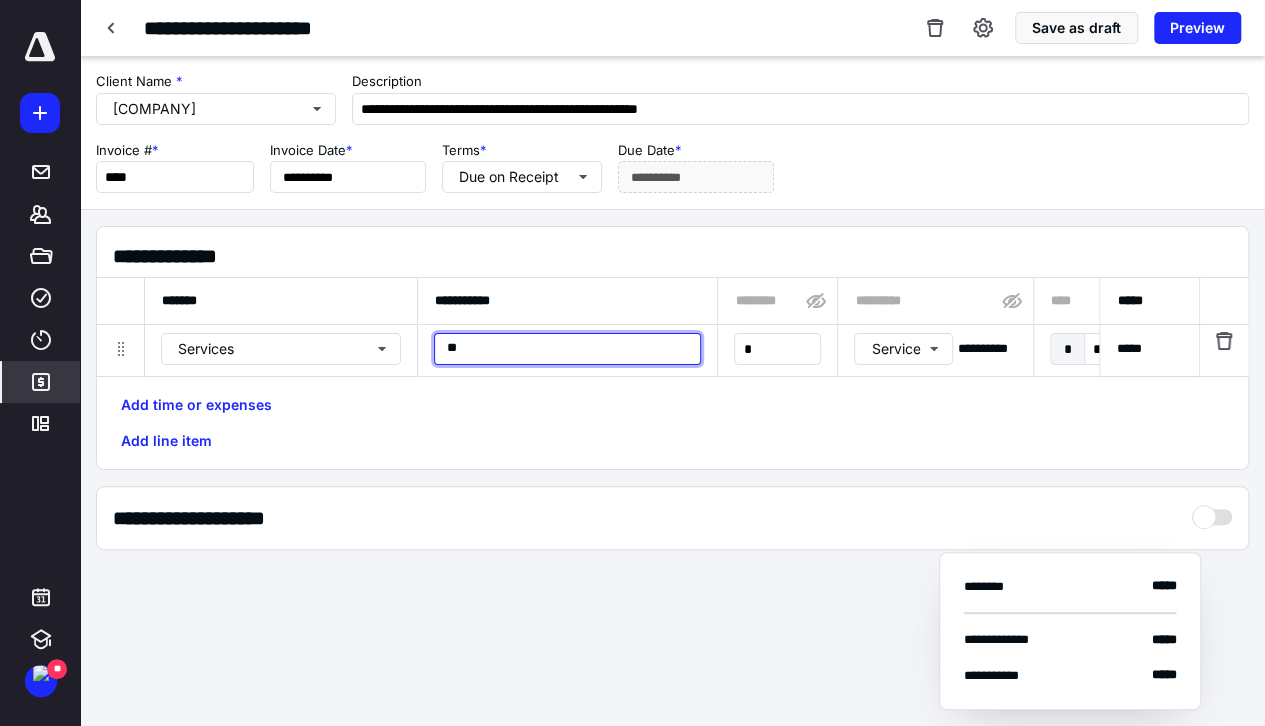 type on "*" 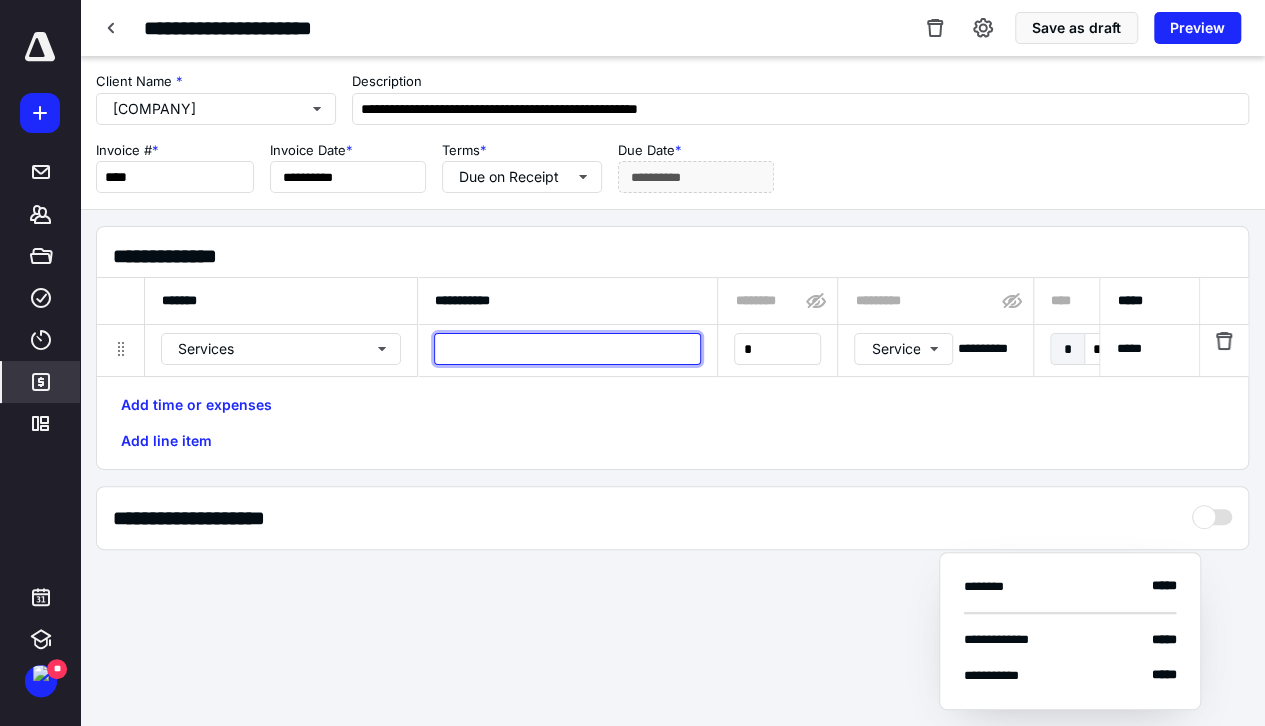 type on "*" 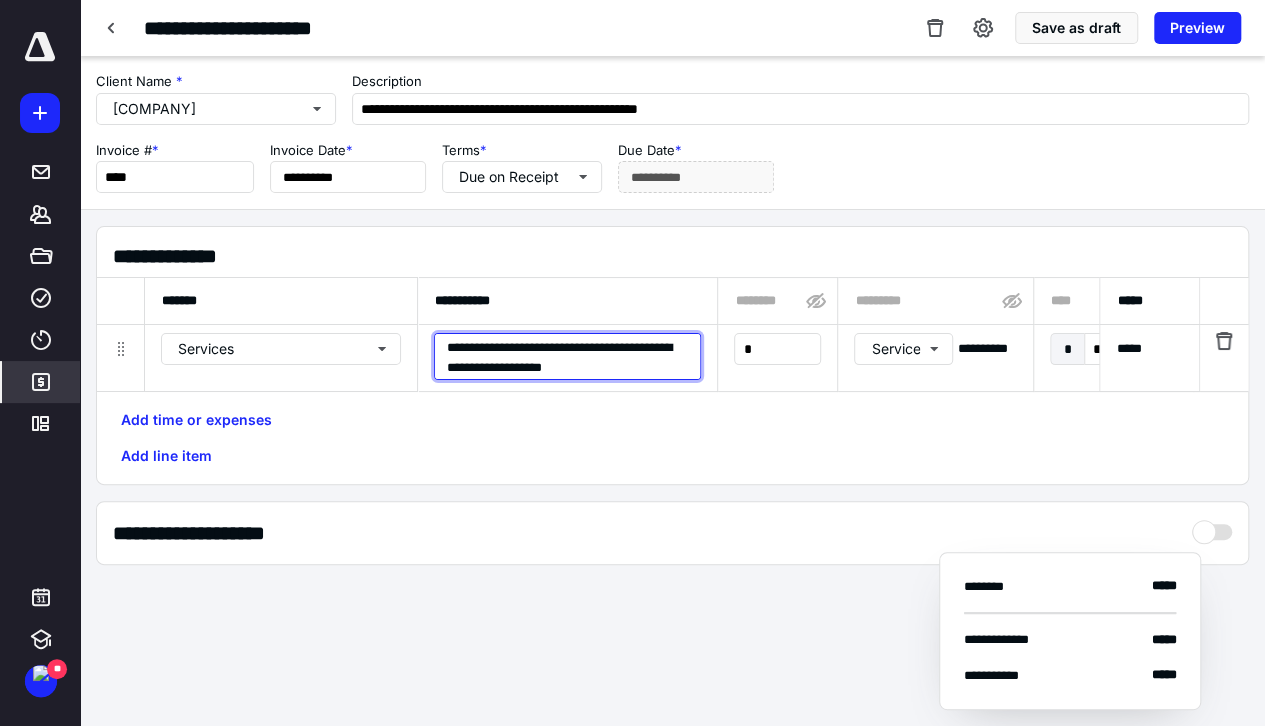 type on "**********" 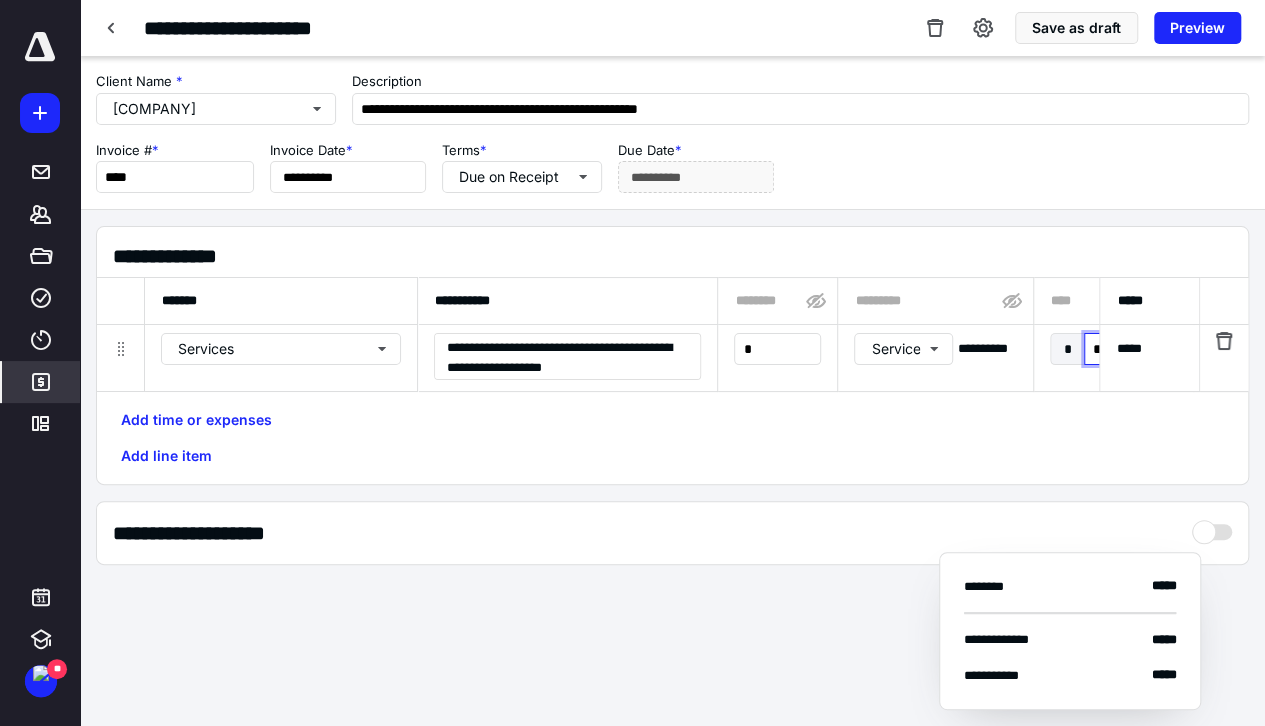 click on "****" at bounding box center [1130, 349] 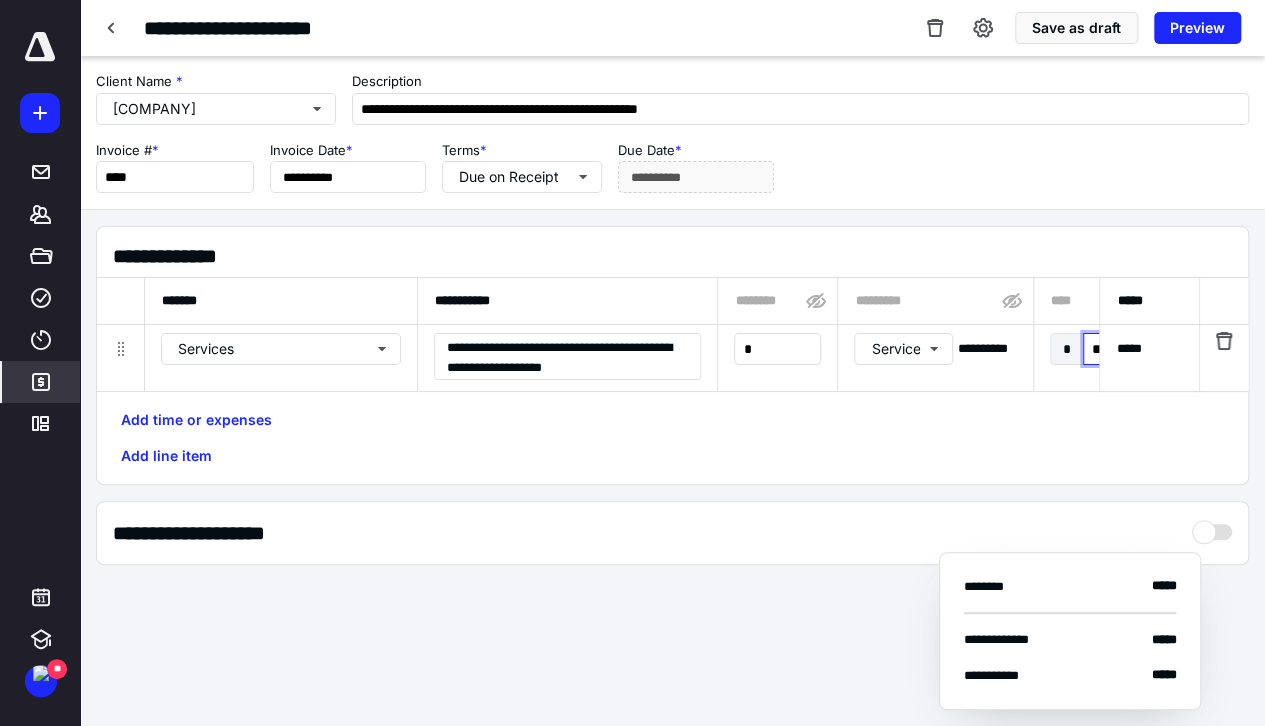 type on "****" 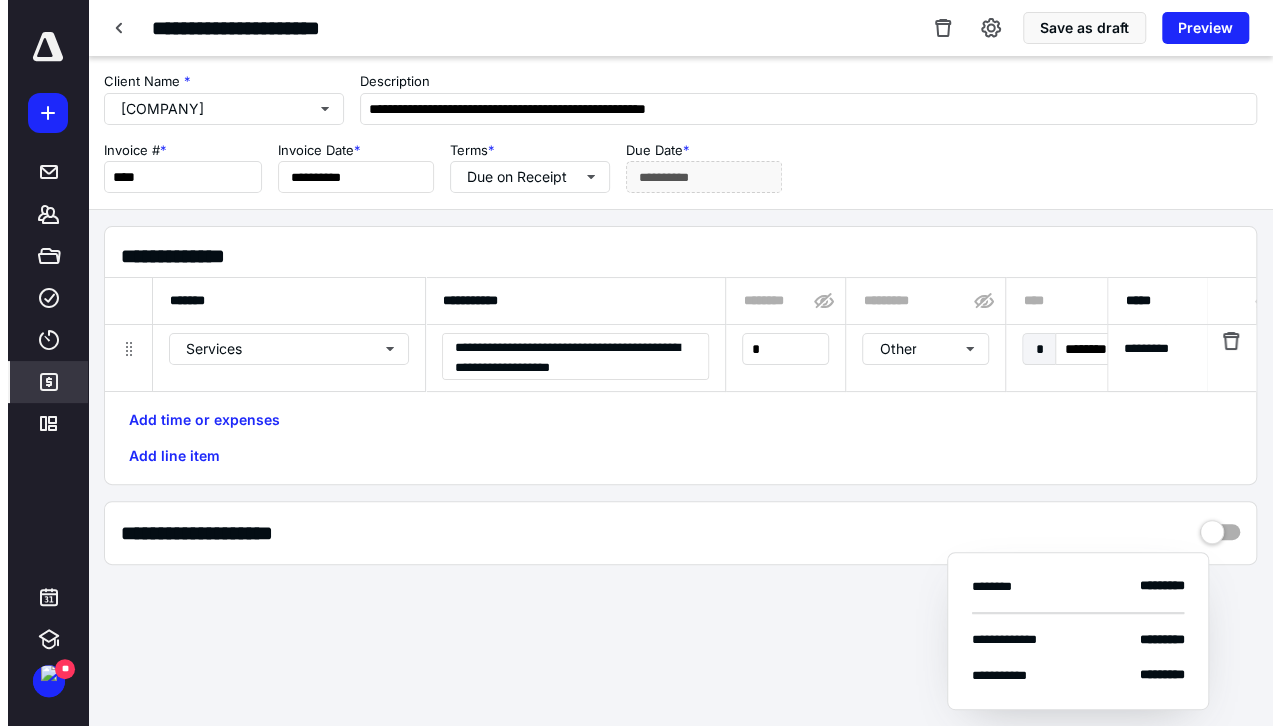 scroll, scrollTop: 0, scrollLeft: 1298, axis: horizontal 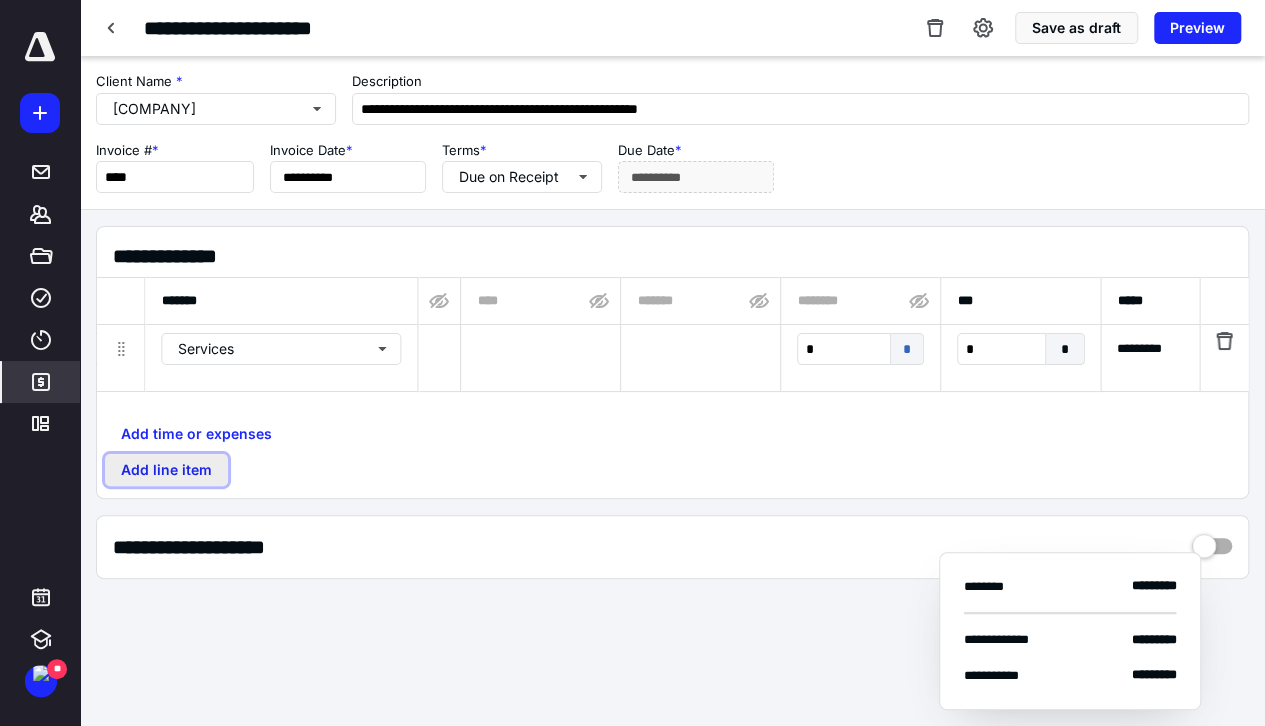 click on "Add line item" at bounding box center (166, 470) 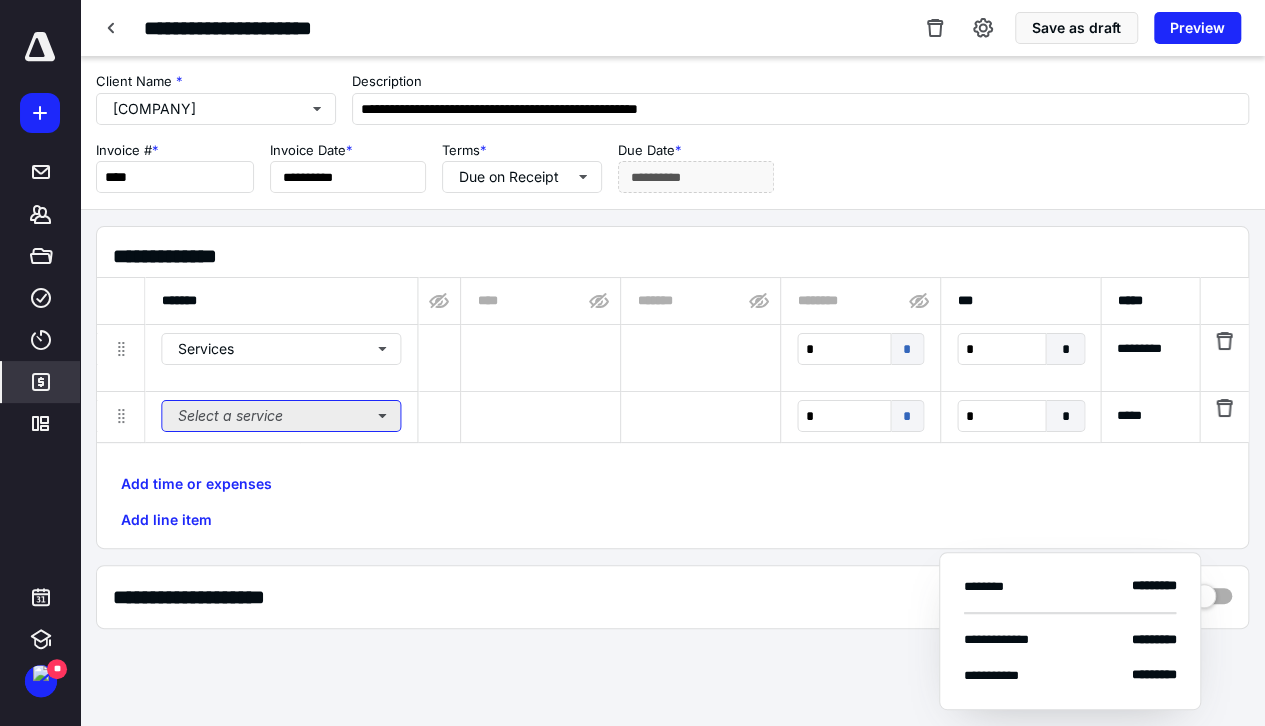 click on "Select a service" at bounding box center [281, 416] 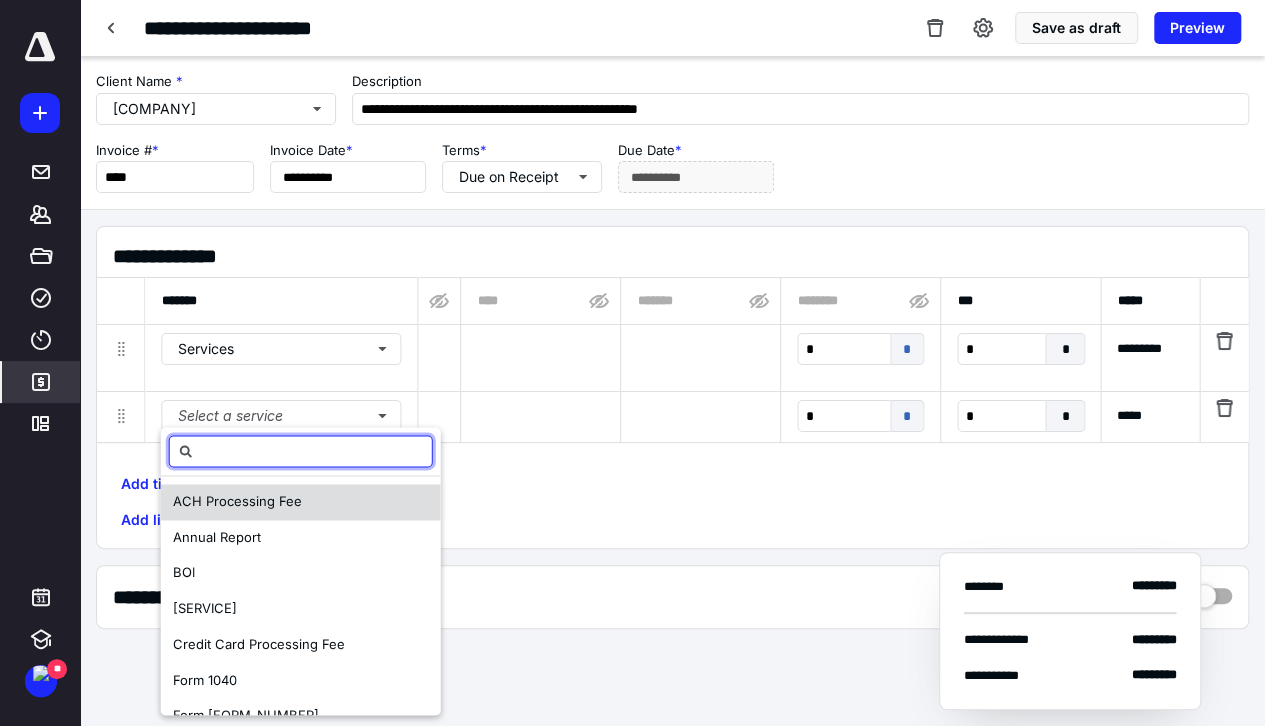 click on "ACH Processing Fee" at bounding box center [237, 501] 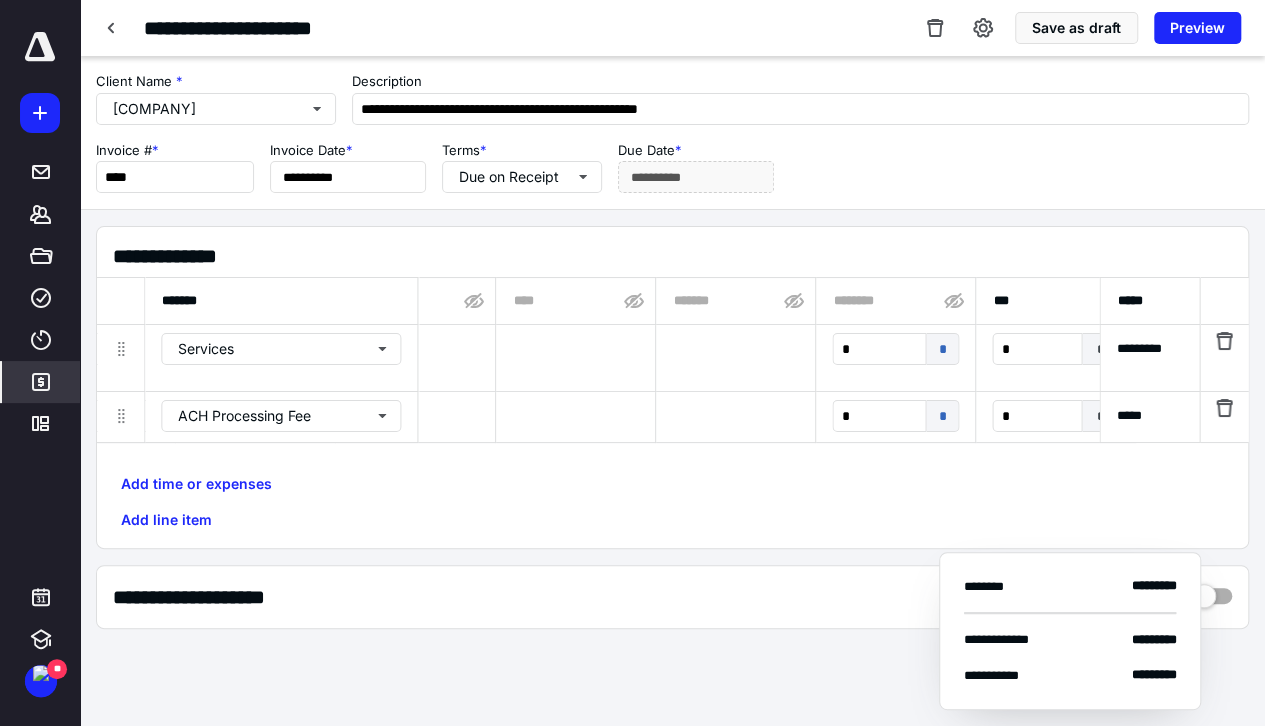 click on "**********" at bounding box center (672, 429) 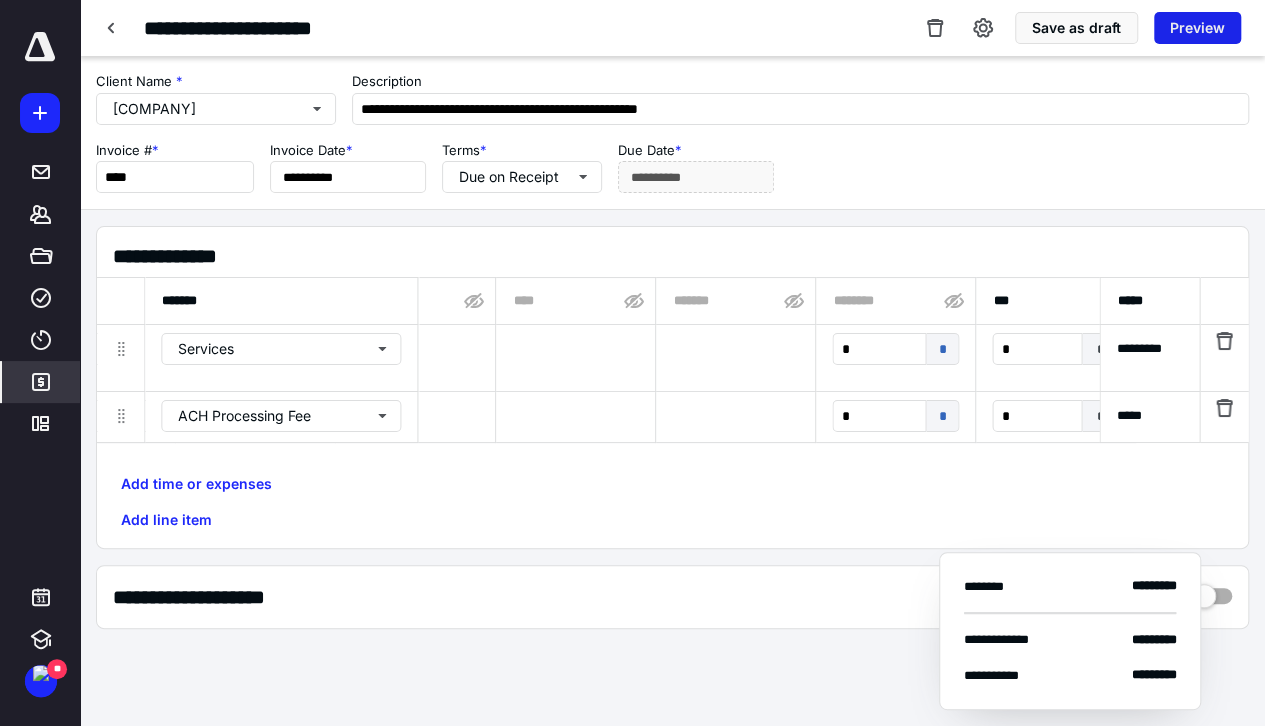 click on "Preview" at bounding box center (1197, 28) 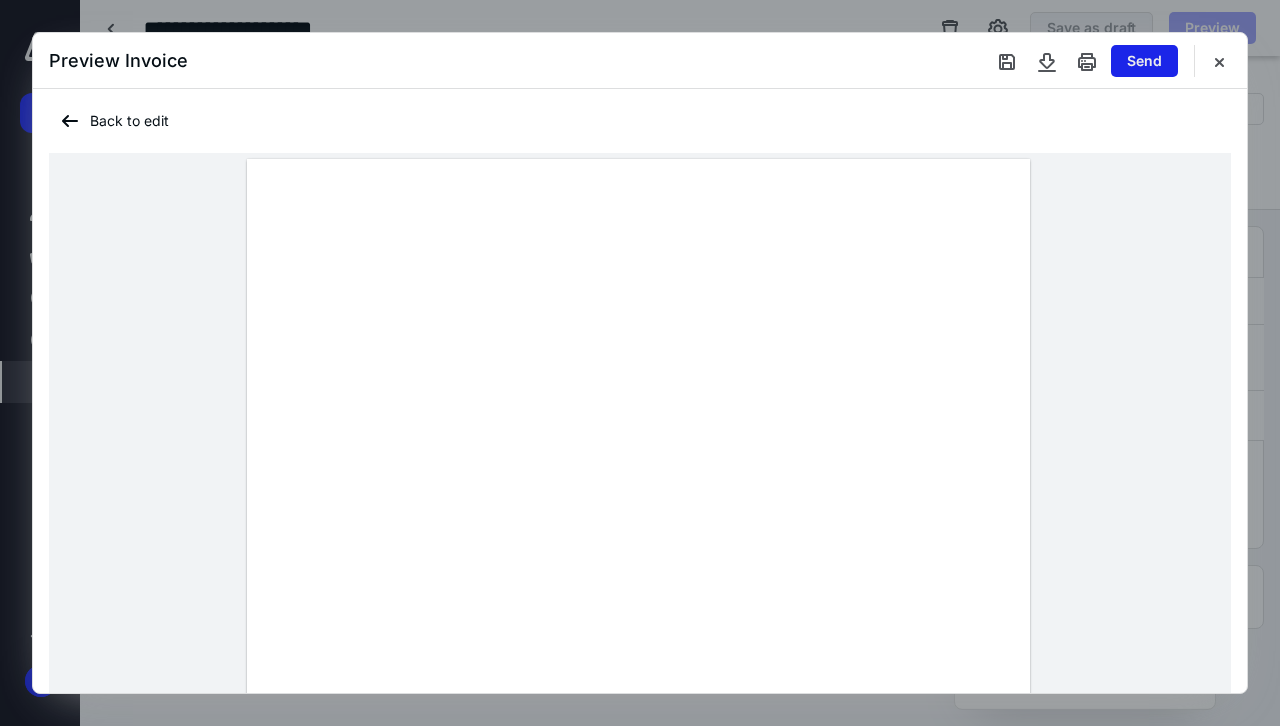 click on "Send" at bounding box center (1144, 61) 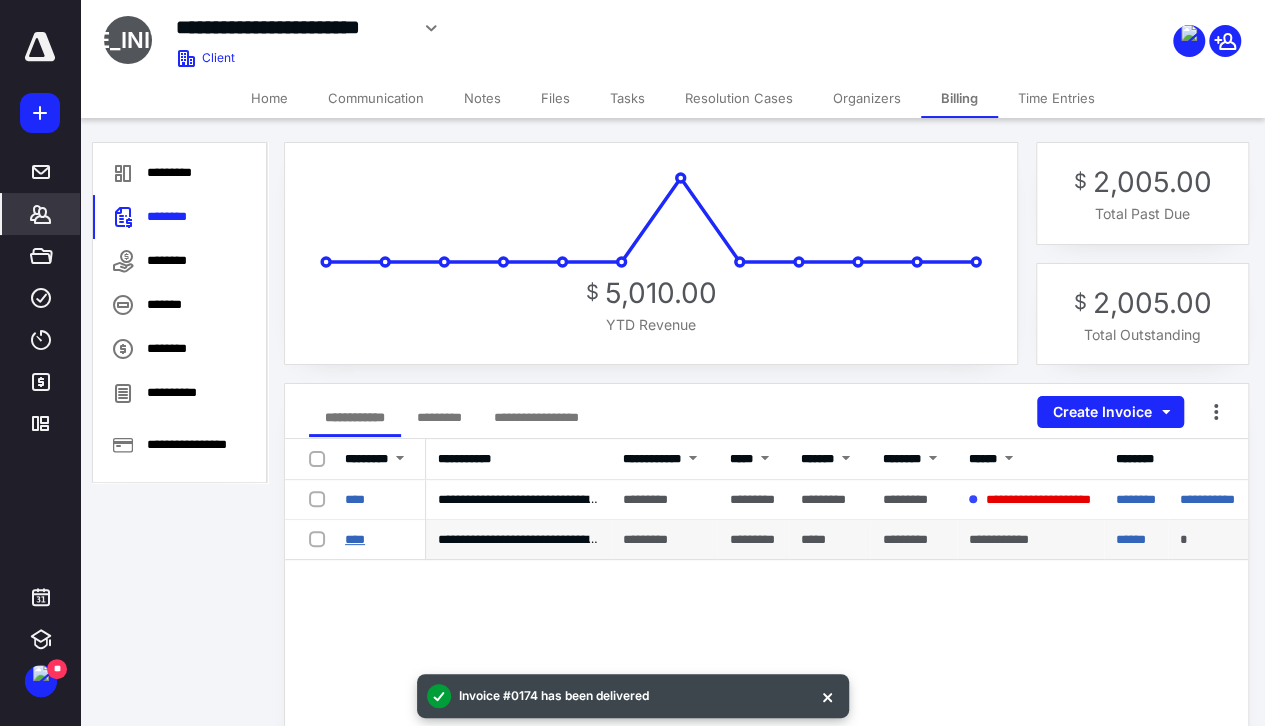 click on "****" at bounding box center (355, 539) 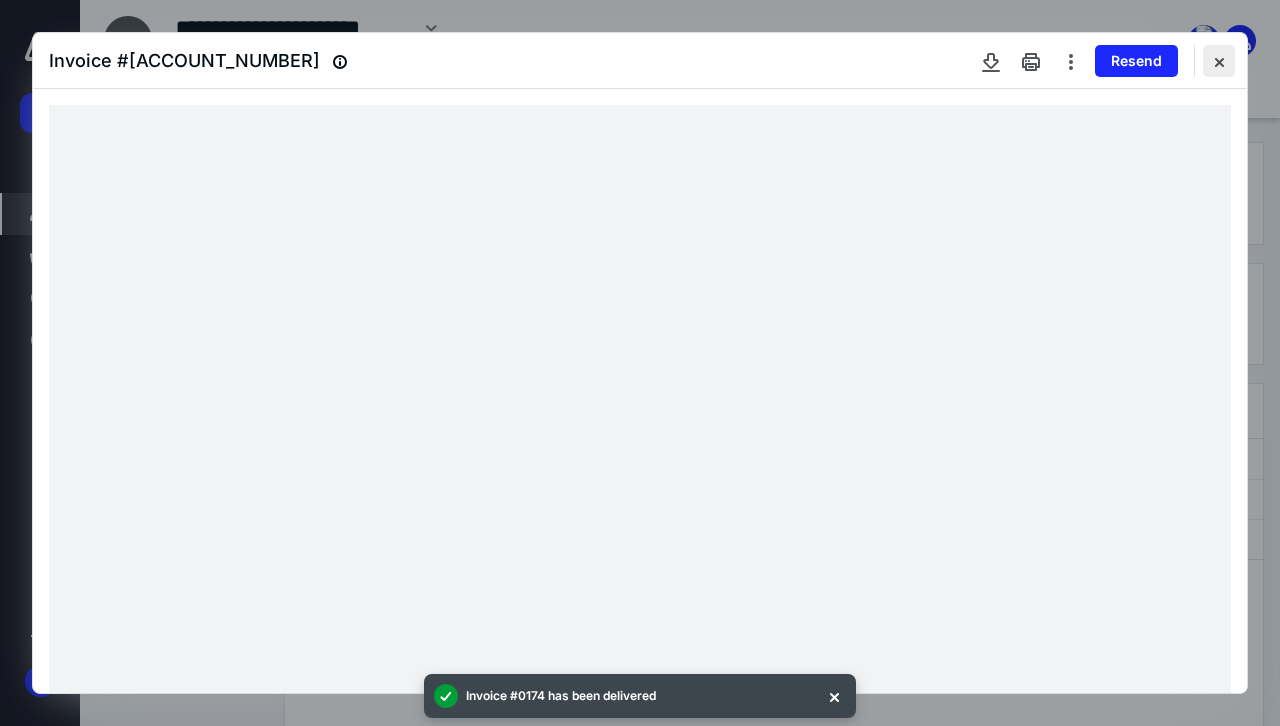click at bounding box center (1219, 61) 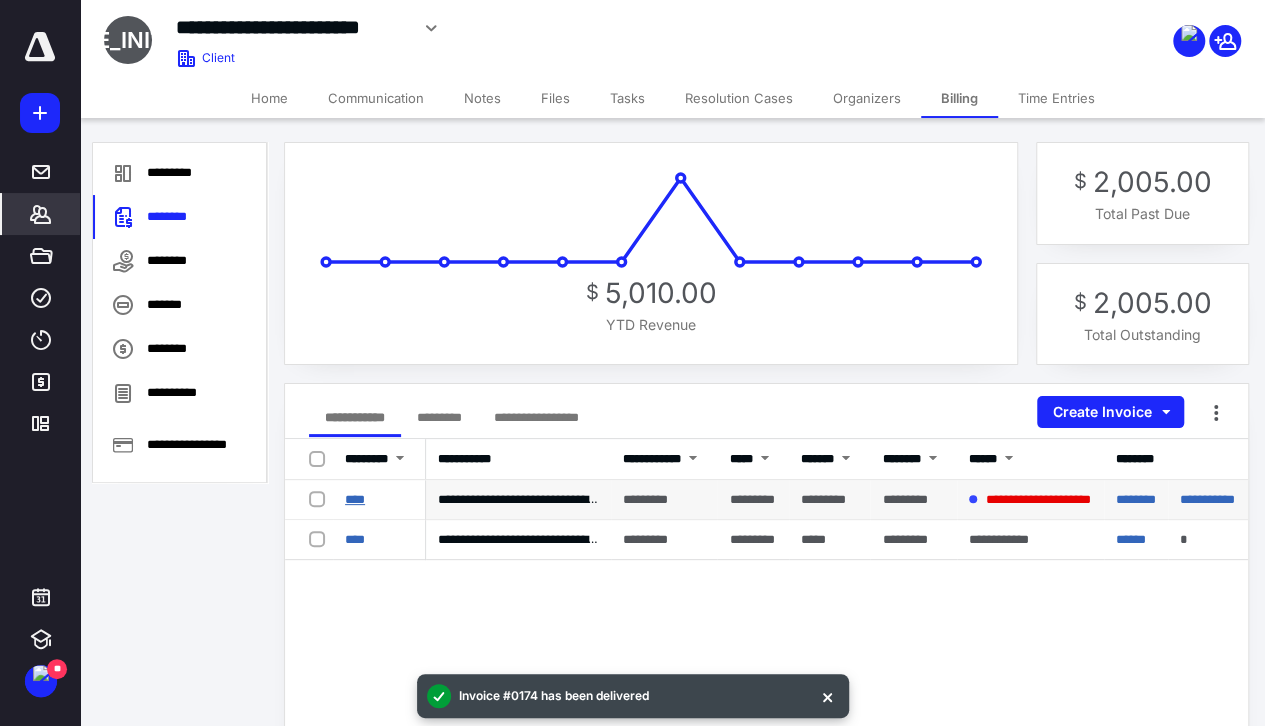 click on "****" at bounding box center [355, 499] 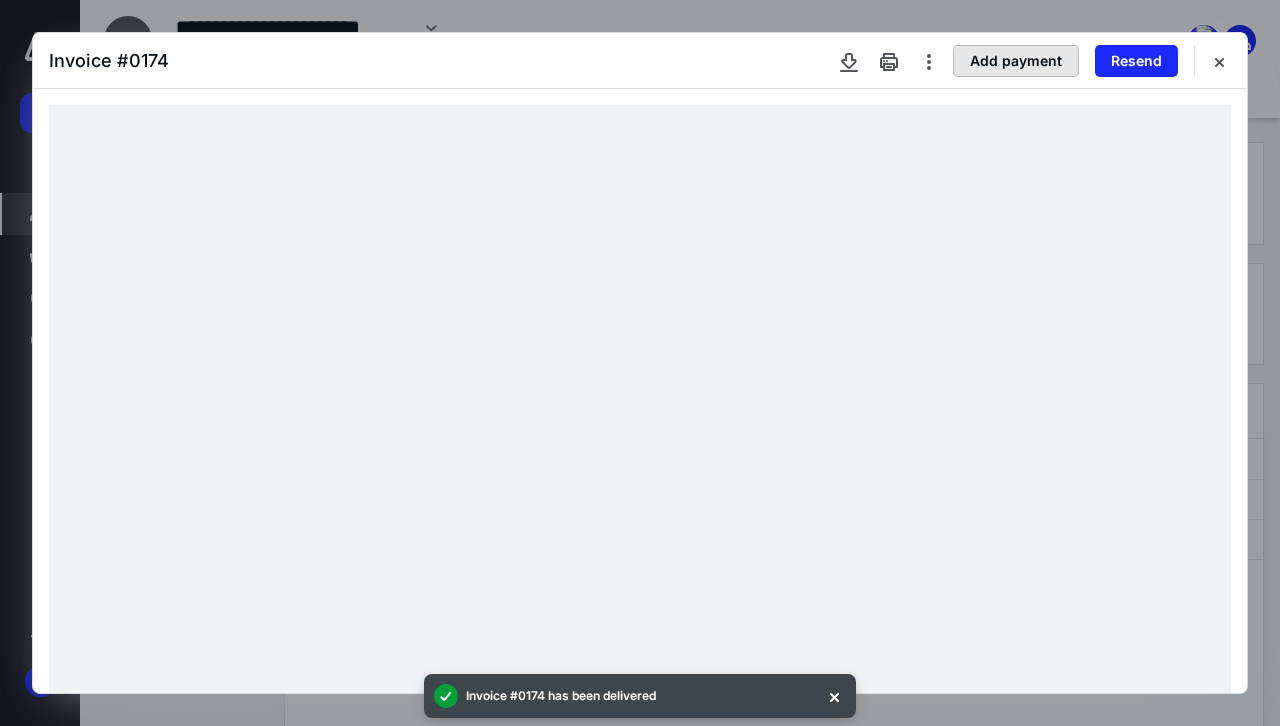click on "Add payment" at bounding box center (1016, 61) 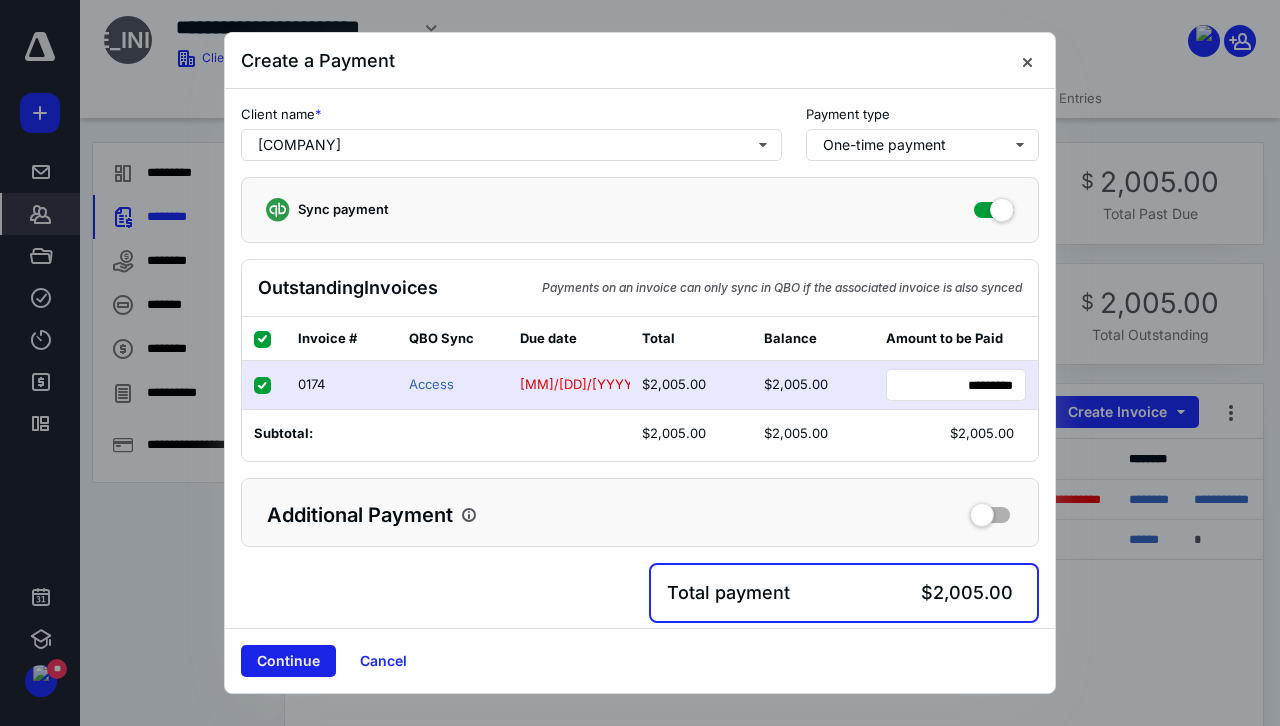 click on "Continue" at bounding box center (288, 661) 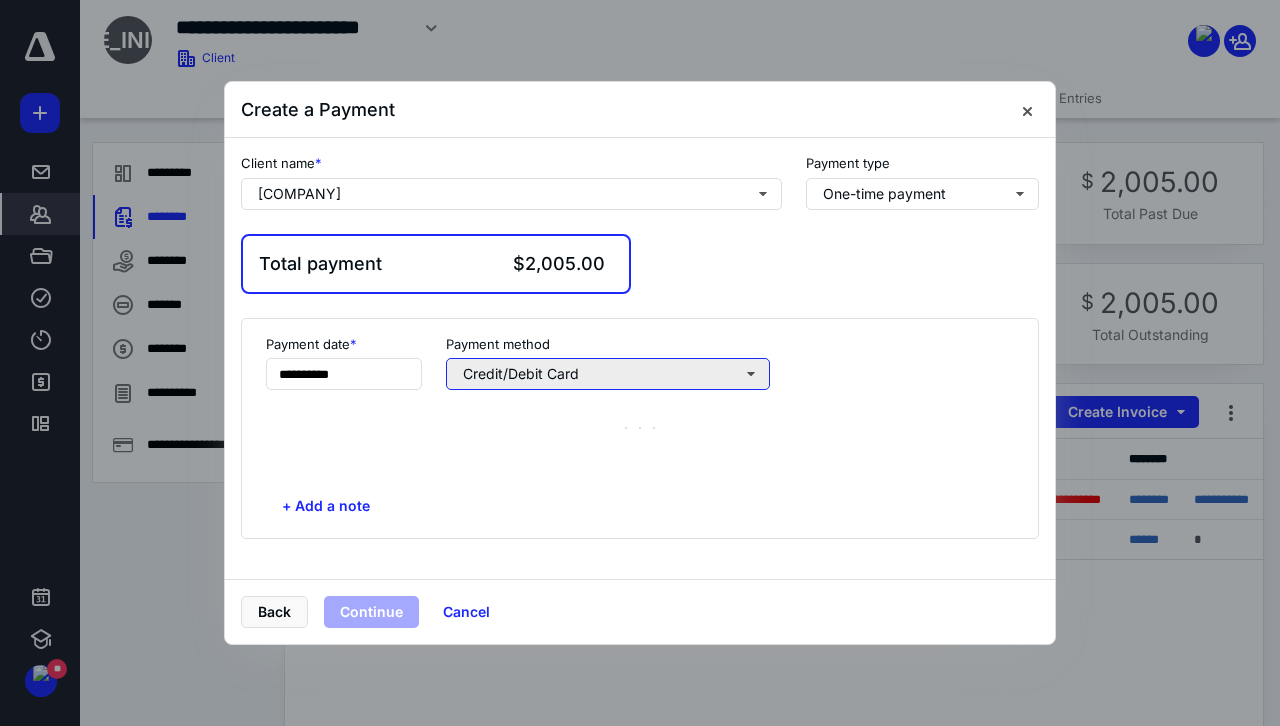 click on "Credit/Debit Card" at bounding box center [608, 374] 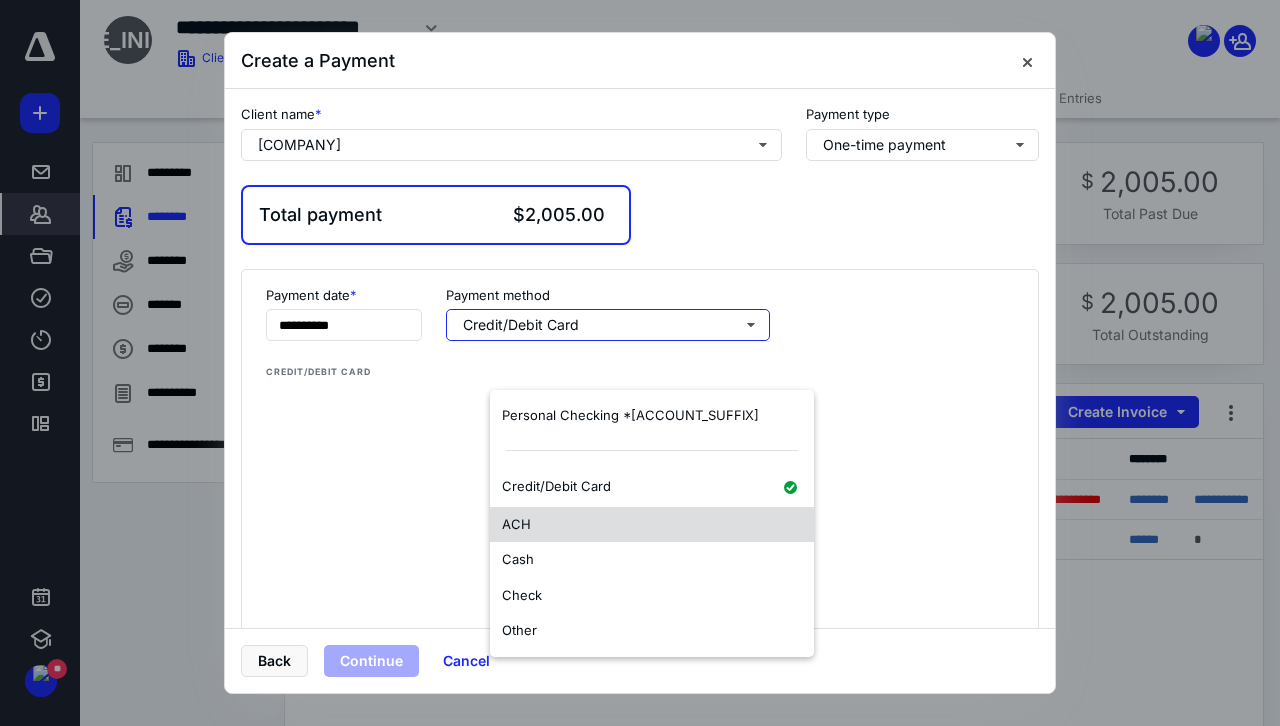 click on "ACH" at bounding box center (516, 524) 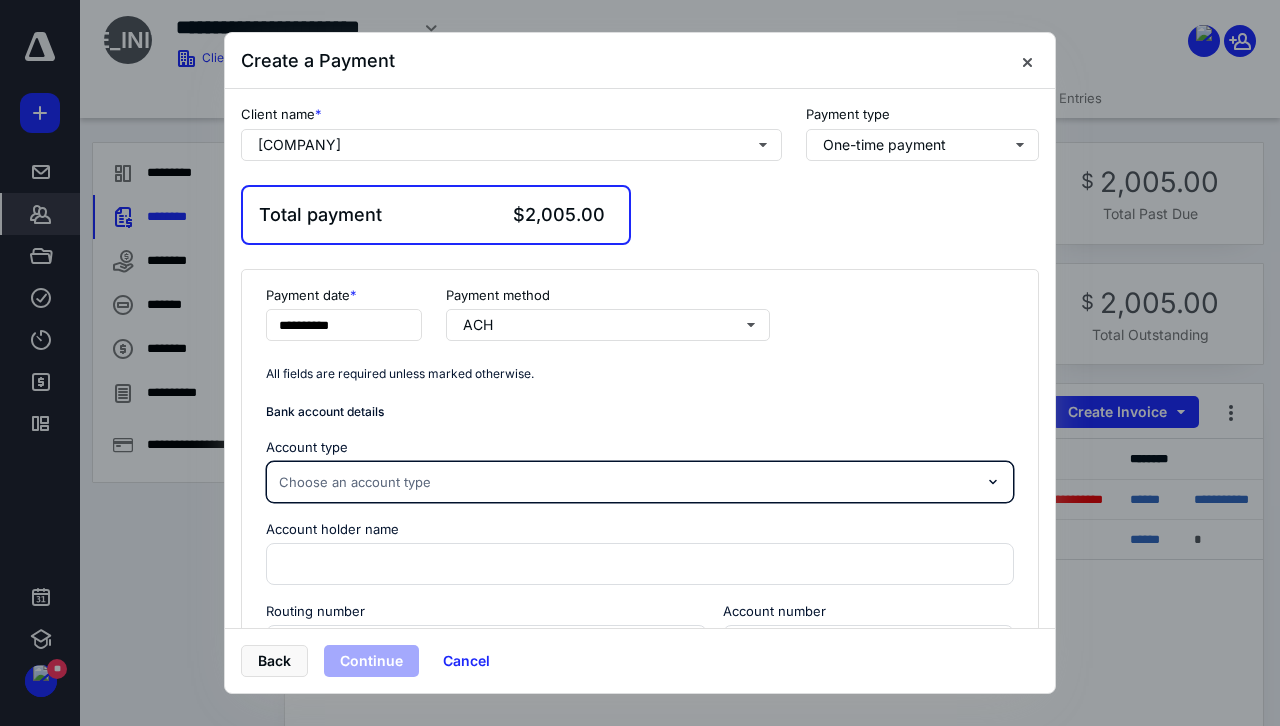 click on "Choose an account type" at bounding box center [640, 482] 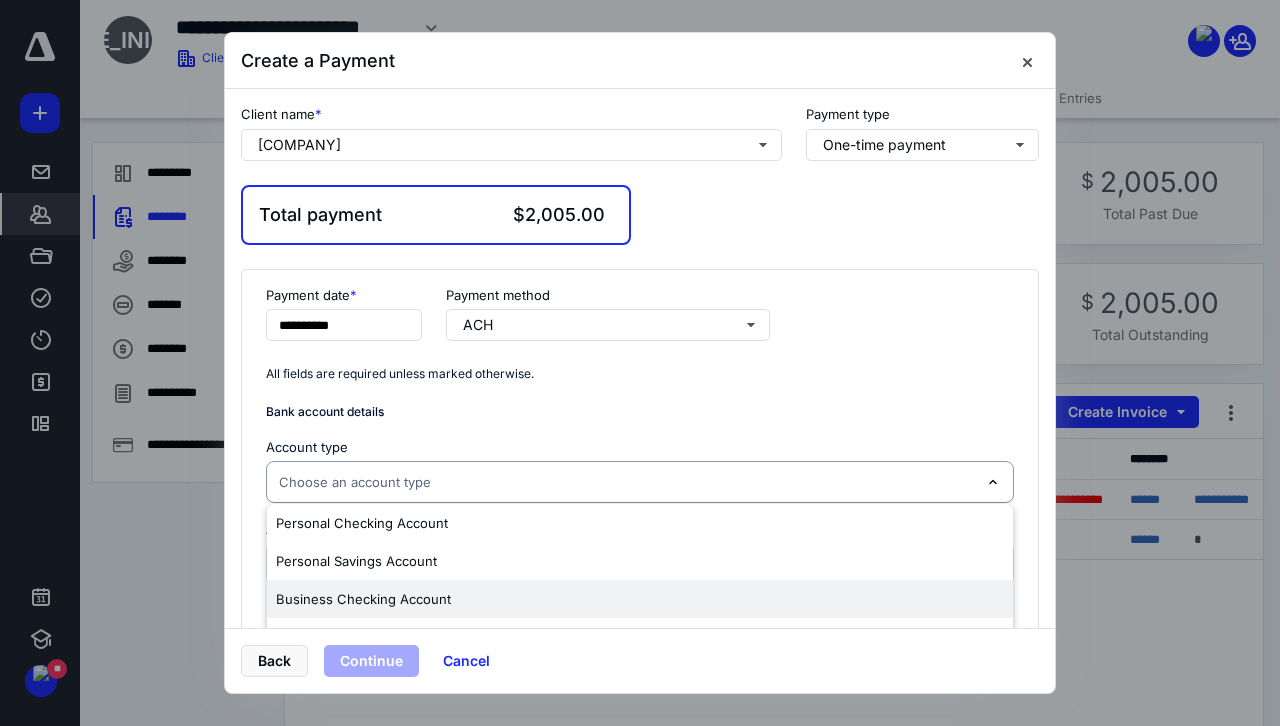 click on "Business Checking Account" at bounding box center (640, 599) 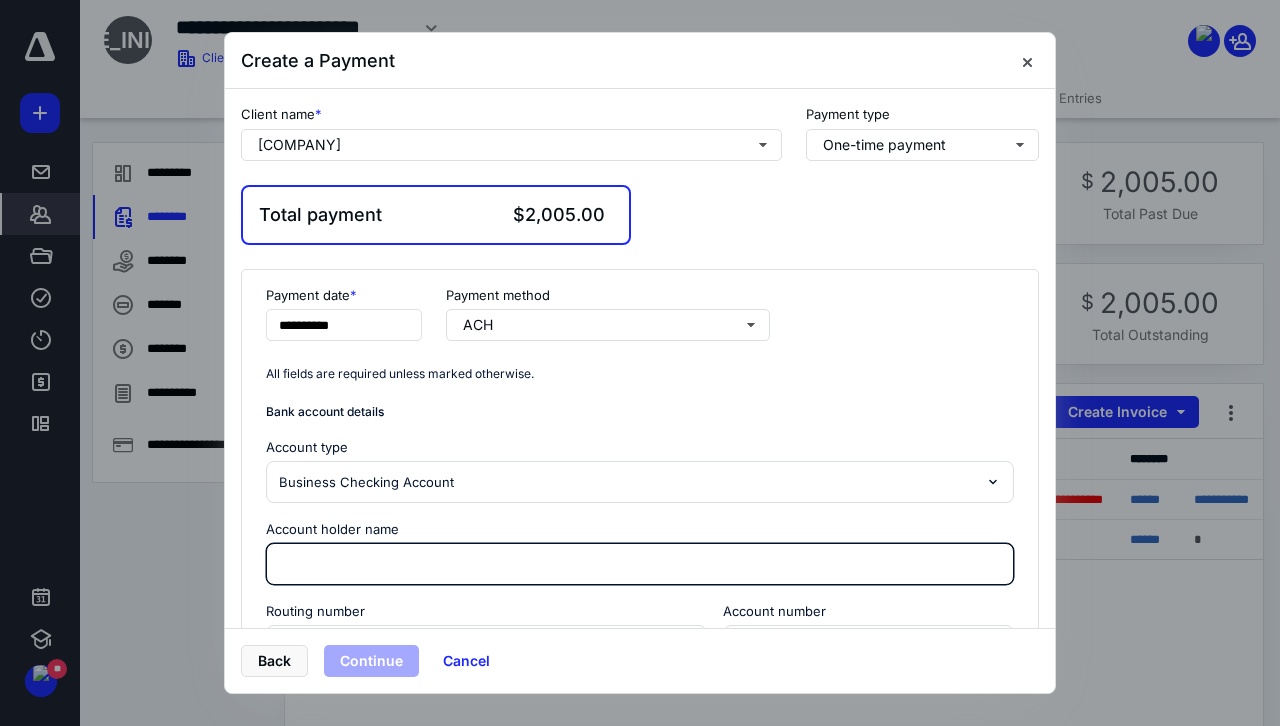 click on "Account holder name" at bounding box center (640, 564) 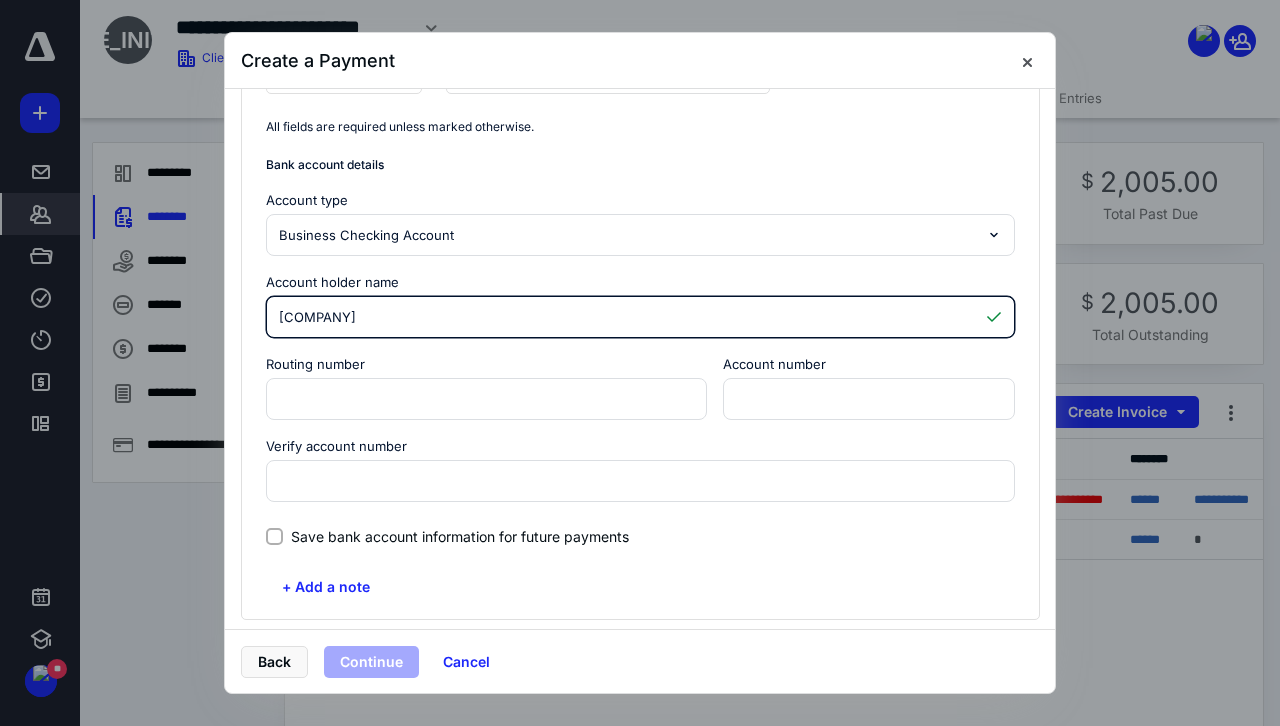 scroll, scrollTop: 249, scrollLeft: 0, axis: vertical 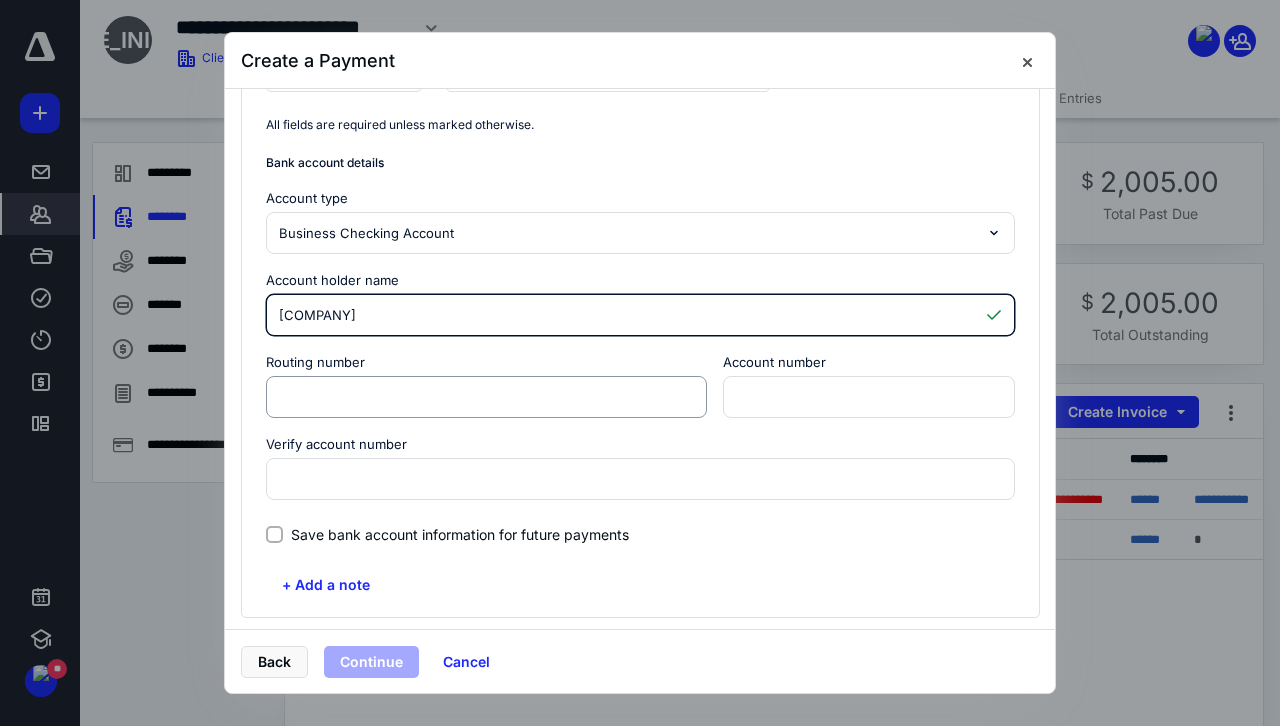 type on "[COMPANY]" 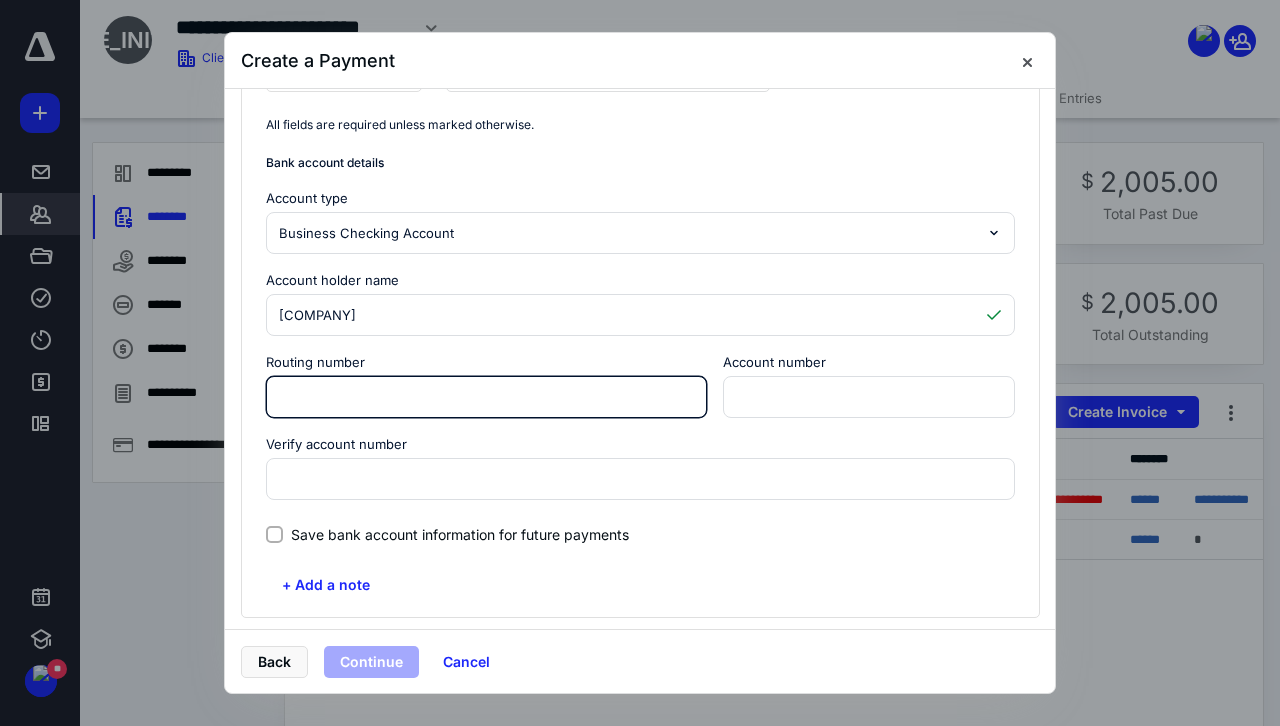 click on "Routing number" at bounding box center (486, 397) 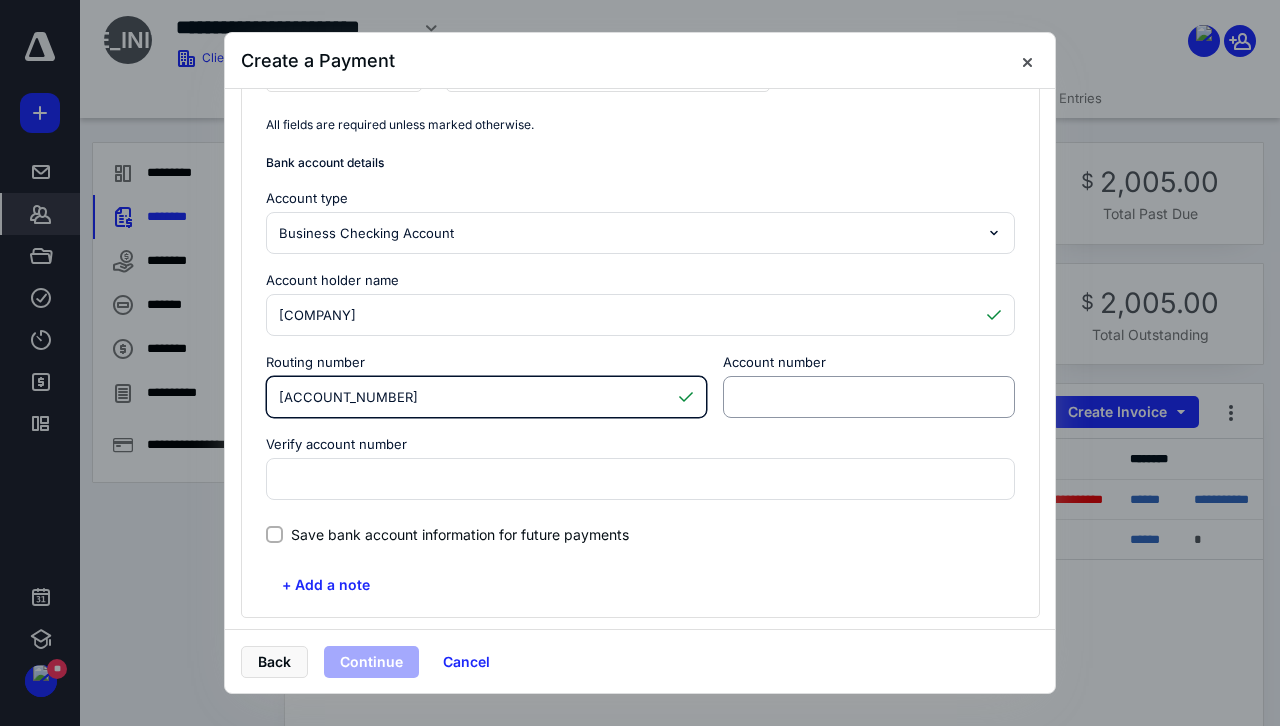type on "[ACCOUNT_NUMBER]" 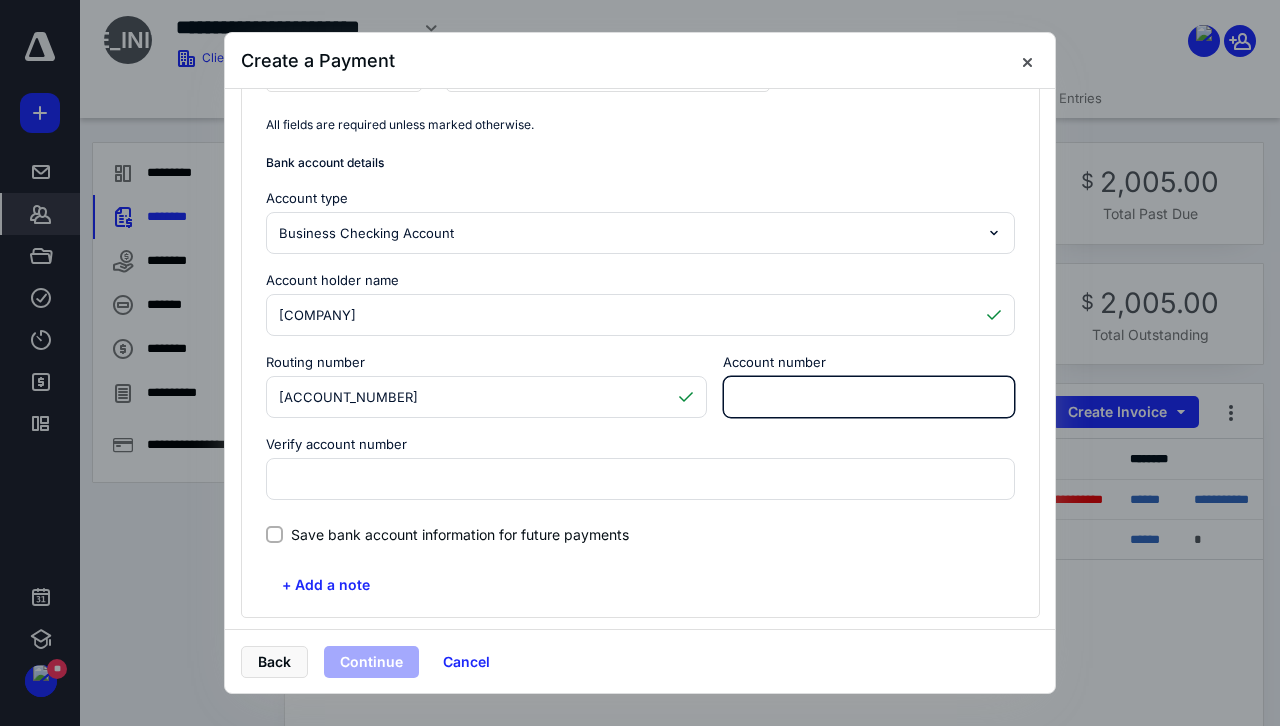 click on "Account number" at bounding box center (868, 397) 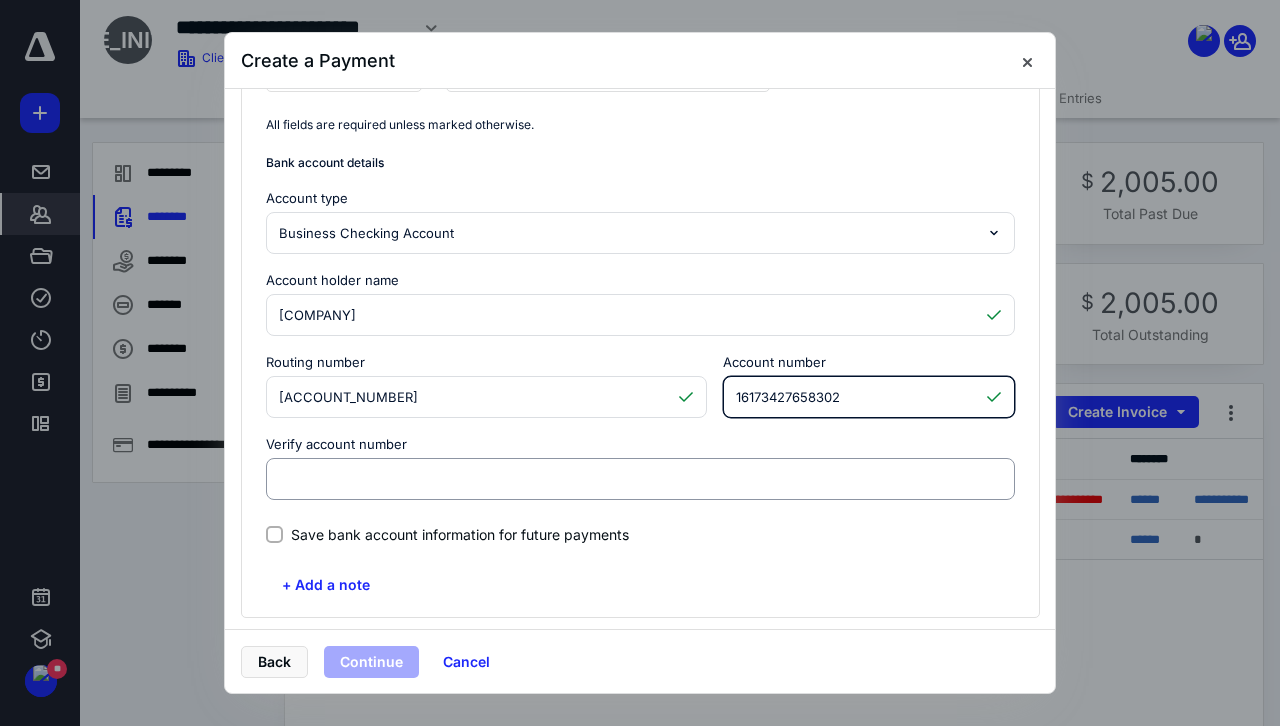 type on "16173427658302" 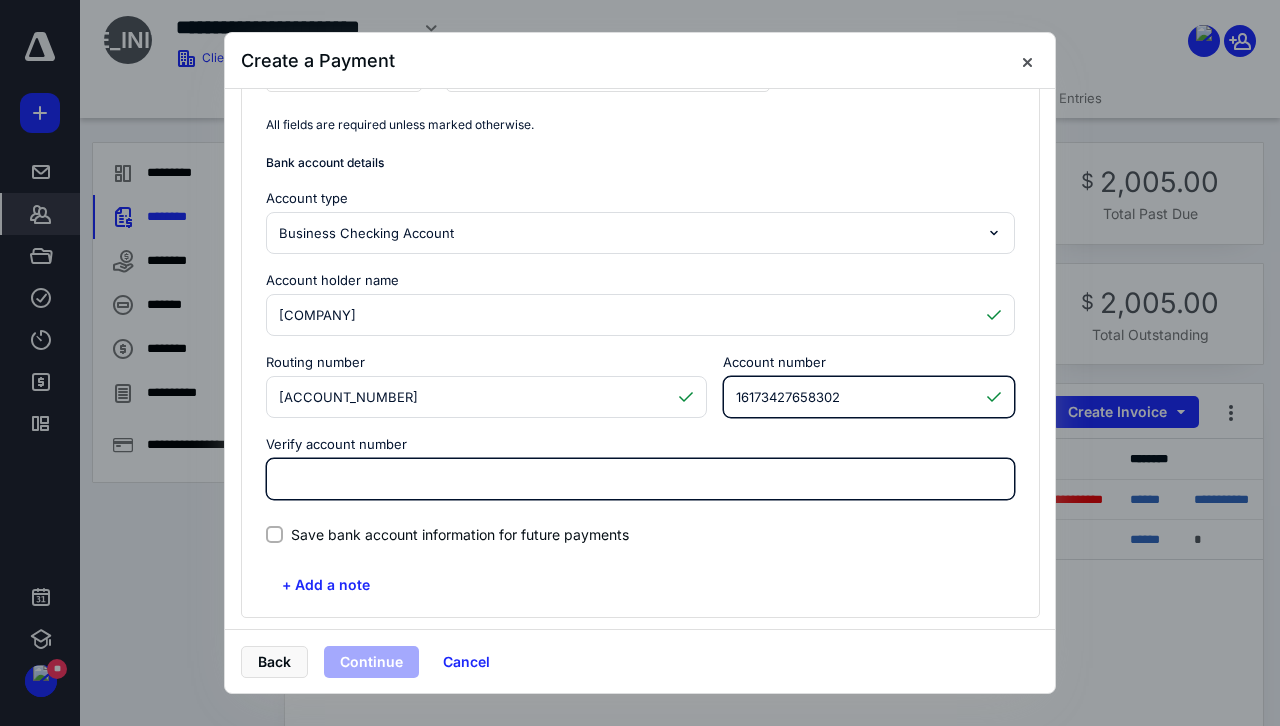 click on "Verify account number" at bounding box center [640, 479] 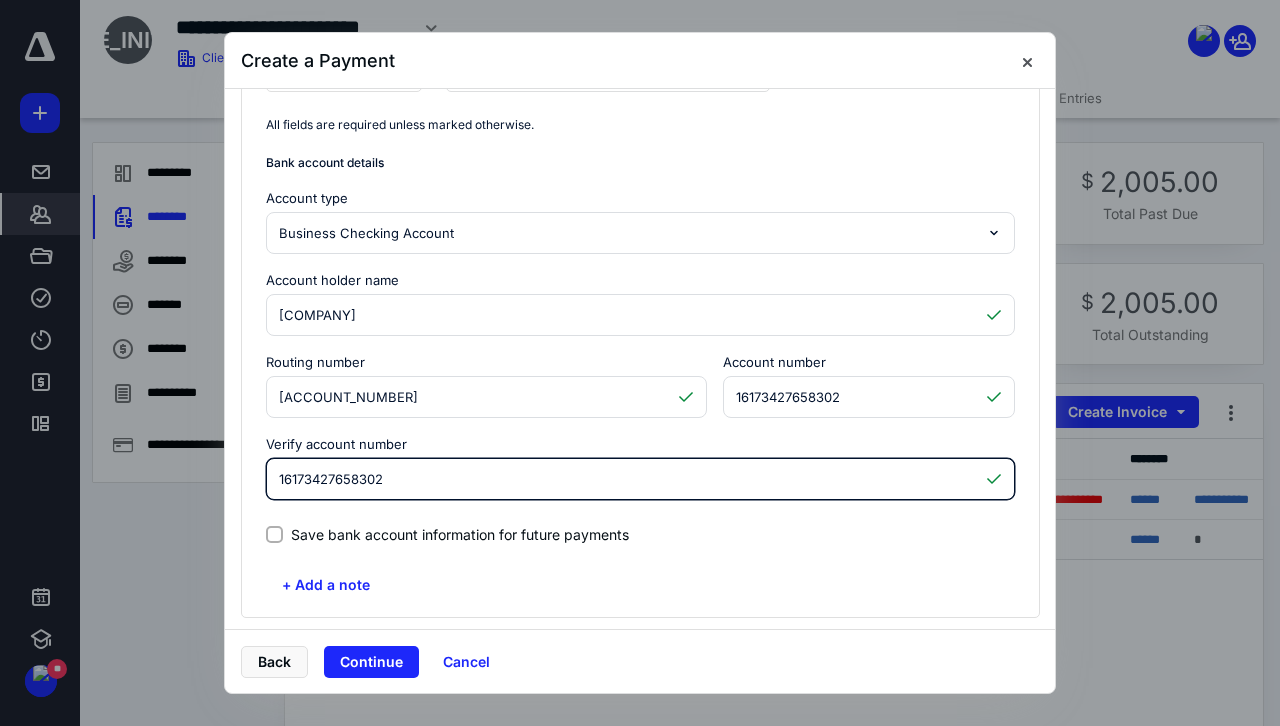 type on "16173427658302" 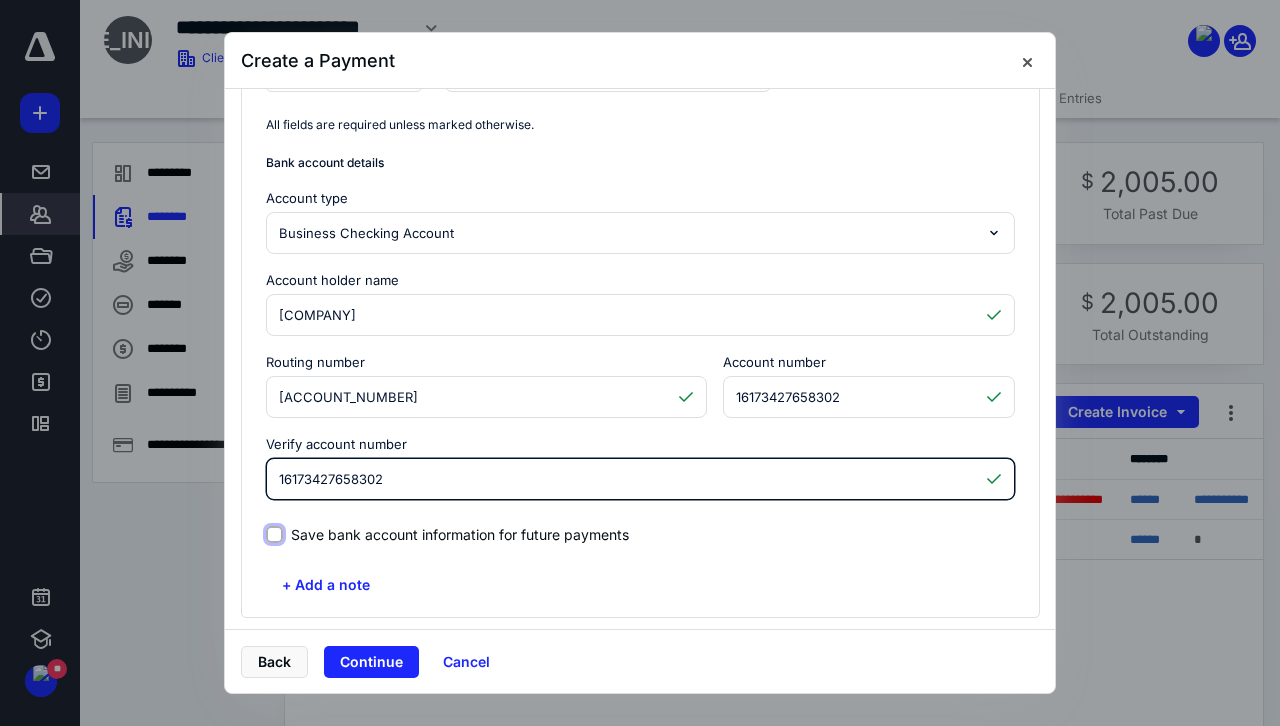 click on "Save bank account information for future payments" at bounding box center (274, 534) 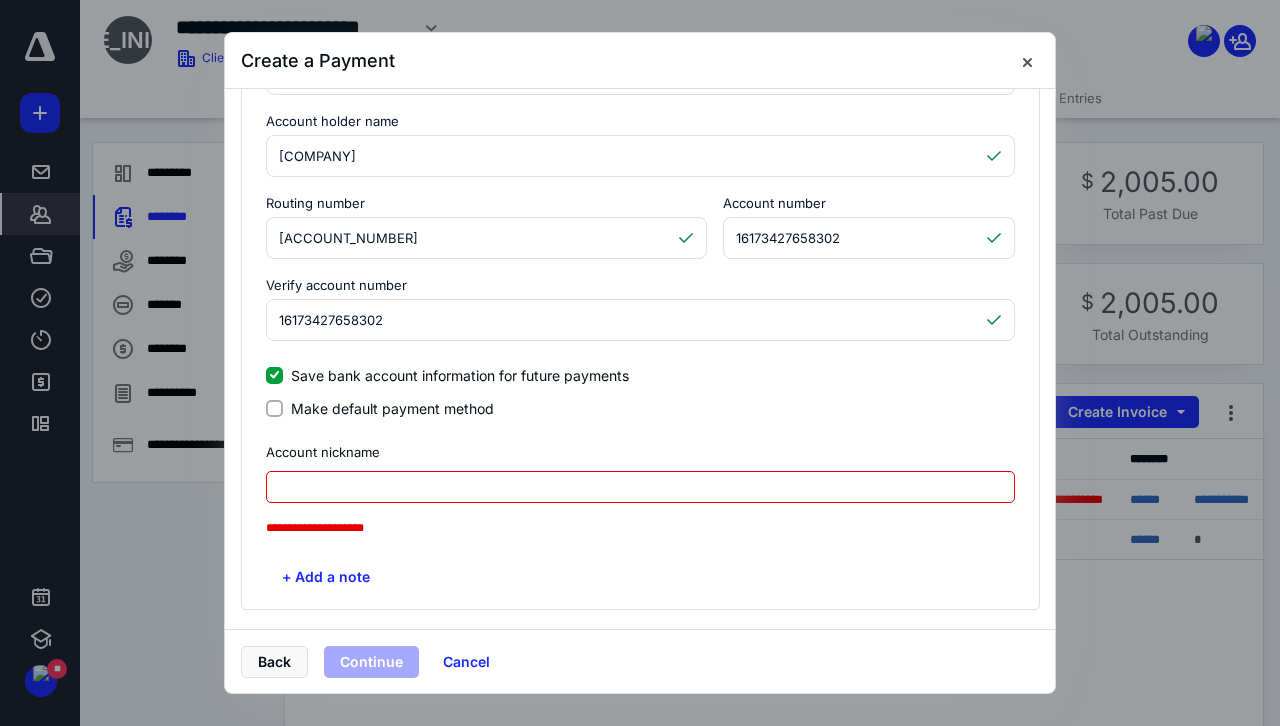 scroll, scrollTop: 425, scrollLeft: 0, axis: vertical 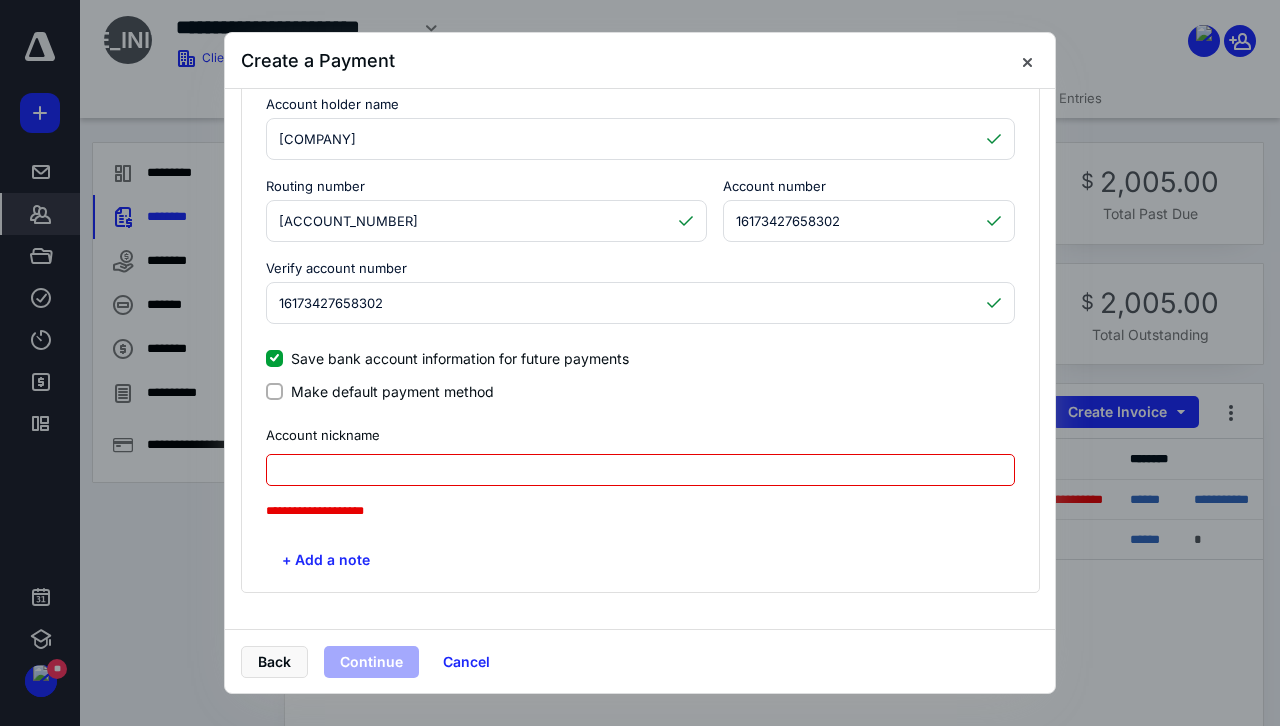 click on "Make default payment method" at bounding box center [392, 391] 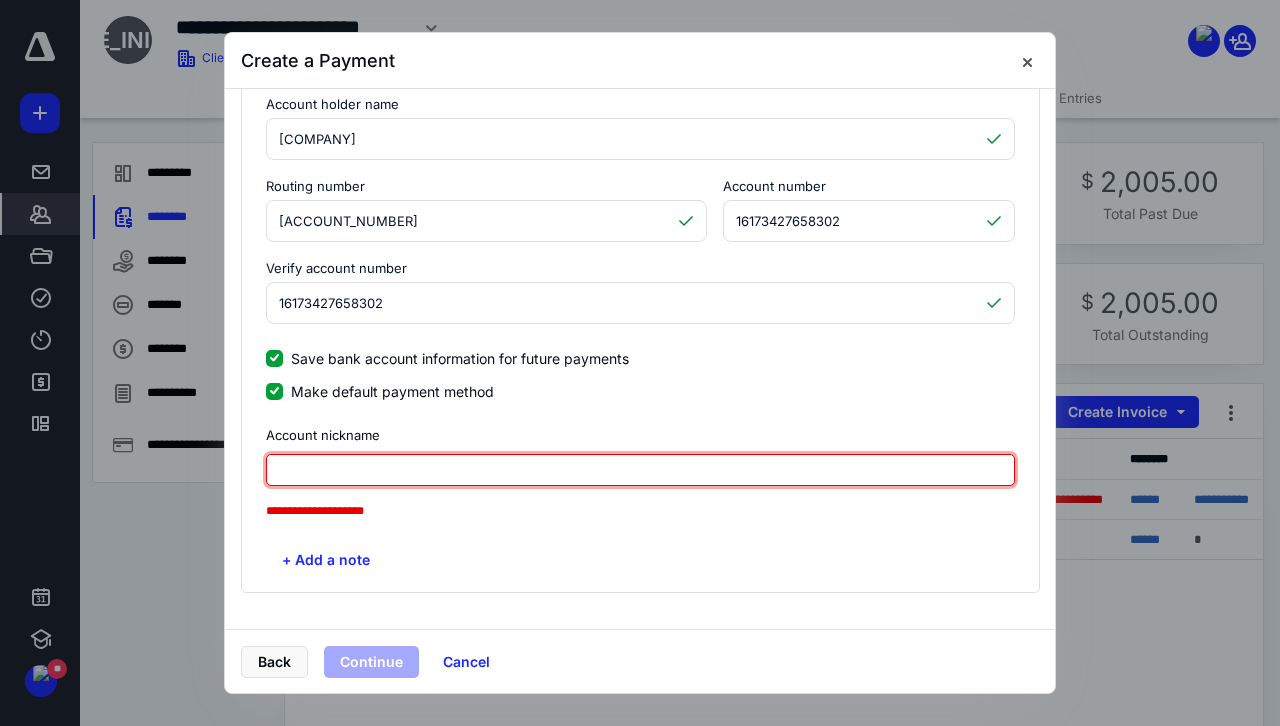 click at bounding box center [640, 470] 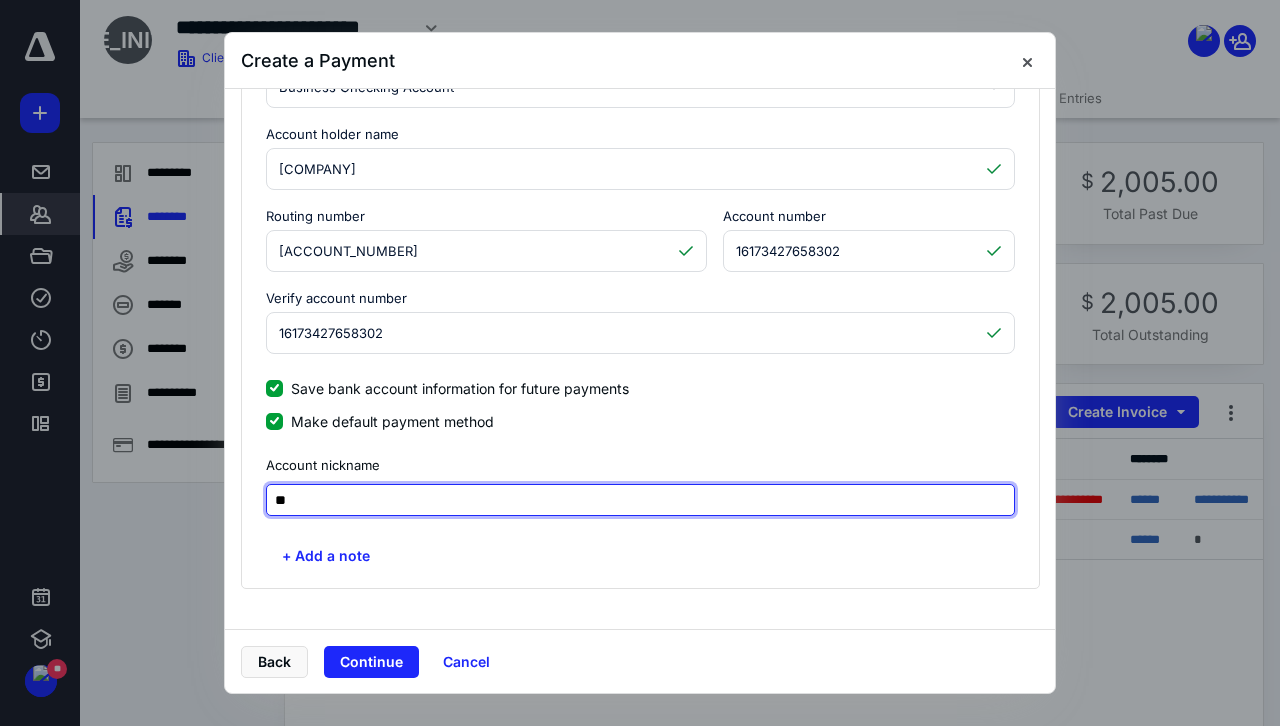 scroll, scrollTop: 391, scrollLeft: 0, axis: vertical 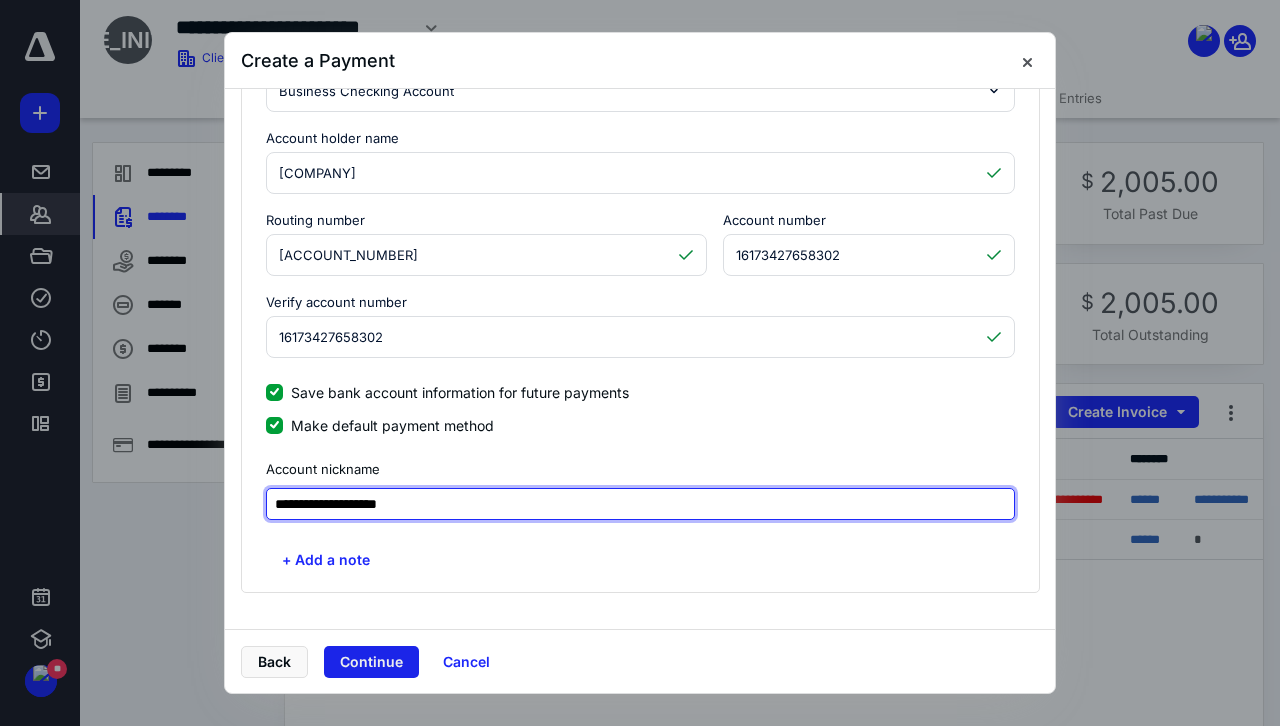 type on "**********" 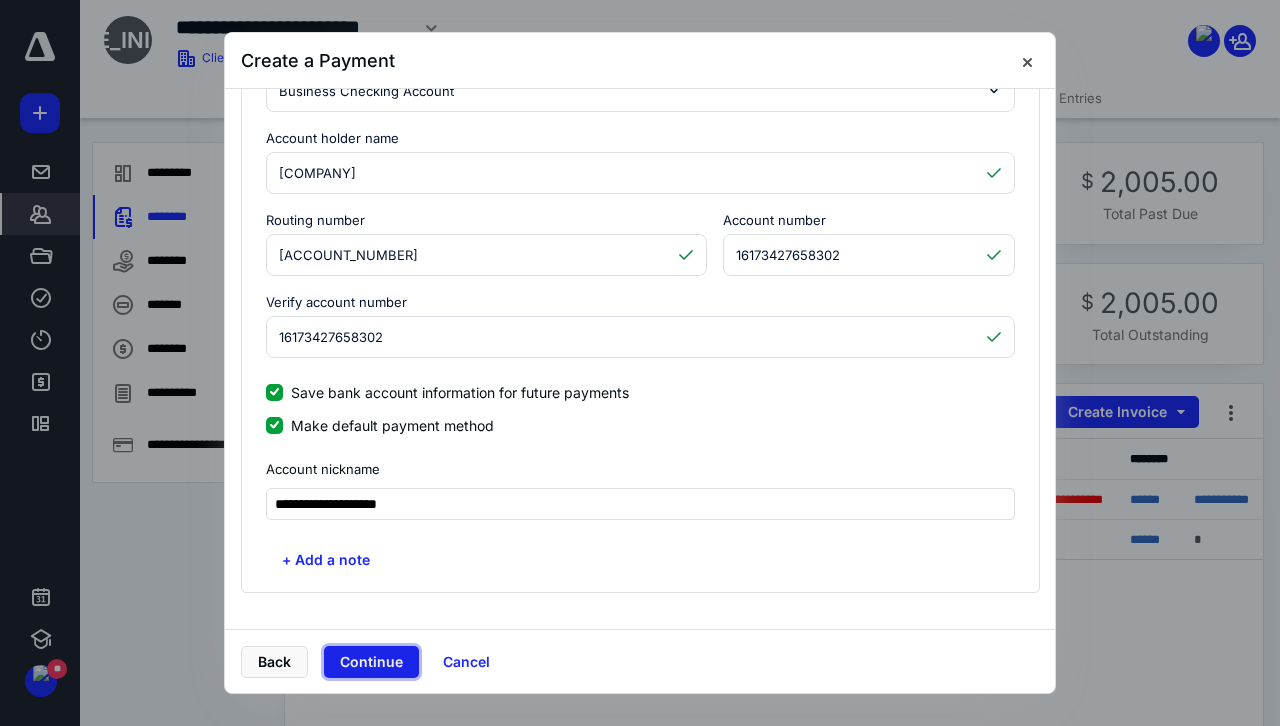 click on "Continue" at bounding box center (371, 662) 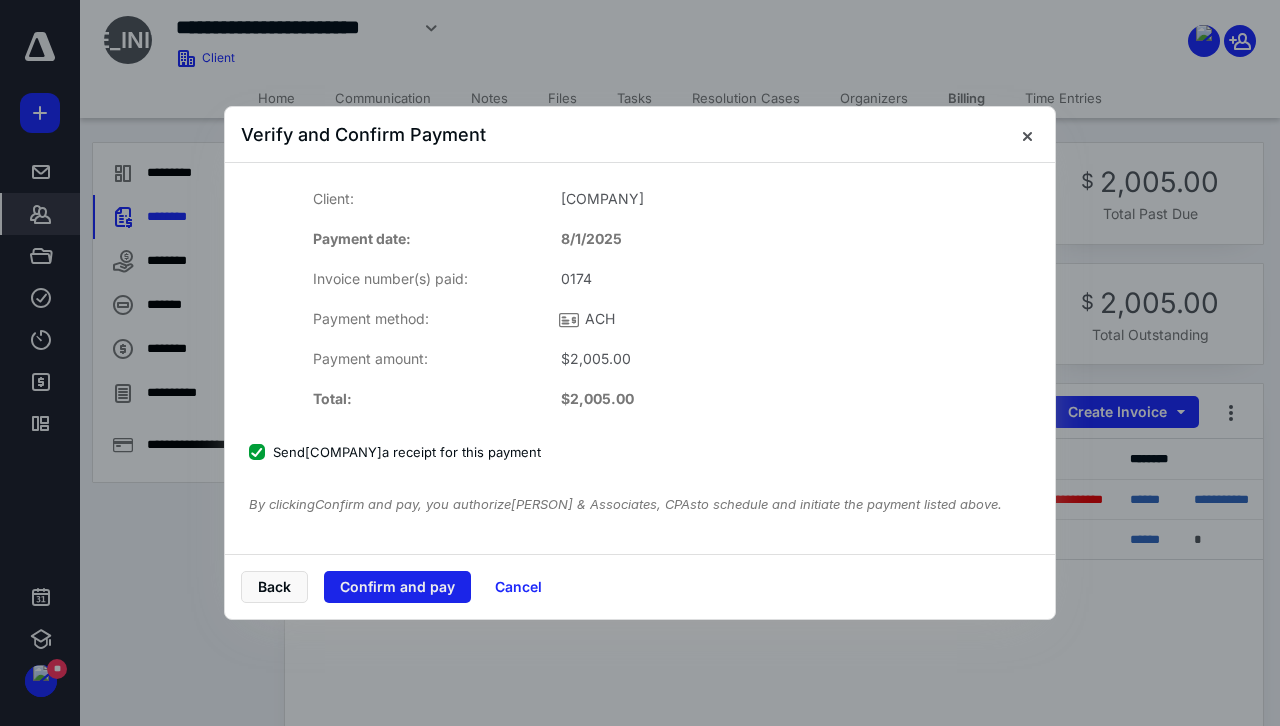 scroll, scrollTop: 0, scrollLeft: 0, axis: both 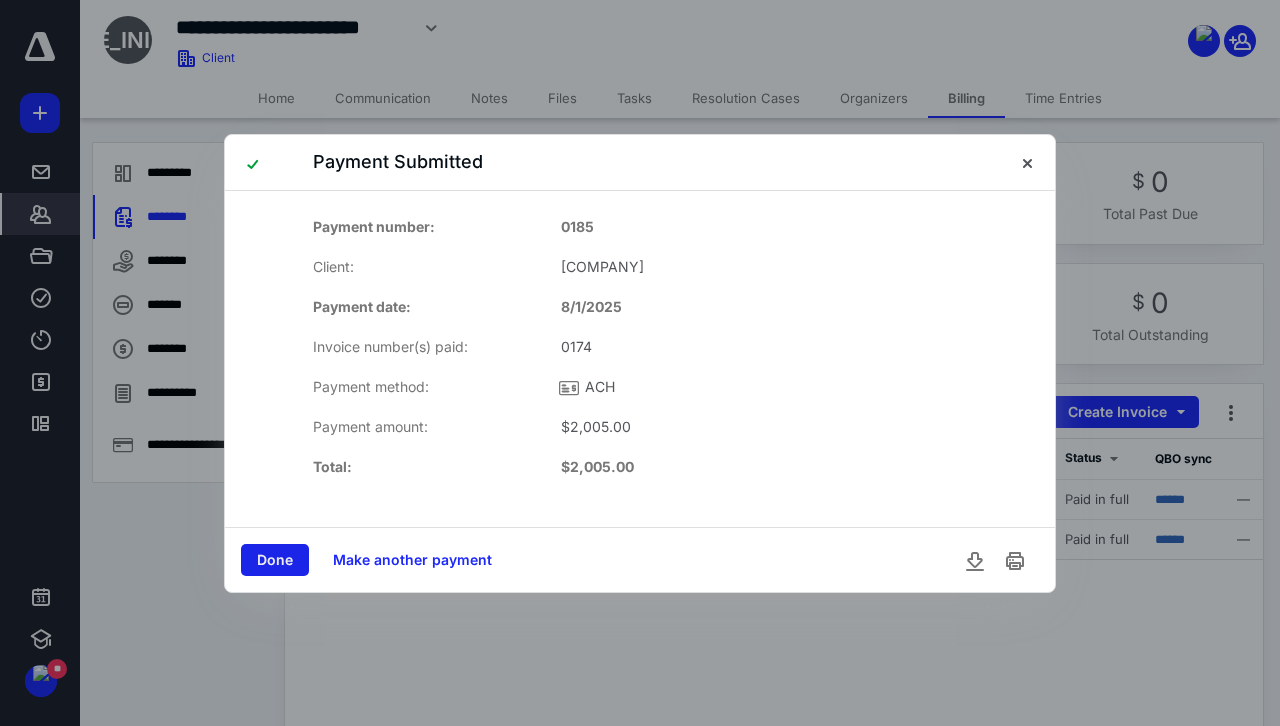 click on "Done" at bounding box center (275, 560) 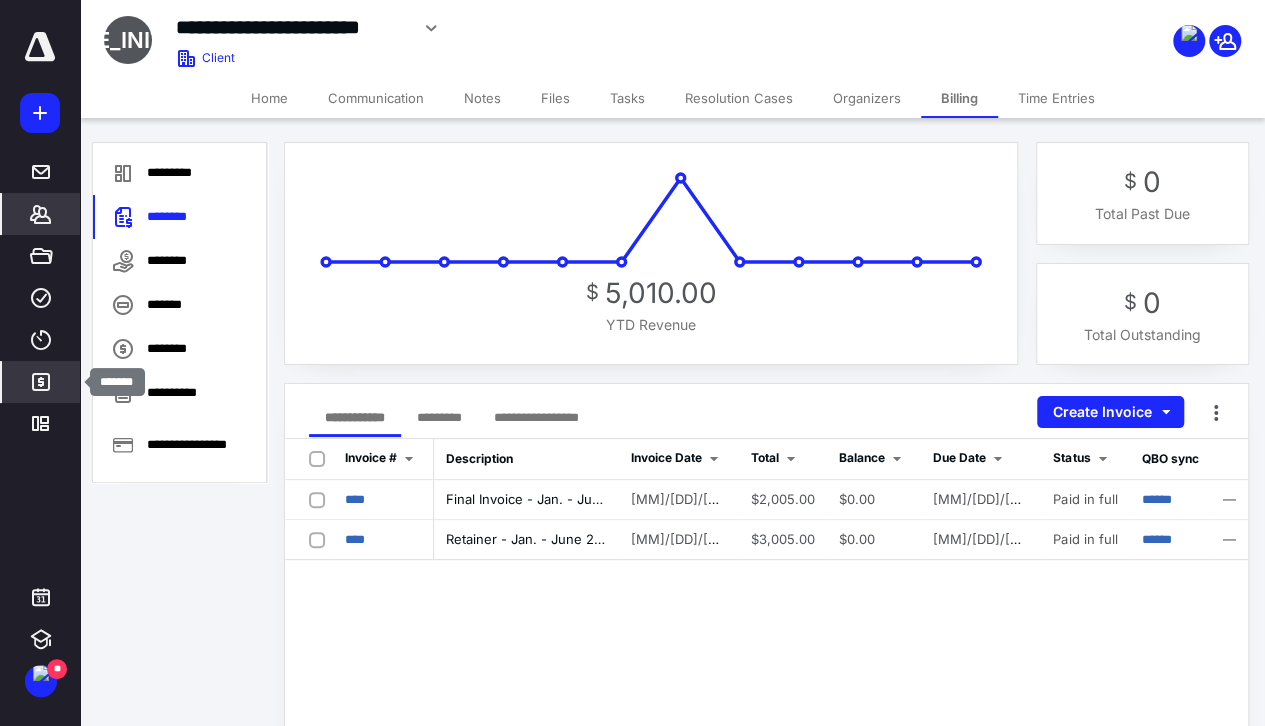 click on "*******" at bounding box center [41, 382] 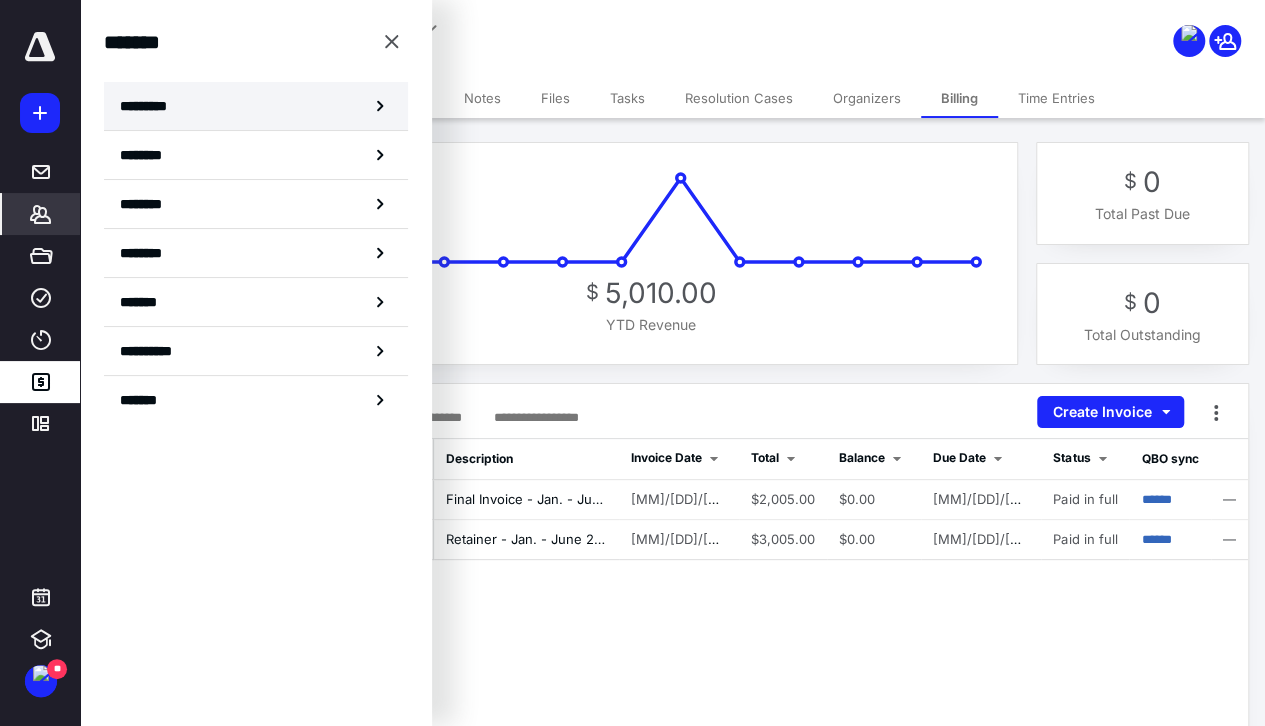 click on "*********" at bounding box center [157, 106] 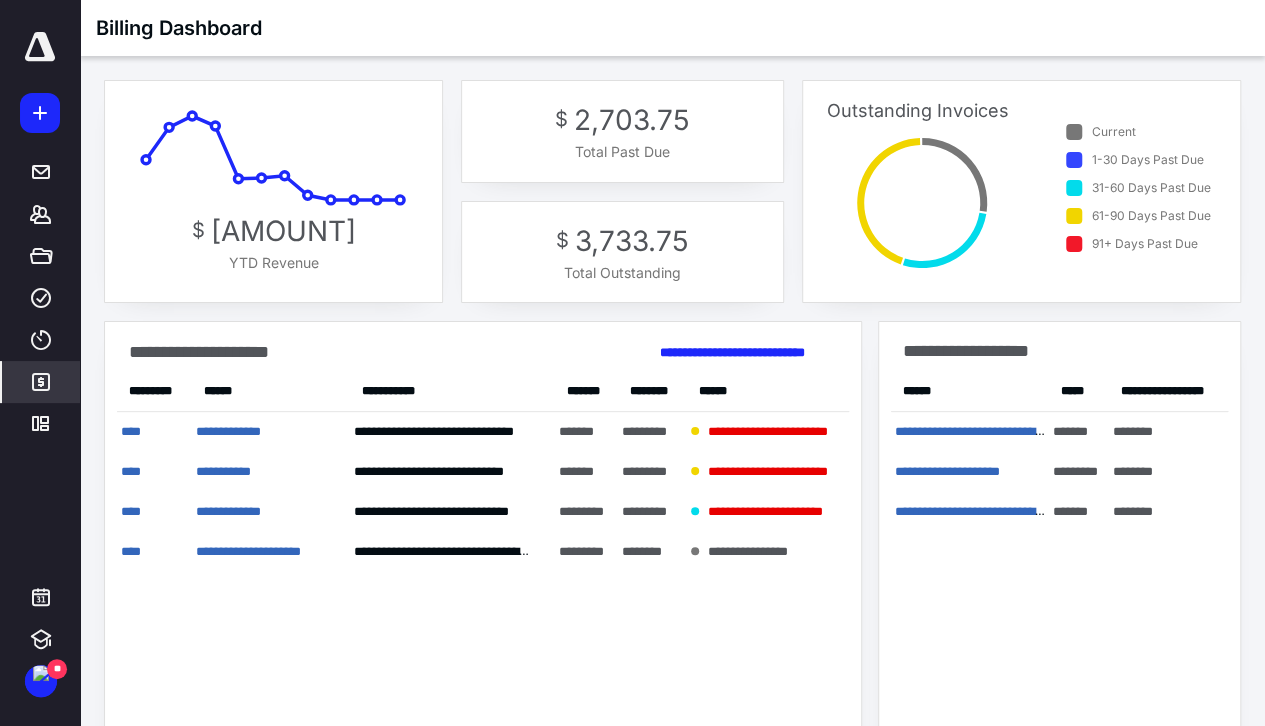 click on "**********" at bounding box center [483, 567] 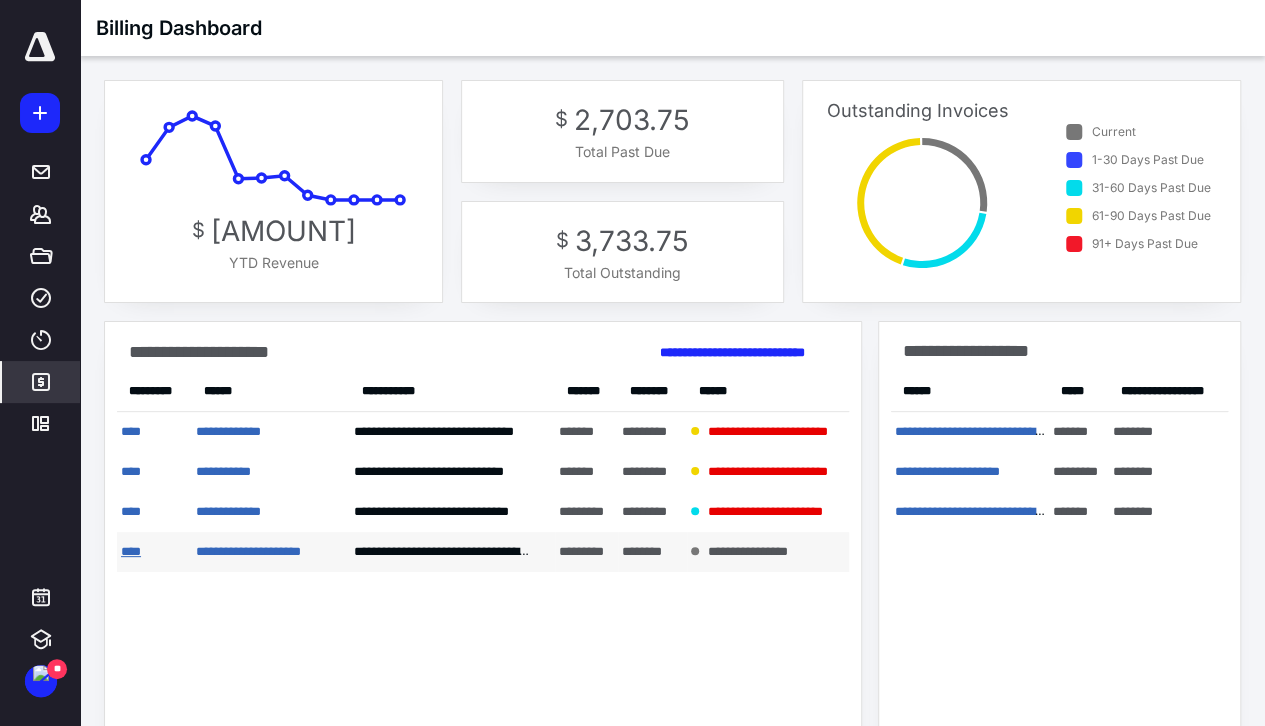 click on "****" at bounding box center [131, 551] 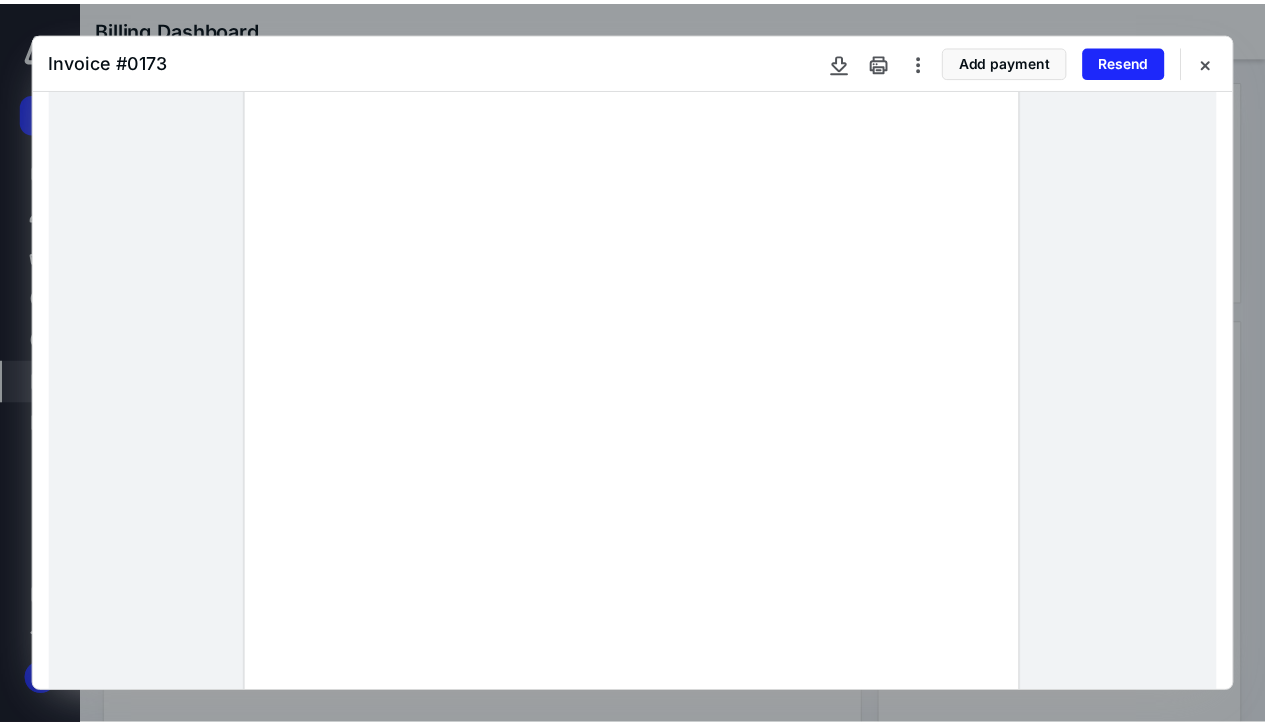 scroll, scrollTop: 204, scrollLeft: 0, axis: vertical 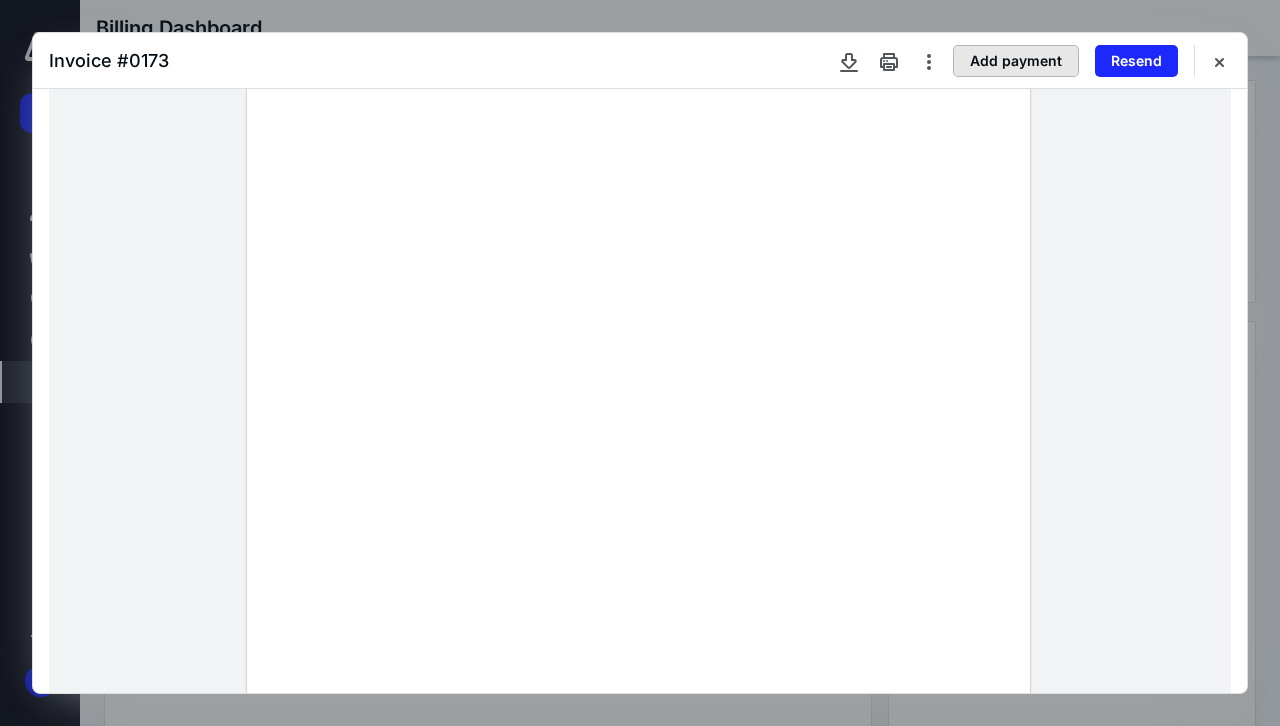 click on "Add payment" at bounding box center (1016, 61) 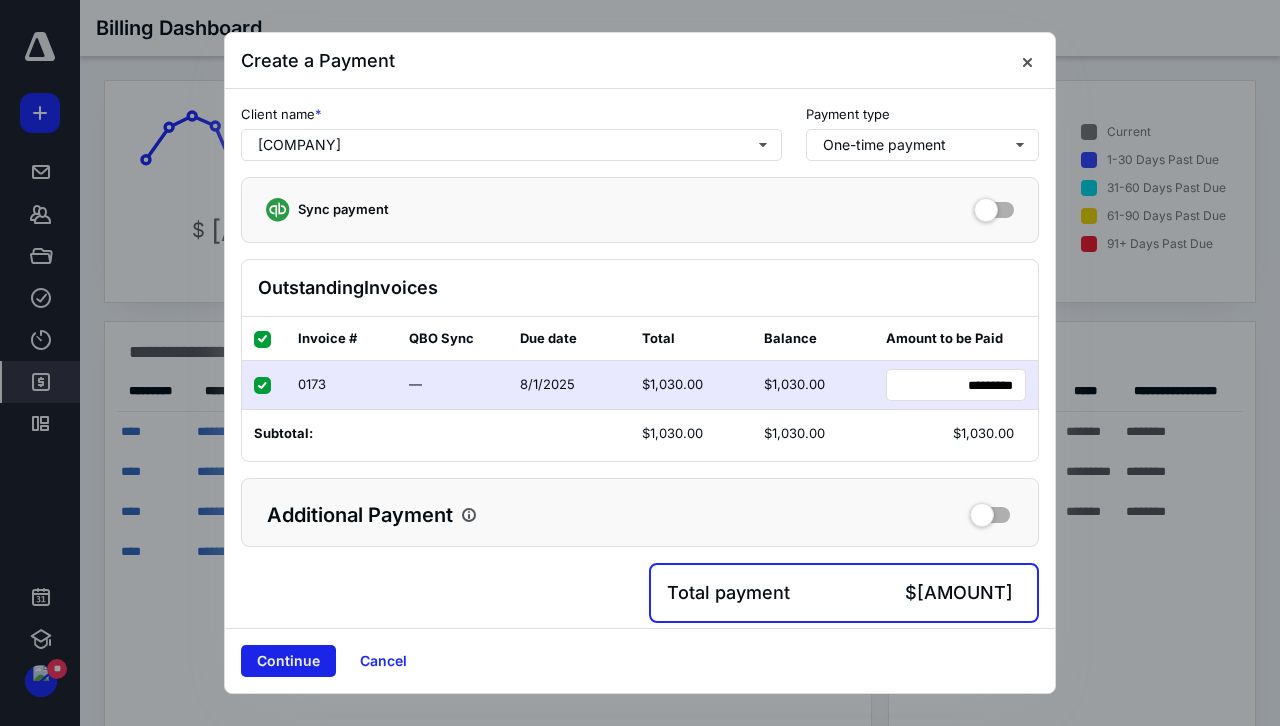 click on "Continue" at bounding box center [288, 661] 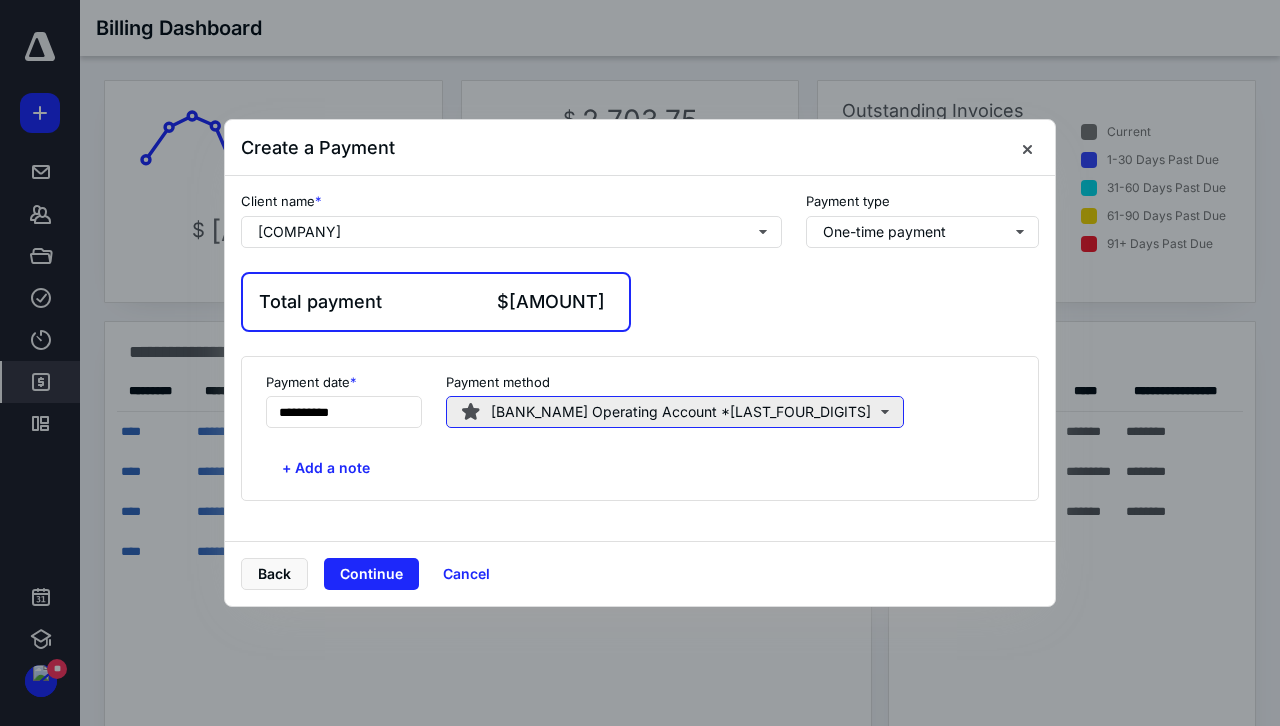 click on "[BANK_NAME] Operating Account *[LAST_FOUR_DIGITS]" at bounding box center (675, 412) 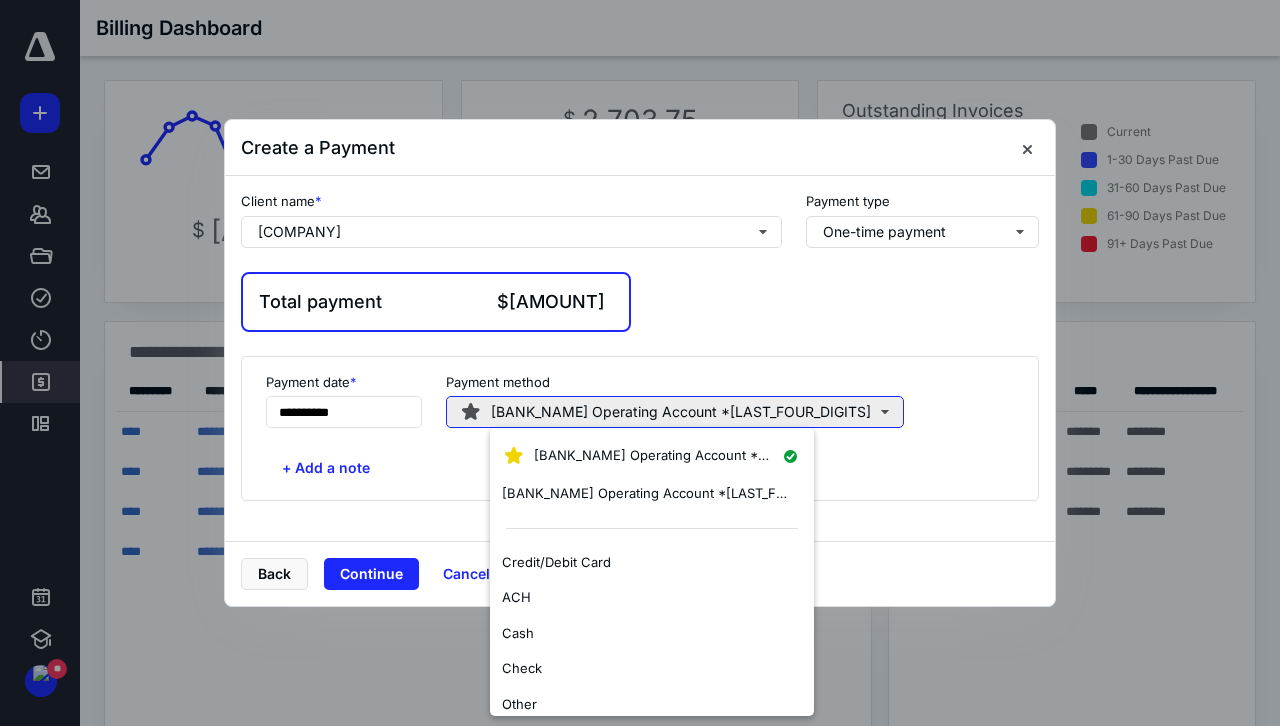 click on "[BANK_NAME] Operating Account *[LAST_FOUR_DIGITS]" at bounding box center (675, 412) 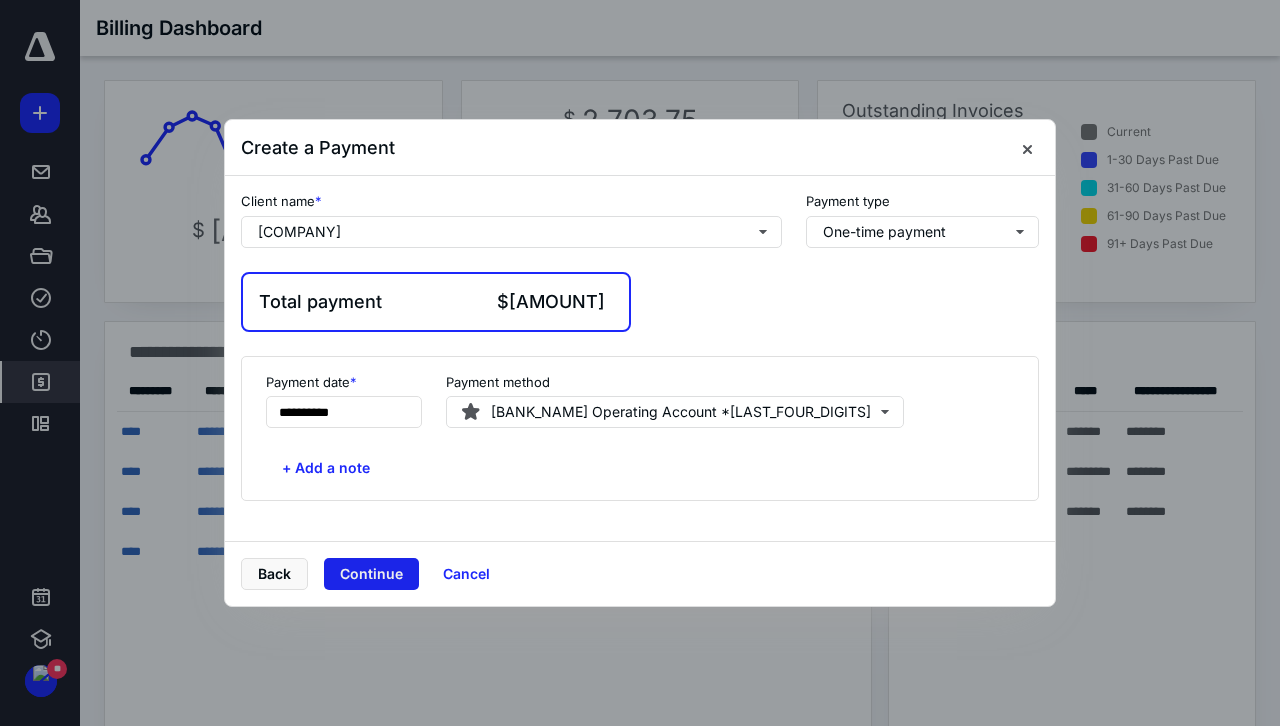 click on "Continue" at bounding box center [371, 574] 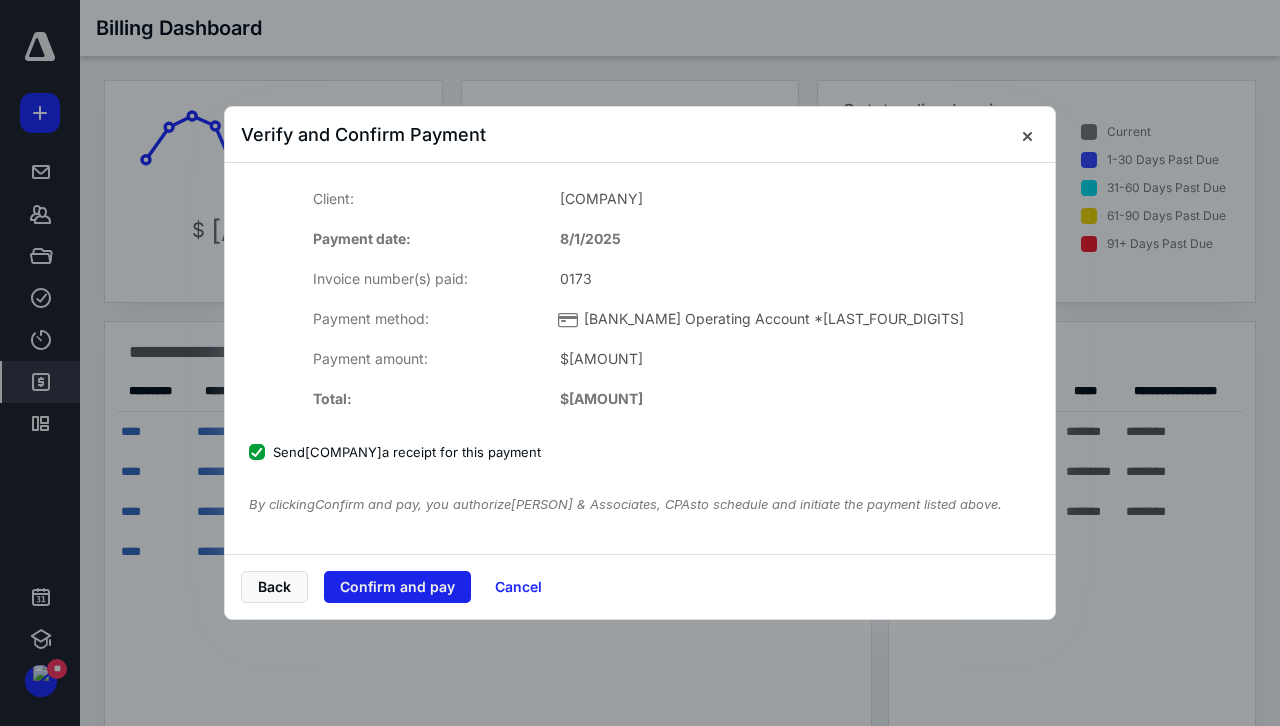 click on "Confirm and pay" at bounding box center [397, 587] 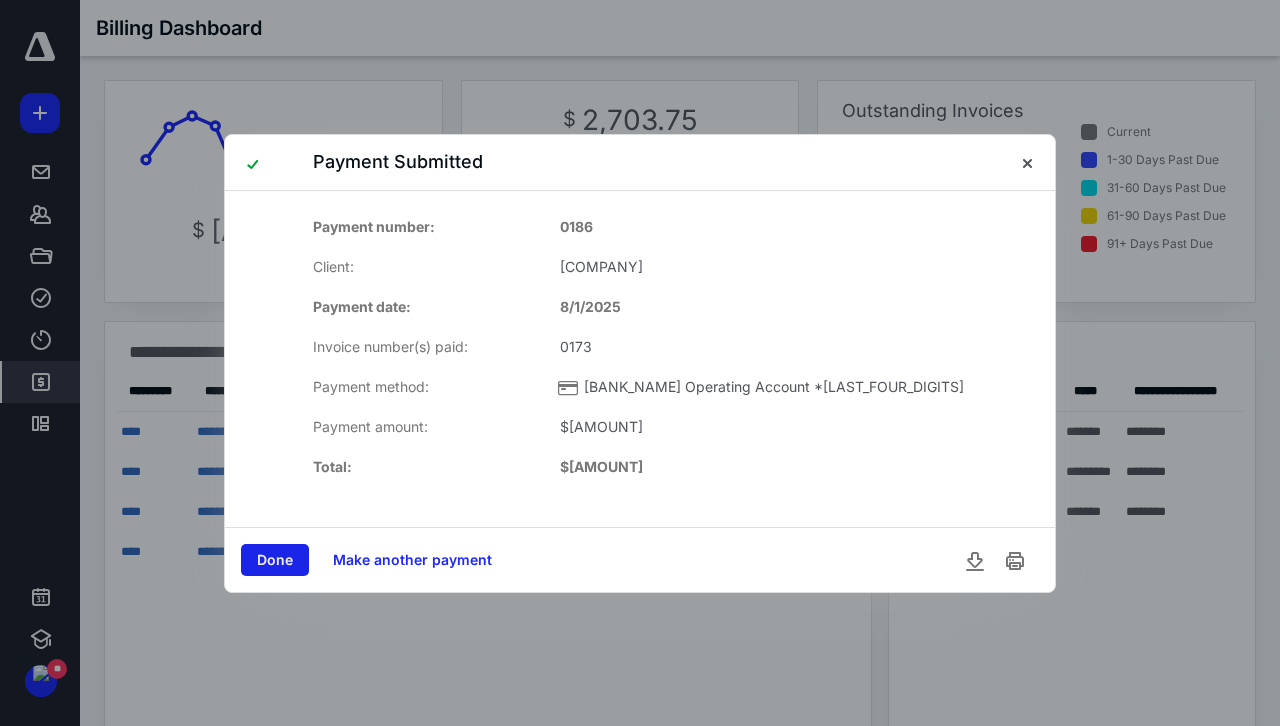 click on "Done" at bounding box center [275, 560] 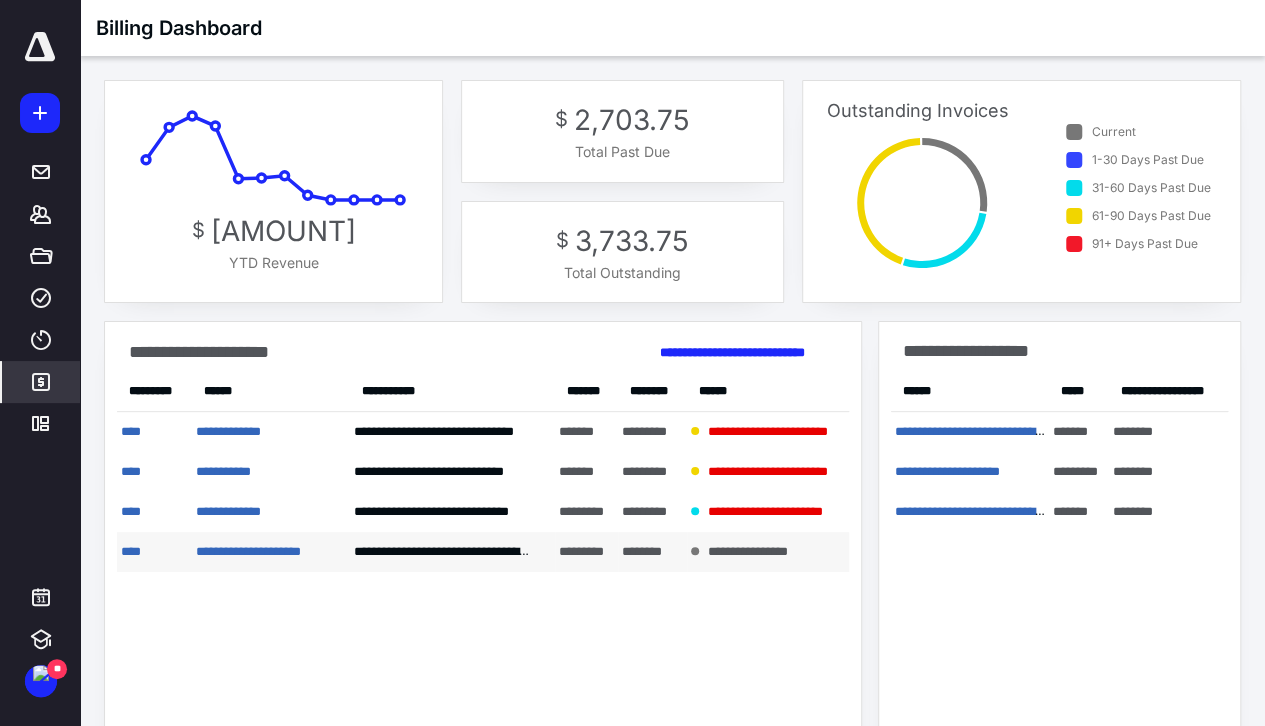 click on "**********" at bounding box center [452, 552] 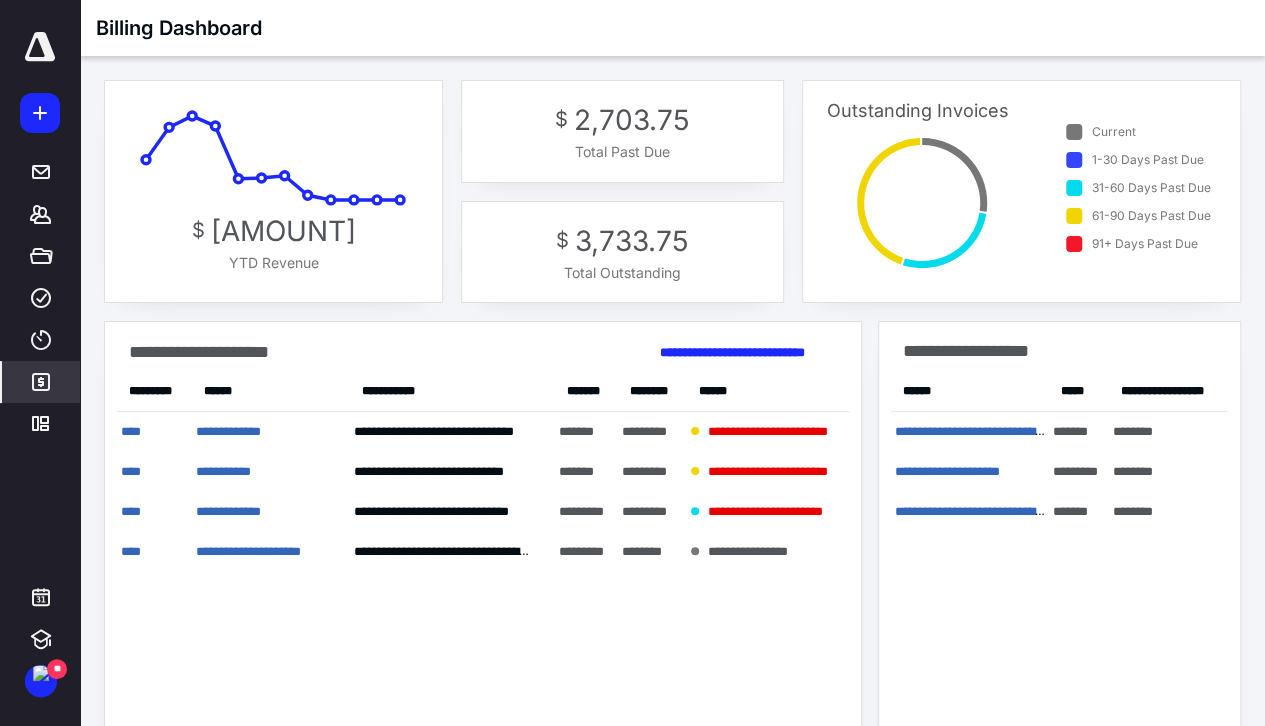 click on "**********" at bounding box center [483, 567] 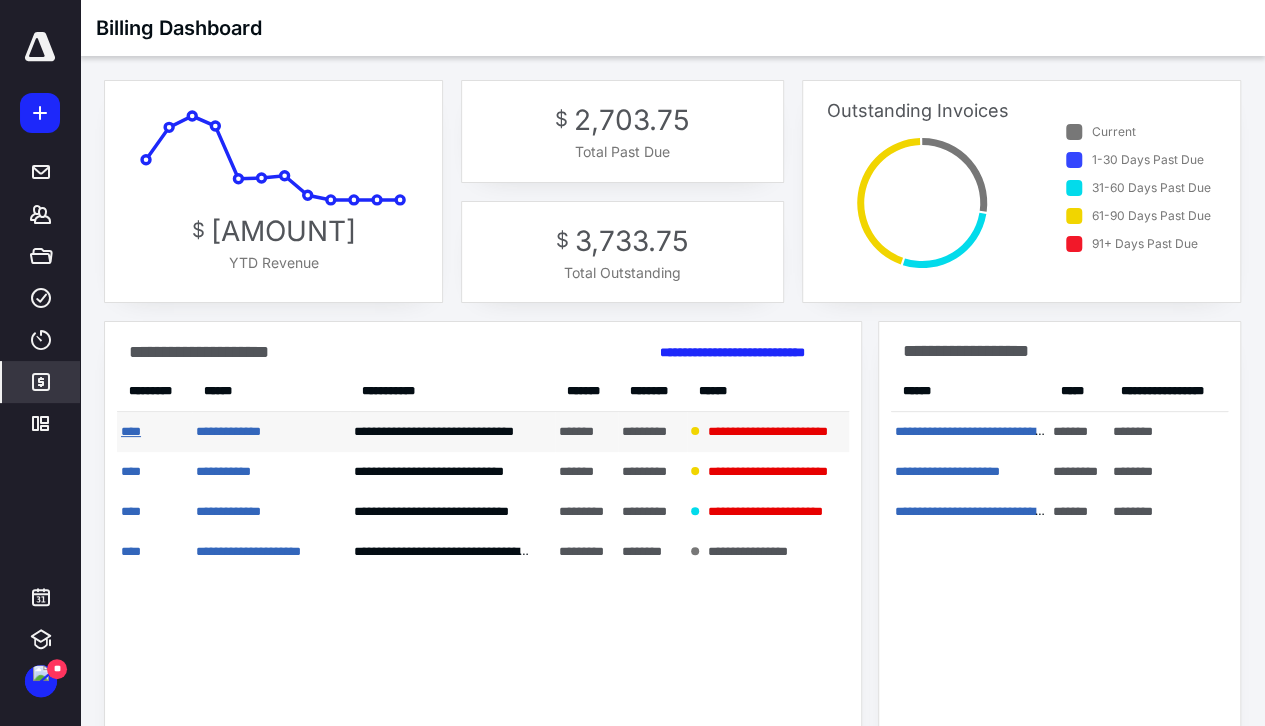 click on "****" at bounding box center (131, 431) 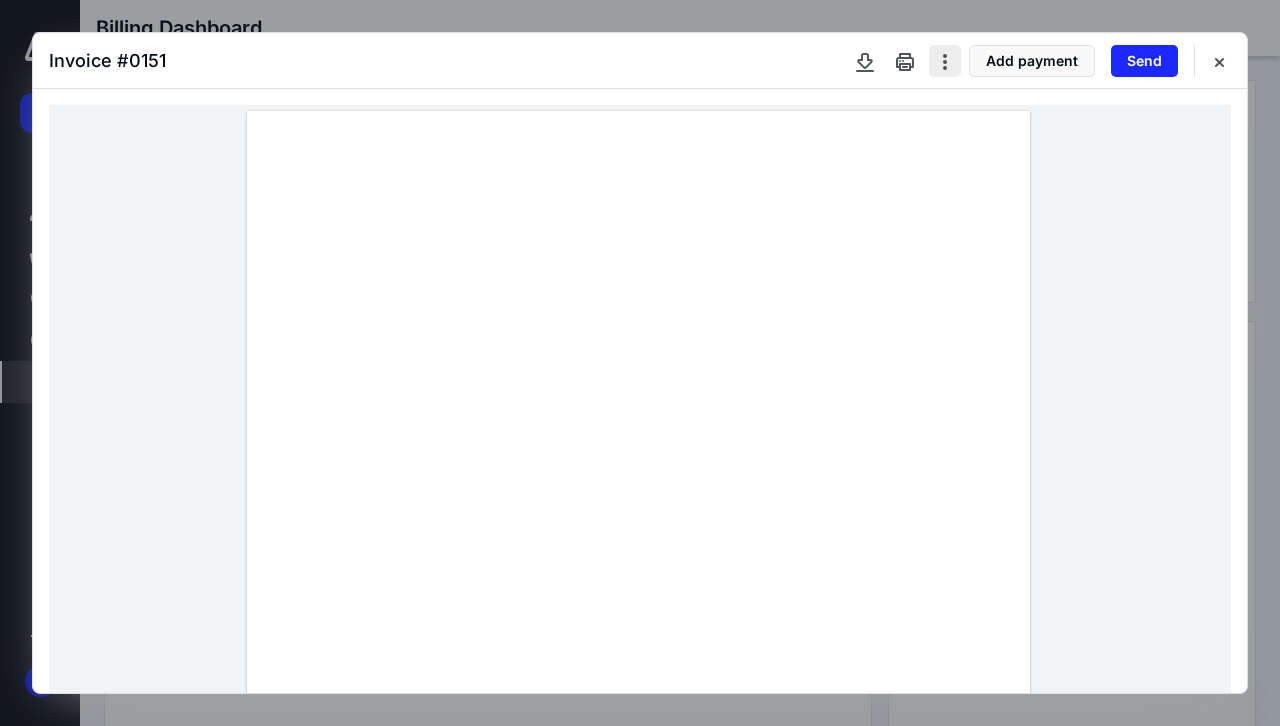 click at bounding box center [945, 61] 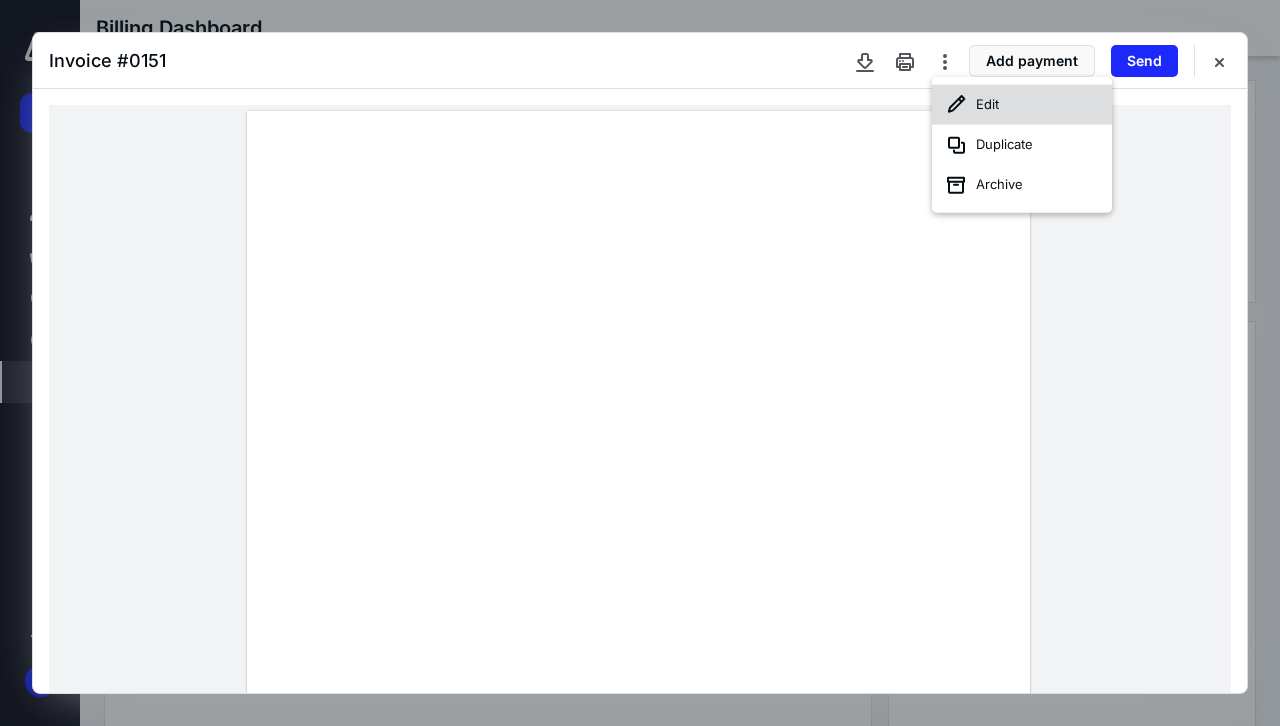click on "Edit" at bounding box center [1022, 105] 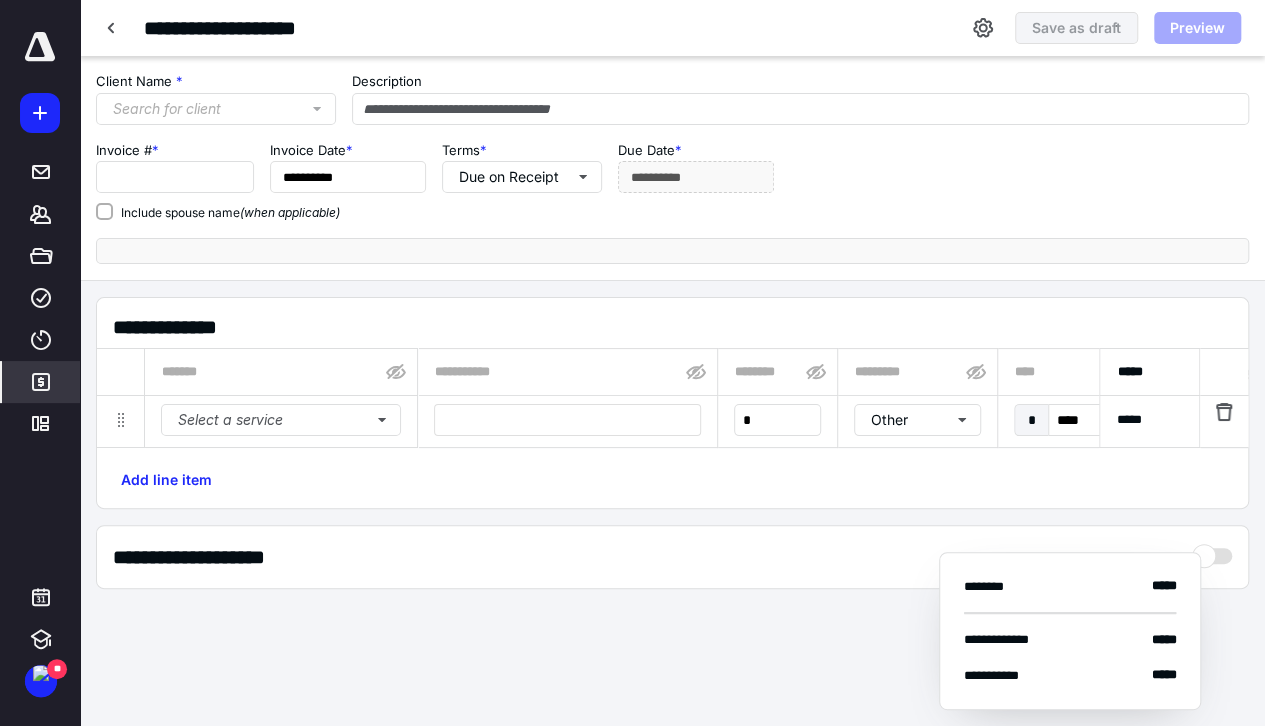 type on "**********" 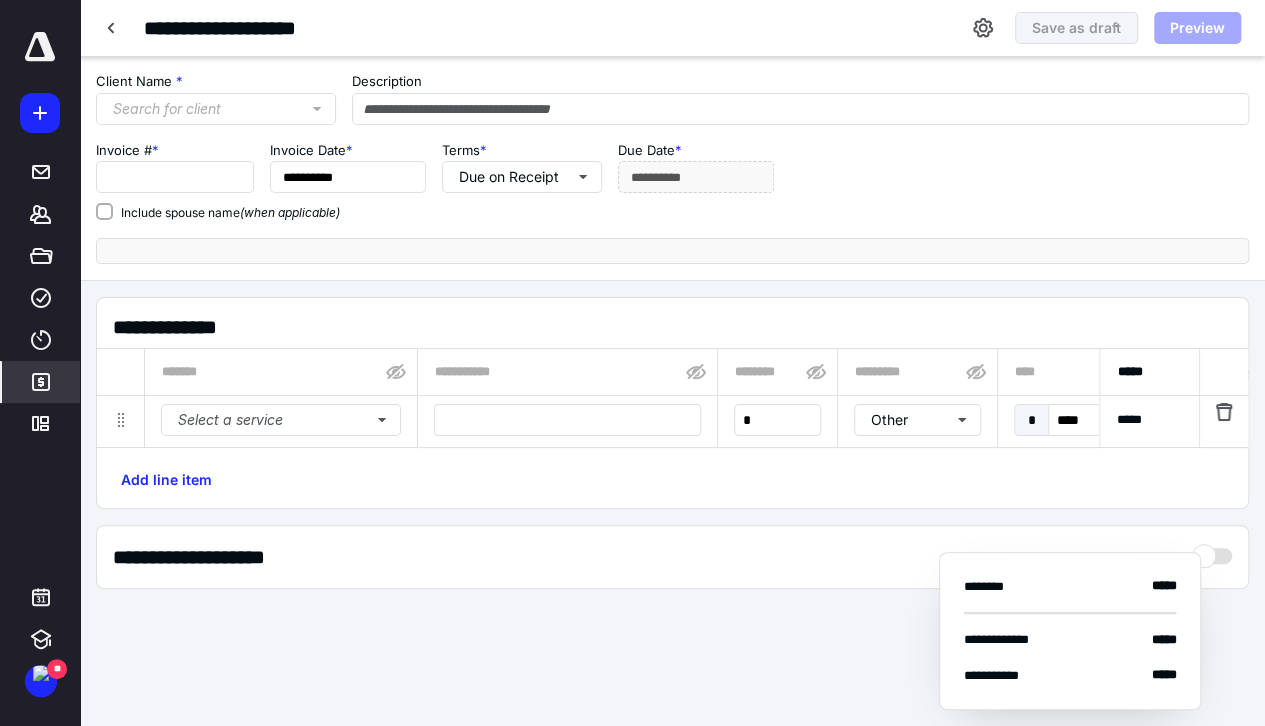 type on "****" 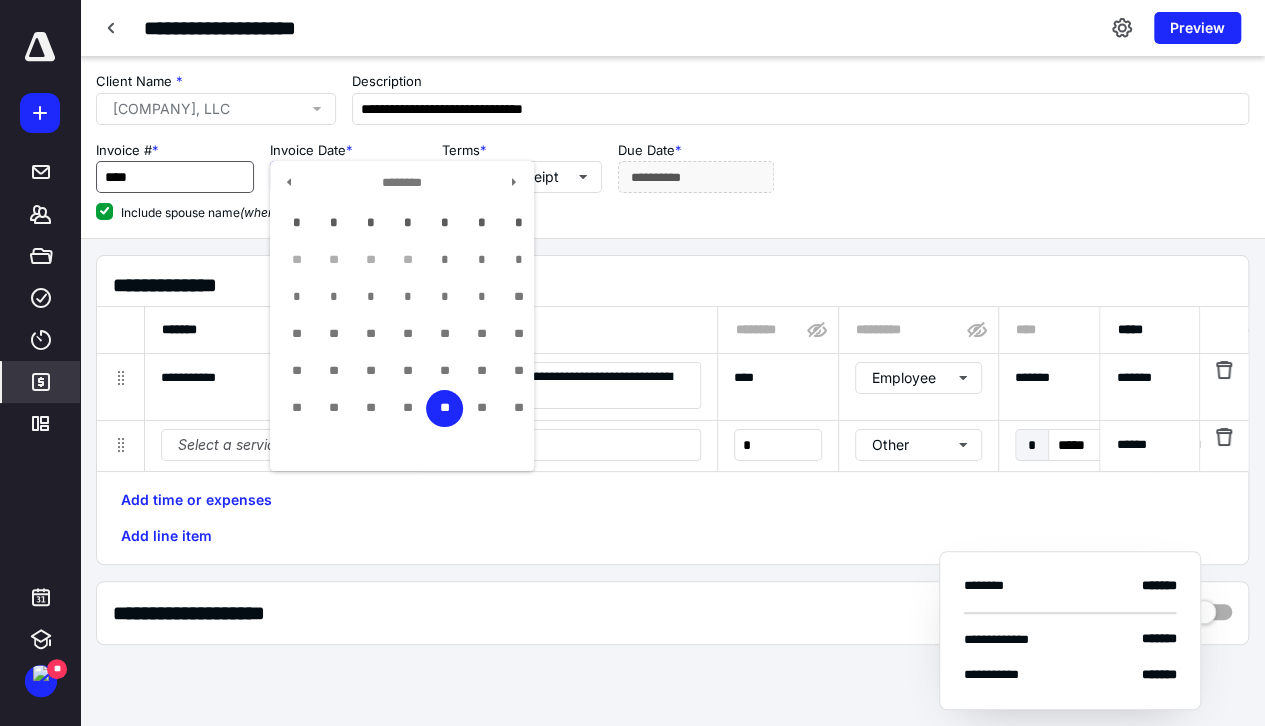 drag, startPoint x: 444, startPoint y: 177, endPoint x: 192, endPoint y: 168, distance: 252.16066 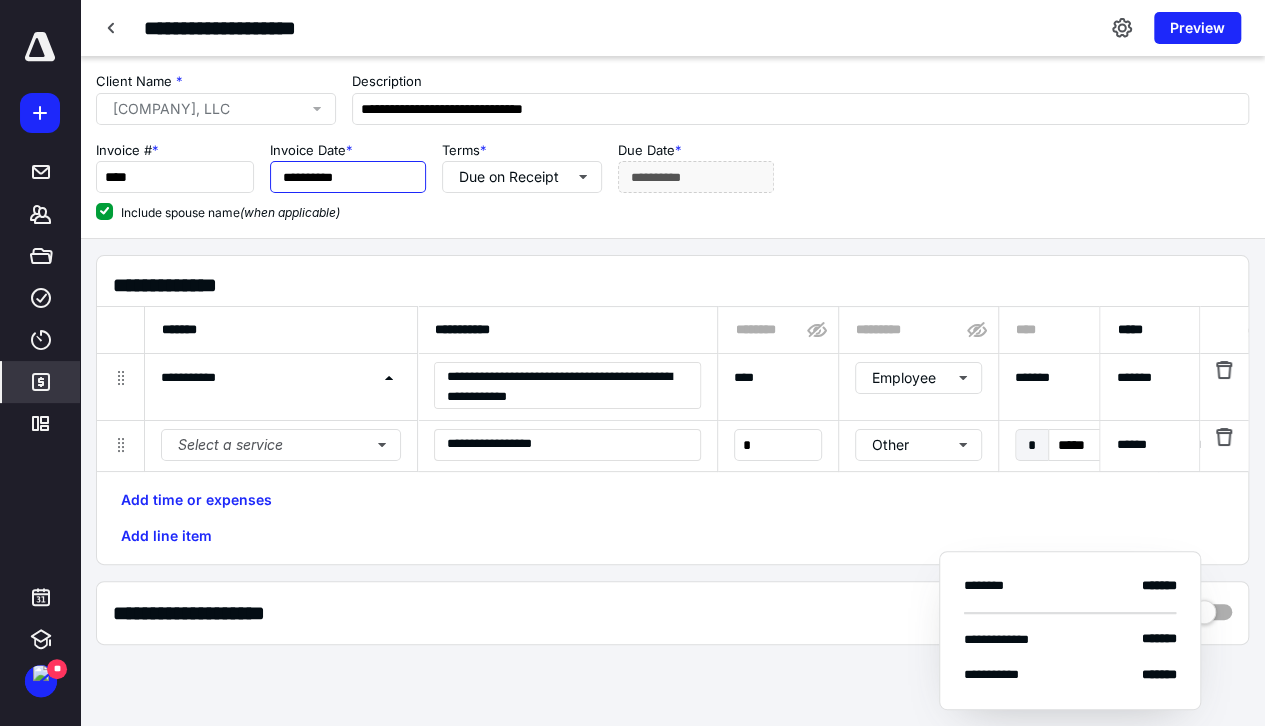 click on "**********" at bounding box center (348, 177) 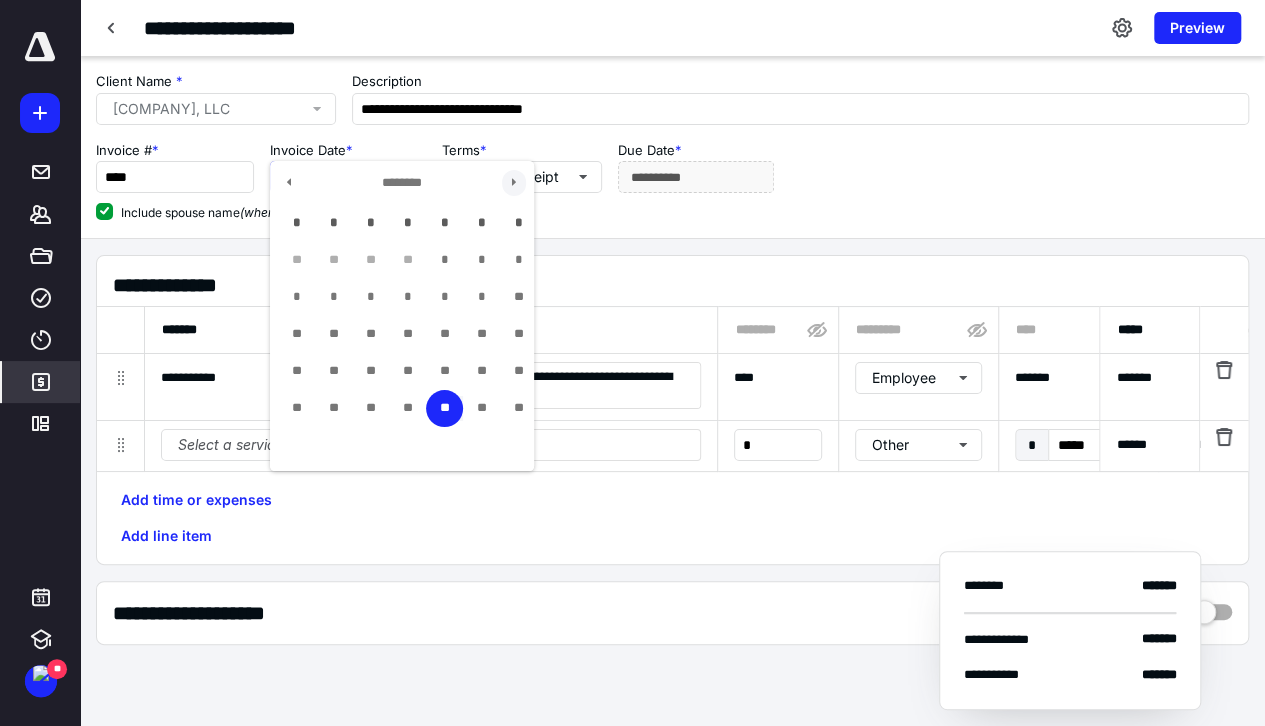 click at bounding box center (514, 183) 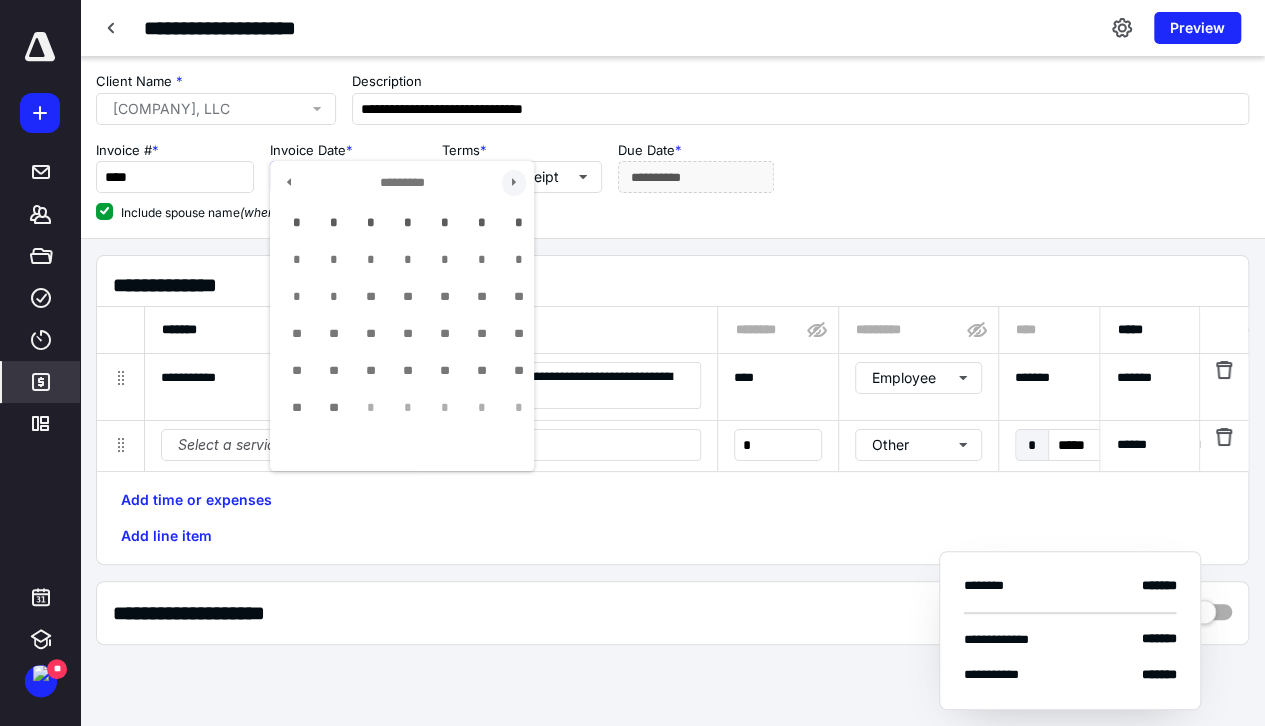 click at bounding box center (514, 183) 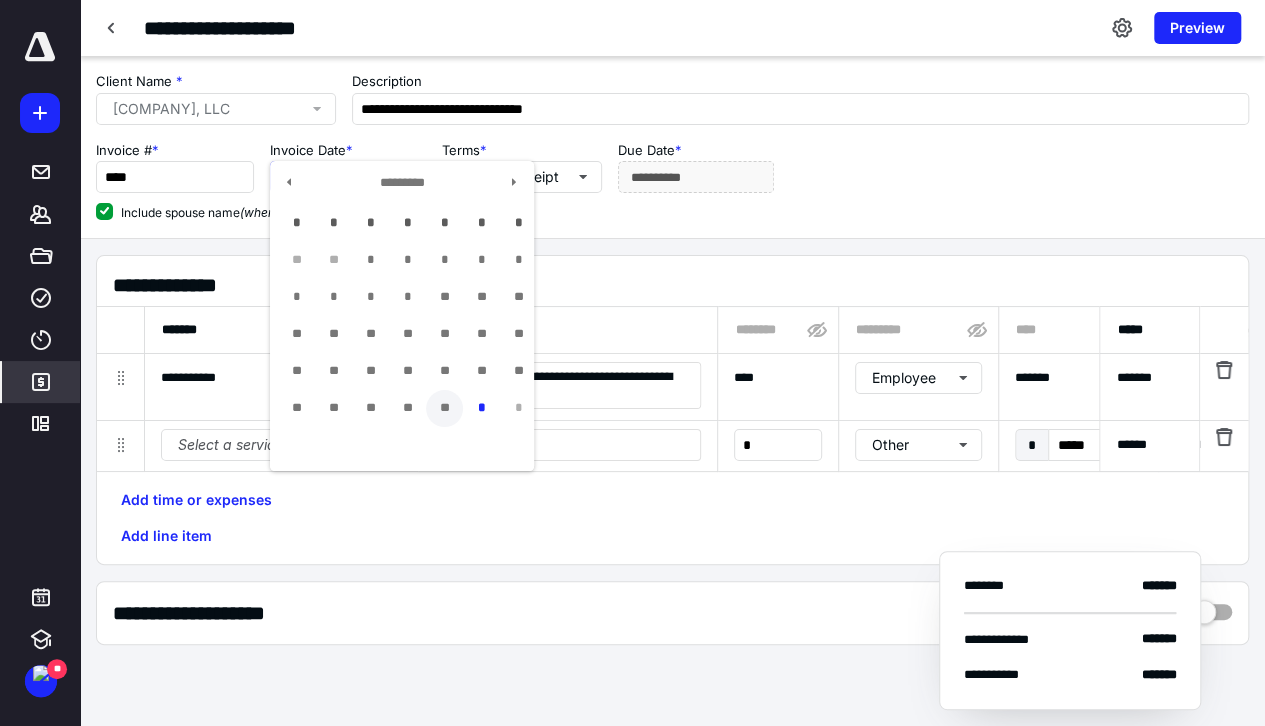 click on "**" at bounding box center (444, 408) 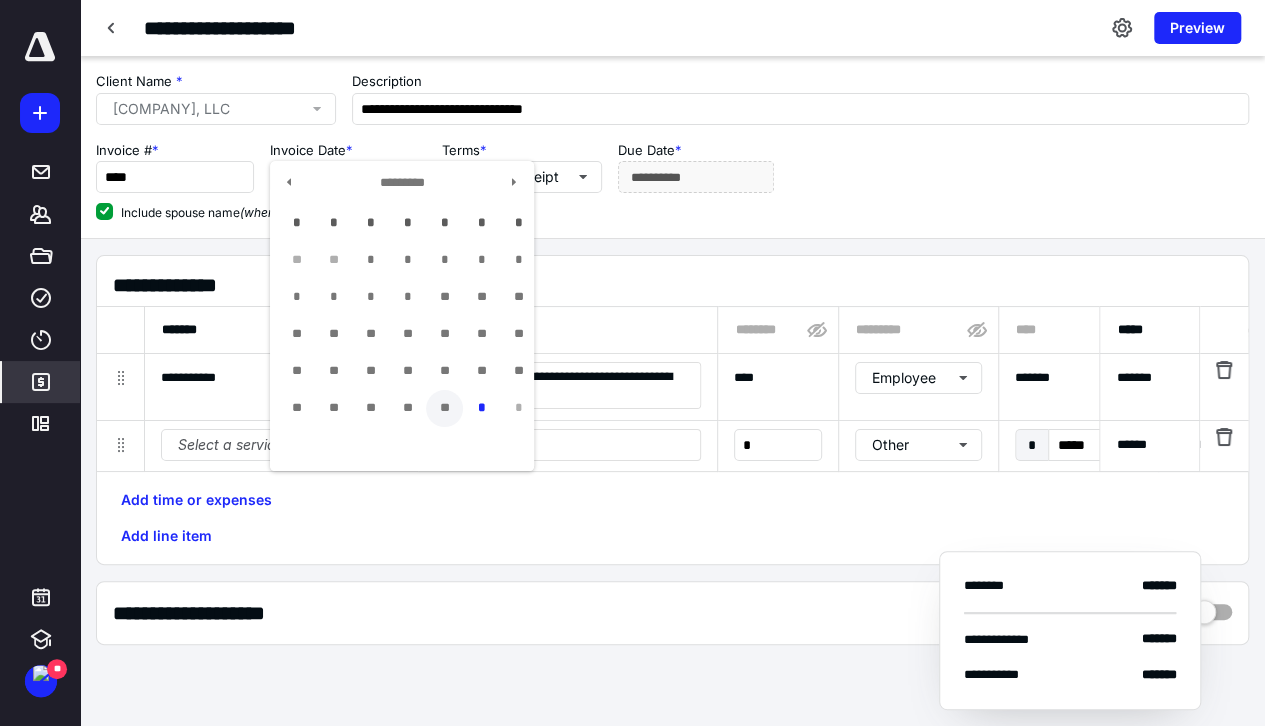 type on "**********" 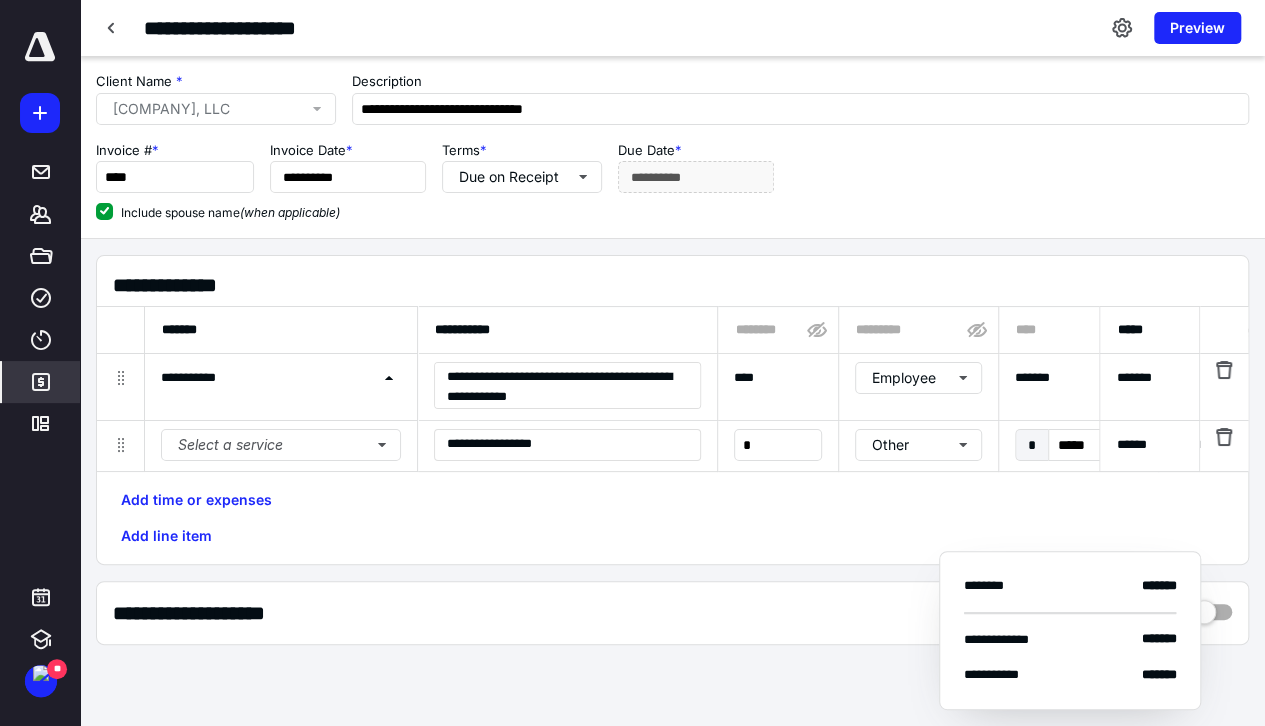 click on "**********" at bounding box center [672, 410] 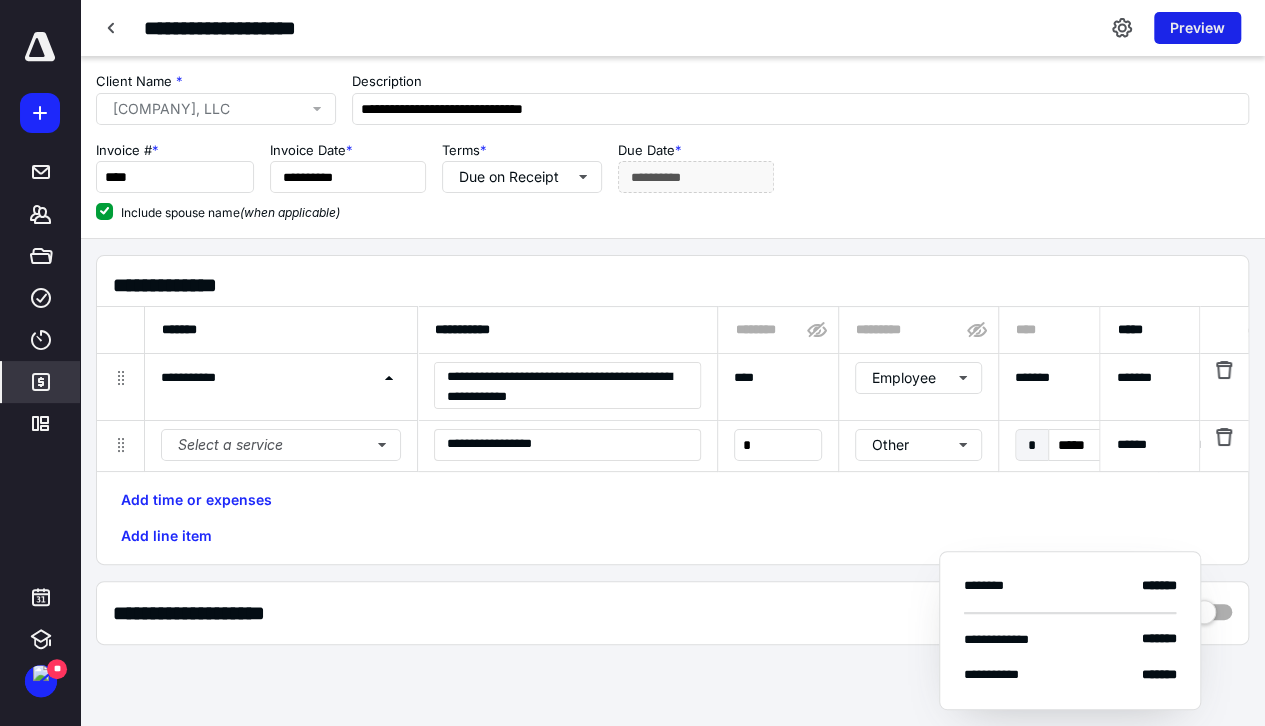 click on "Preview" at bounding box center [1197, 28] 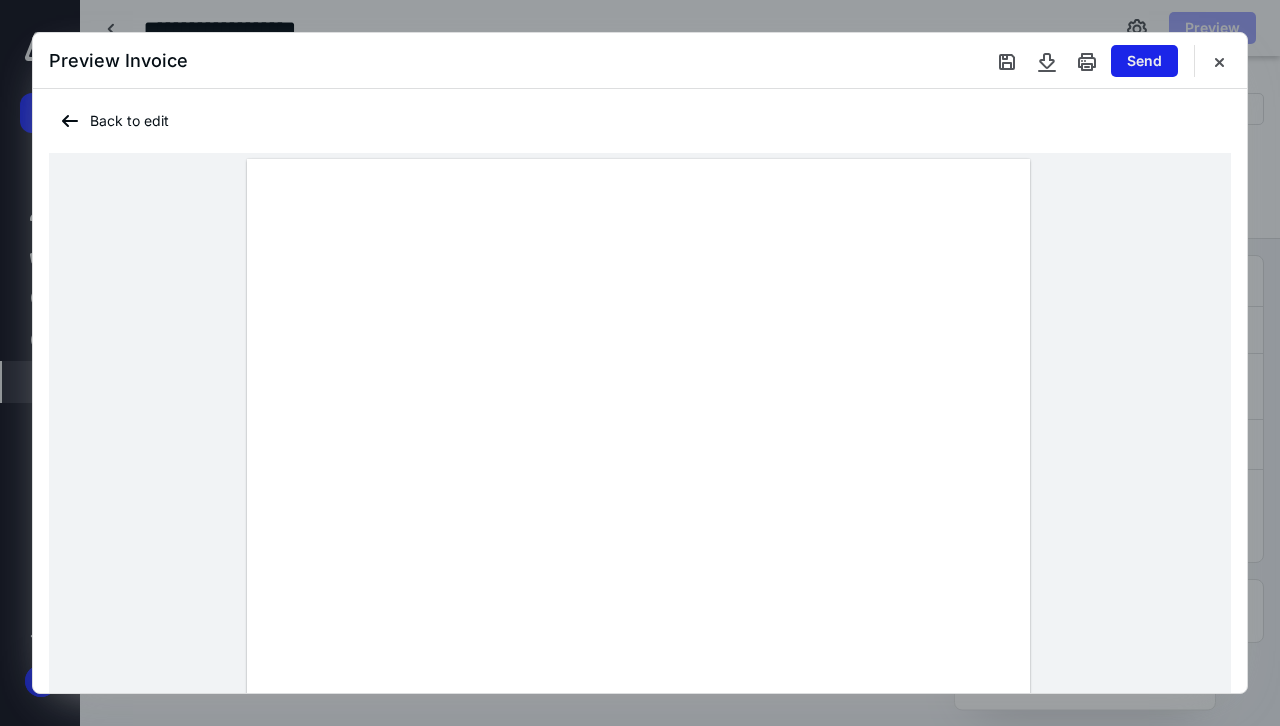 click on "Send" at bounding box center [1144, 61] 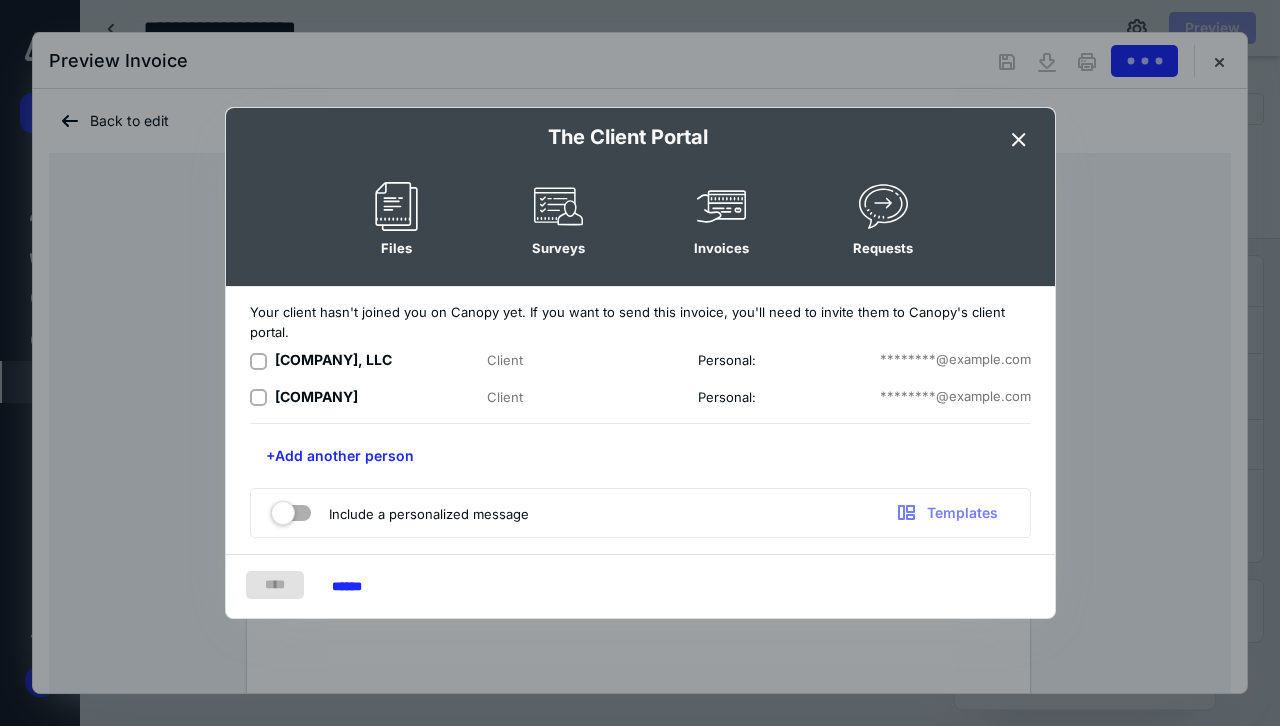 click on "[COMPANY], LLC" at bounding box center (333, 359) 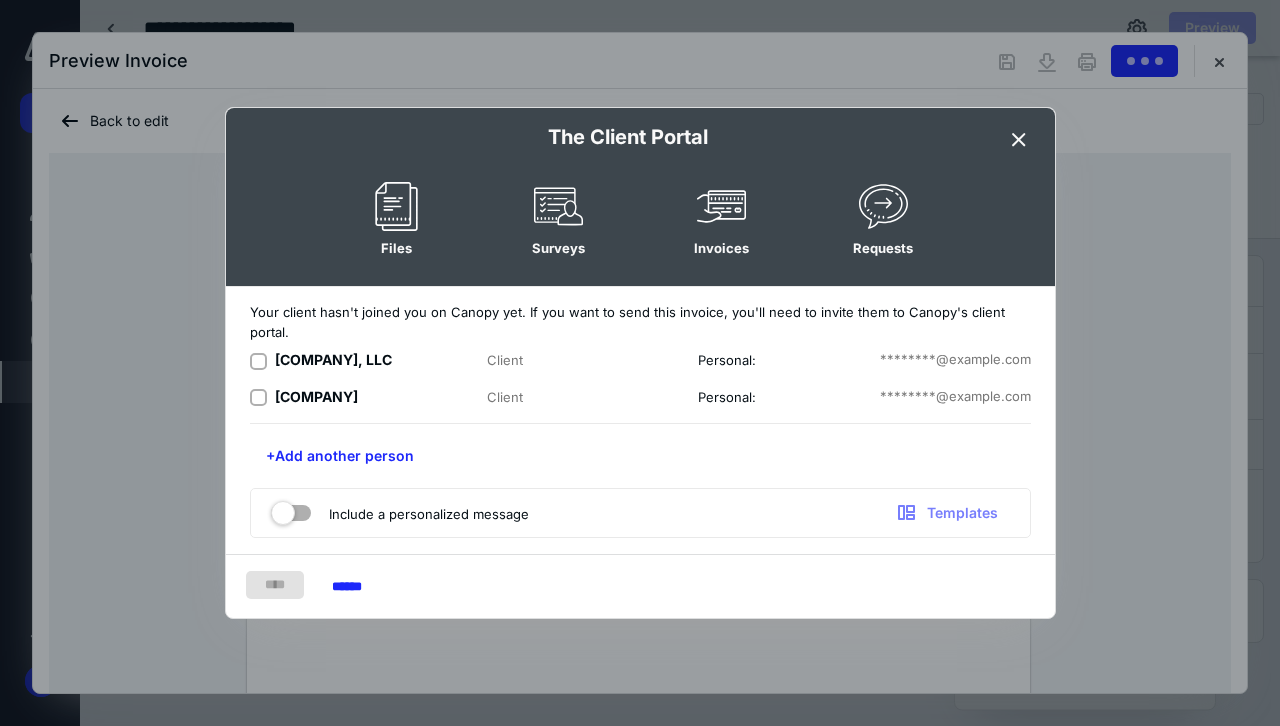 click at bounding box center [258, 361] 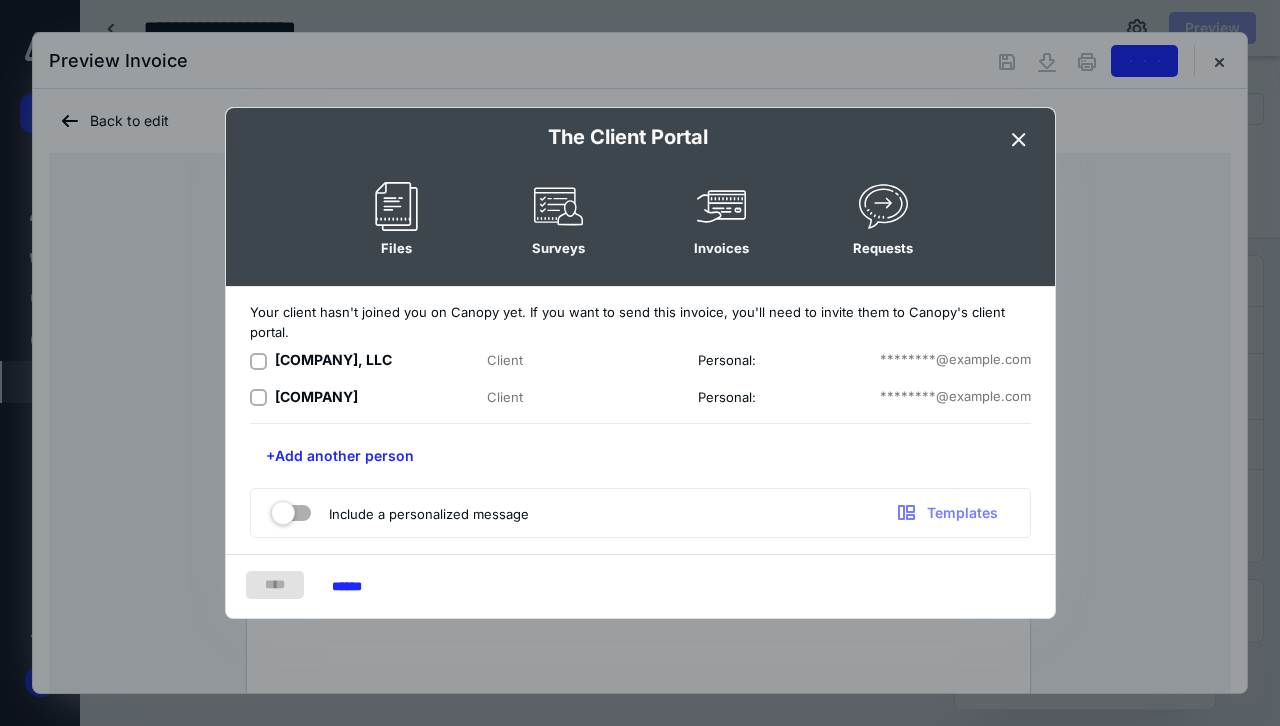 checkbox on "true" 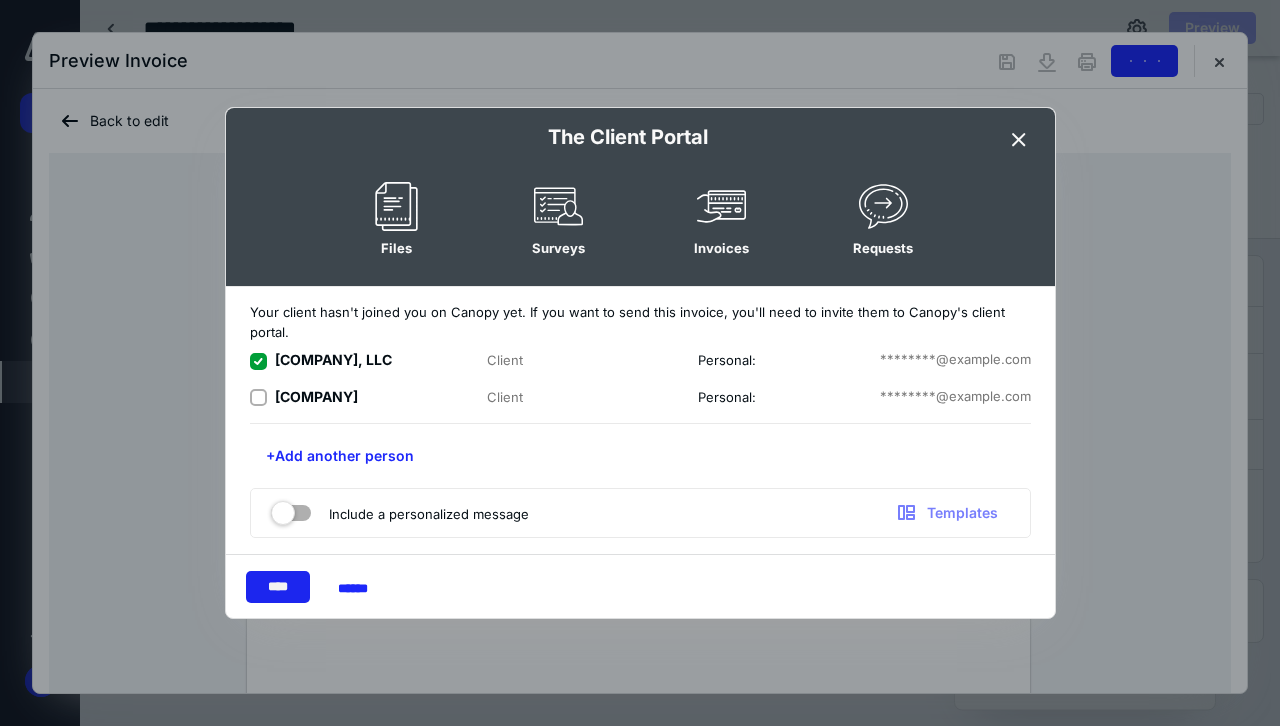 click on "****" at bounding box center (278, 587) 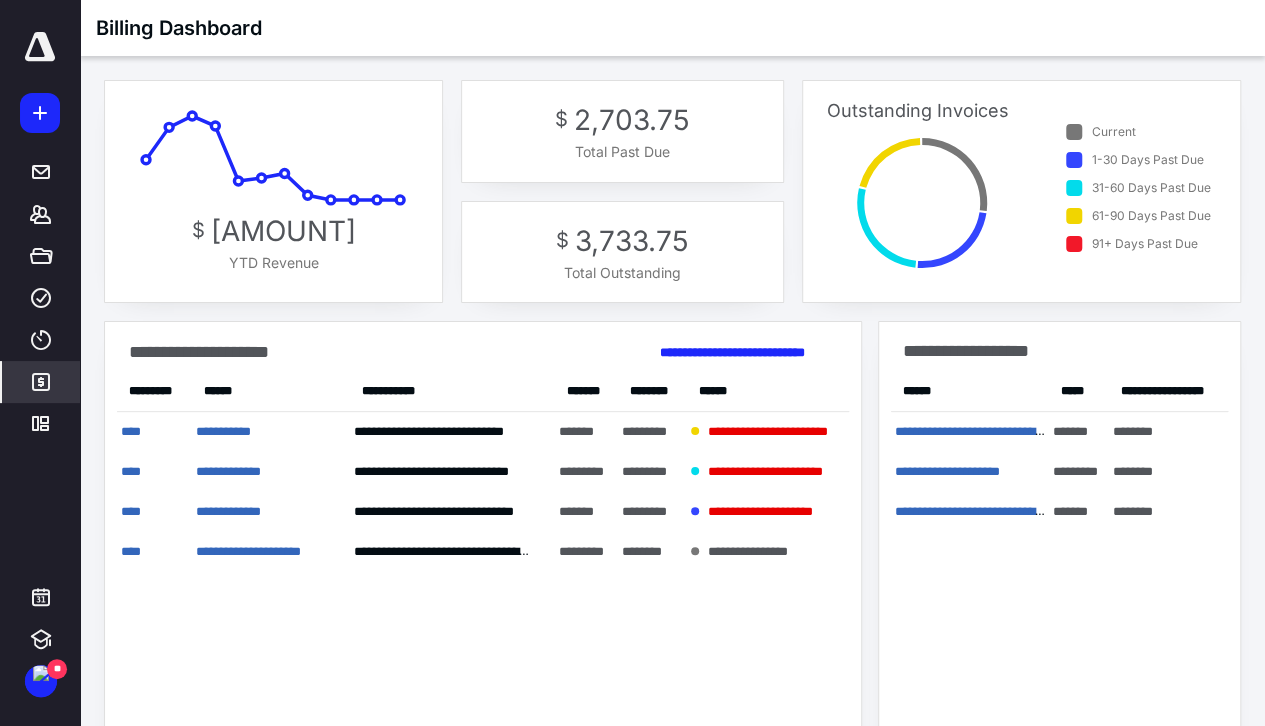 click on "**********" at bounding box center [483, 567] 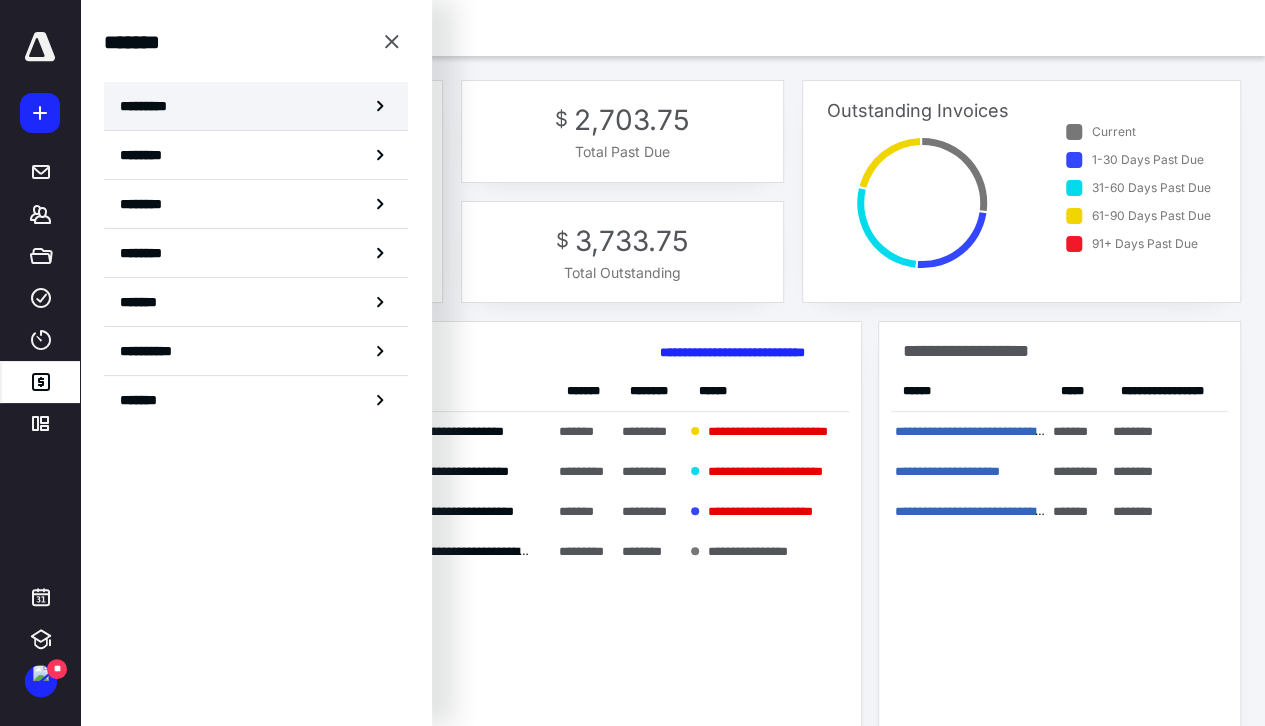 click on "*********" at bounding box center (157, 106) 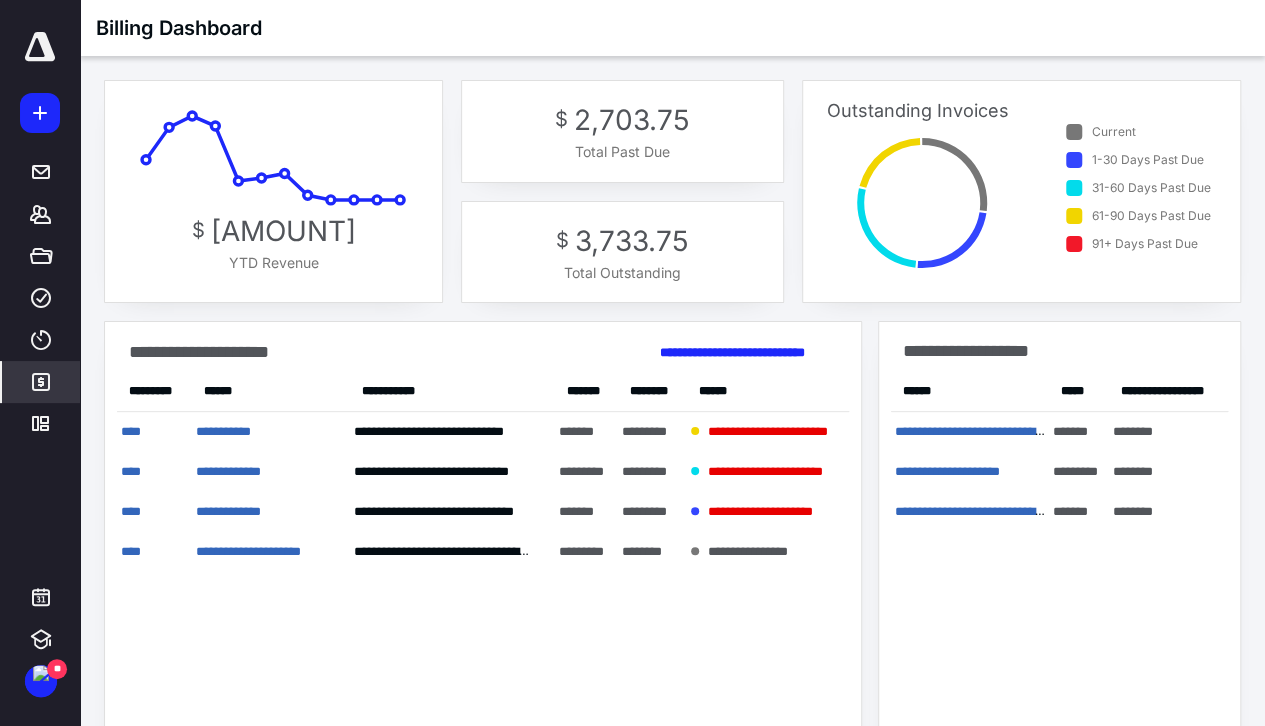 click on "**********" at bounding box center (483, 567) 